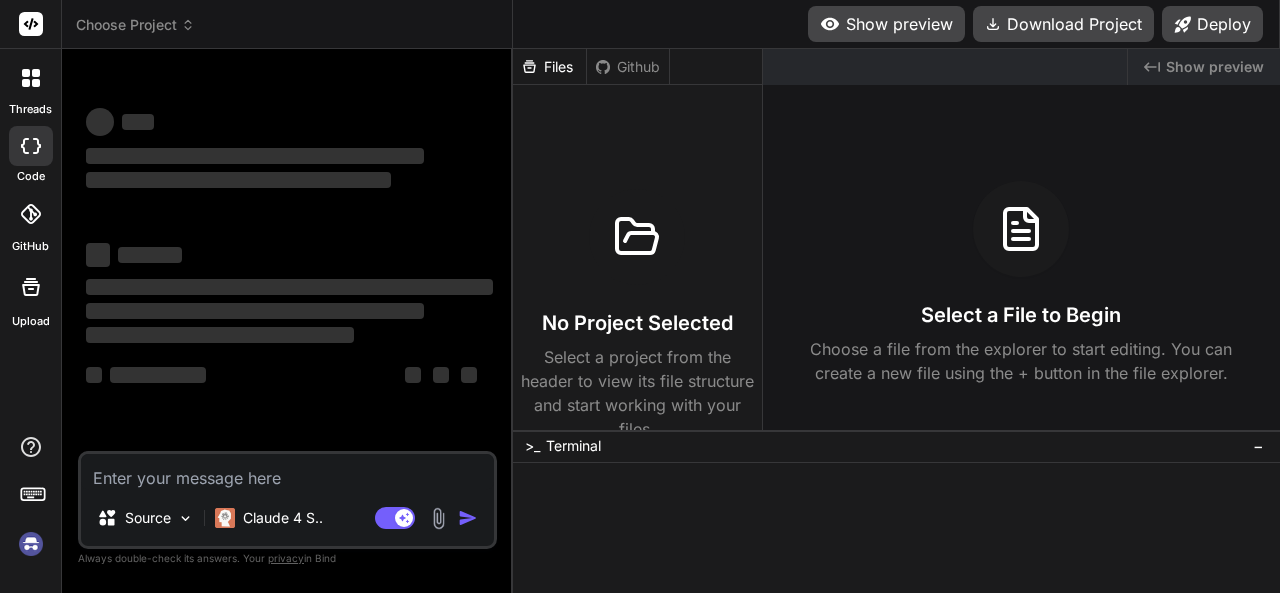 scroll, scrollTop: 0, scrollLeft: 0, axis: both 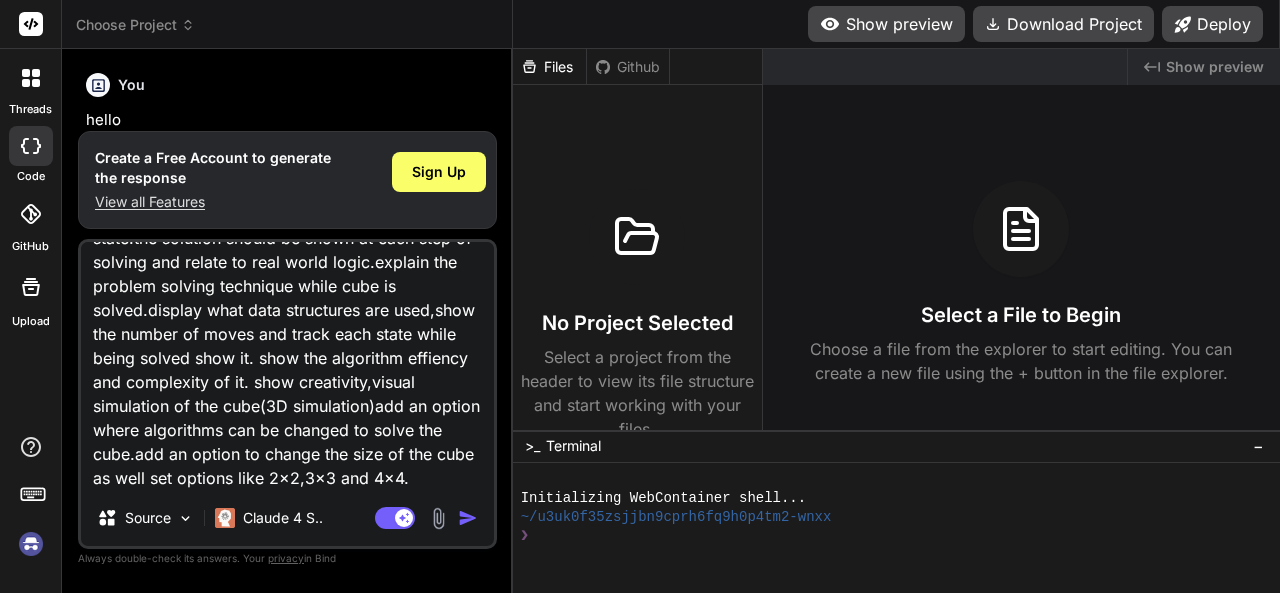 type on "x" 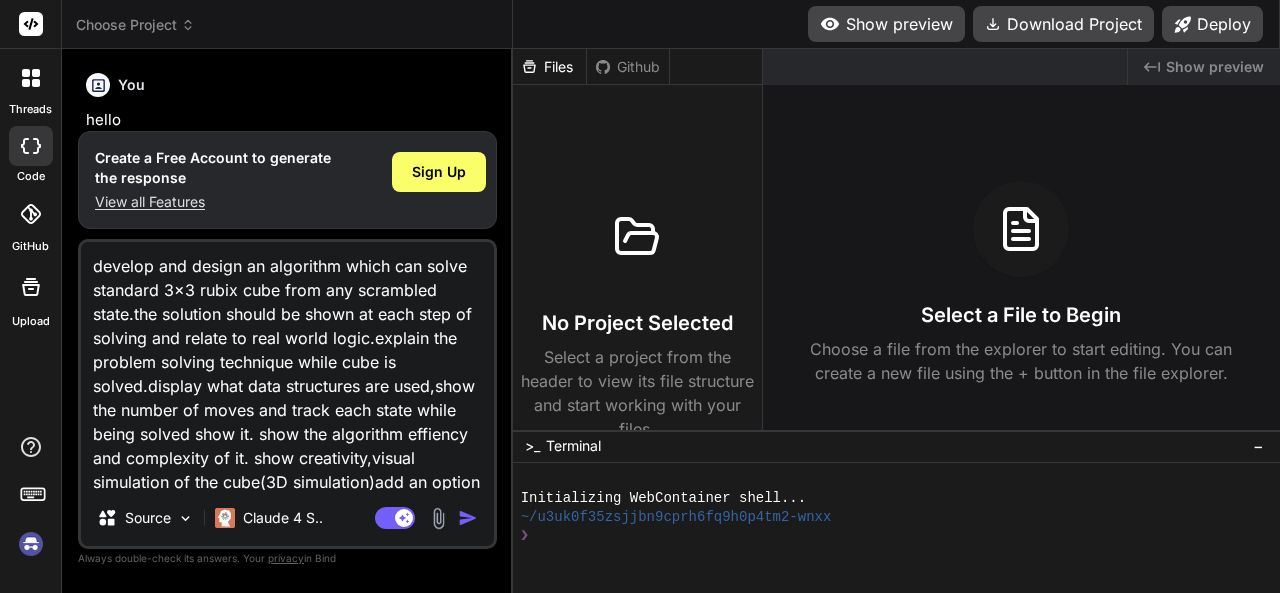 scroll, scrollTop: 100, scrollLeft: 0, axis: vertical 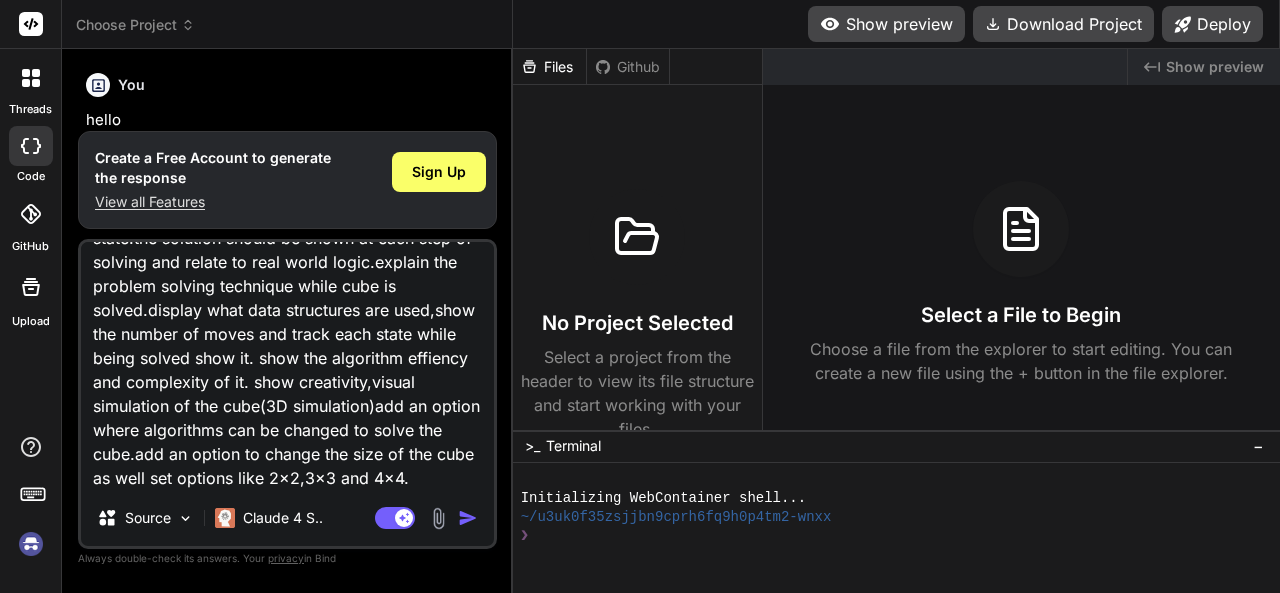 click on "Agent Mode. When this toggle is activated, AI automatically makes decisions, reasons, creates files, and runs terminal commands. Almost full autopilot." at bounding box center (428, 518) 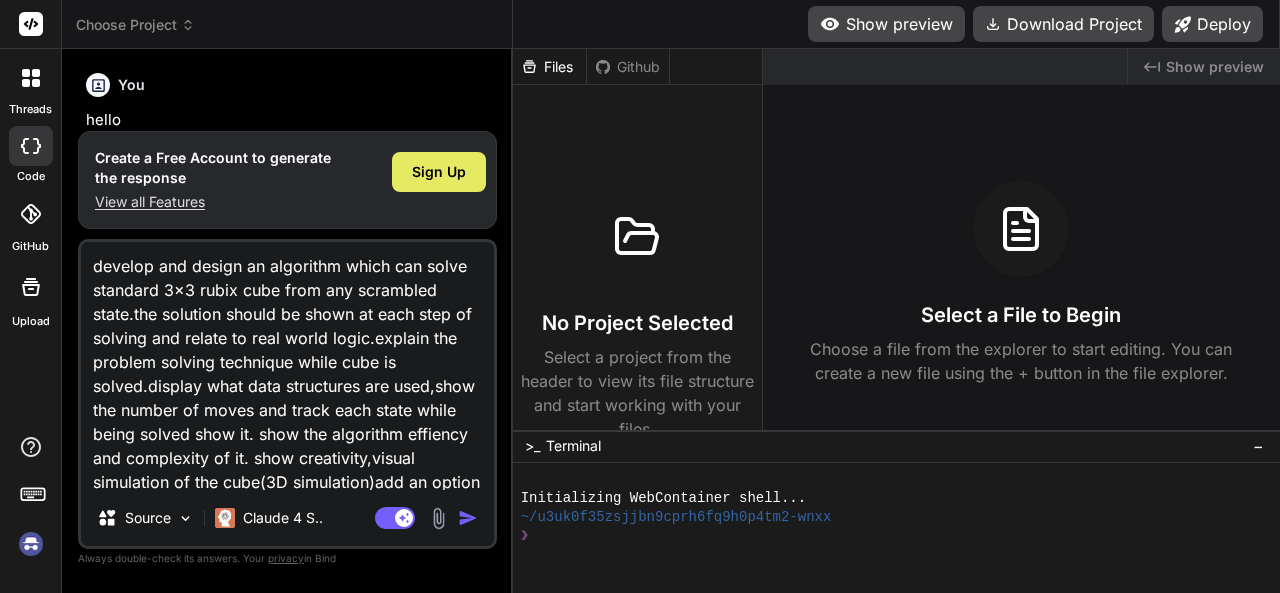 click on "Sign Up" at bounding box center [439, 172] 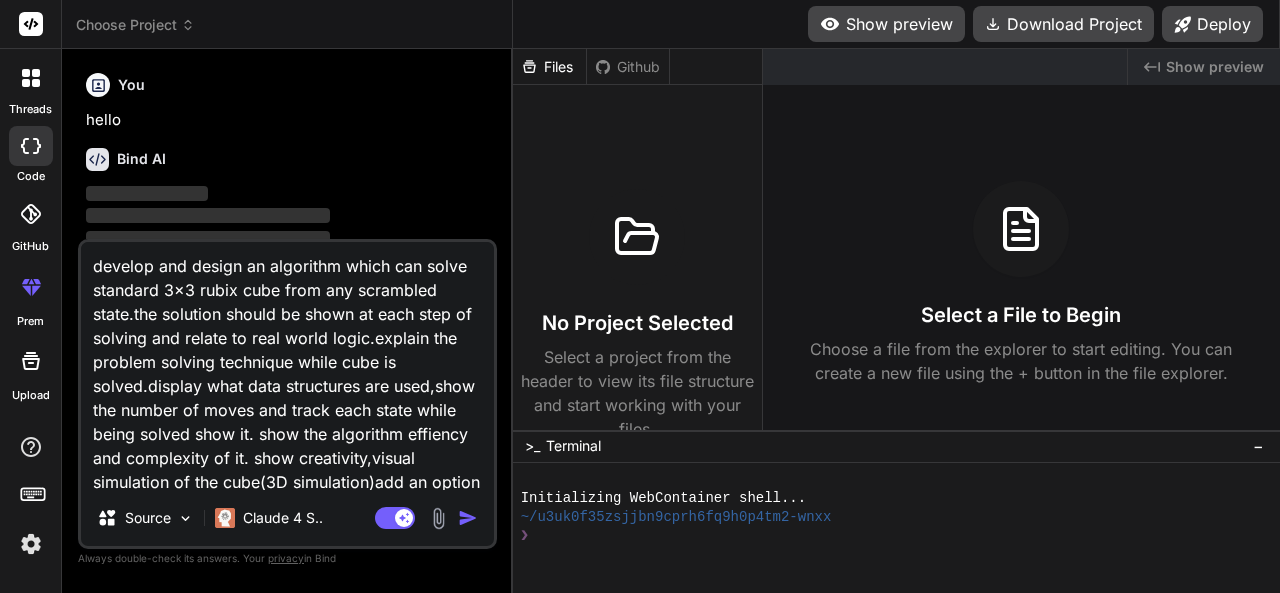 scroll, scrollTop: 32, scrollLeft: 0, axis: vertical 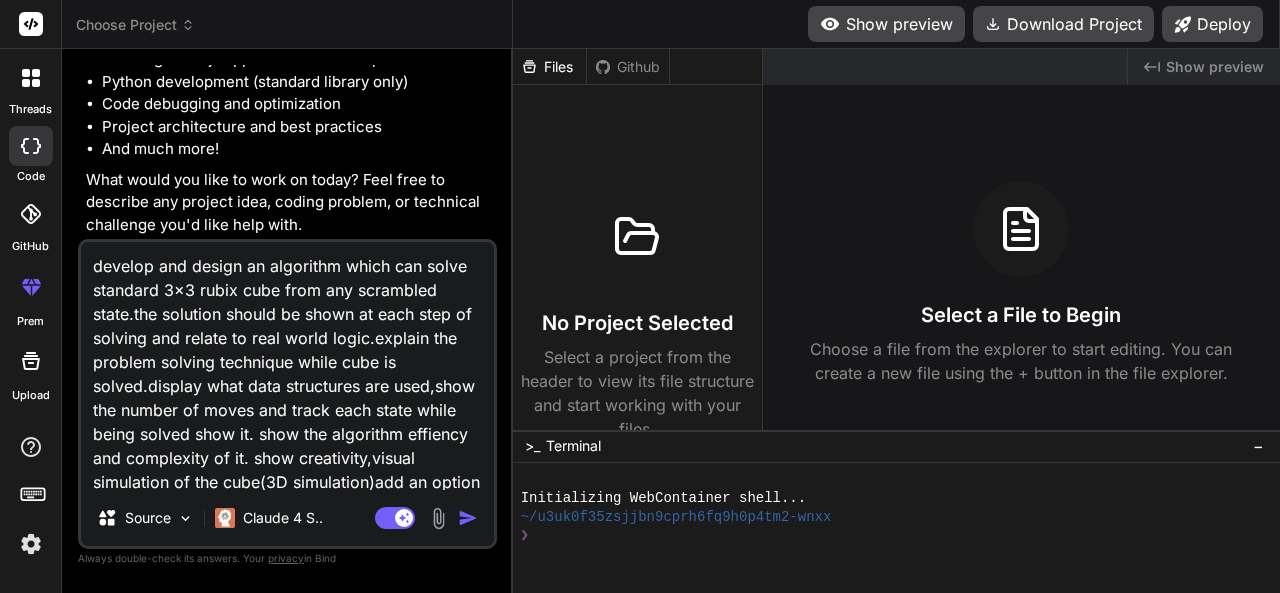 click at bounding box center (468, 518) 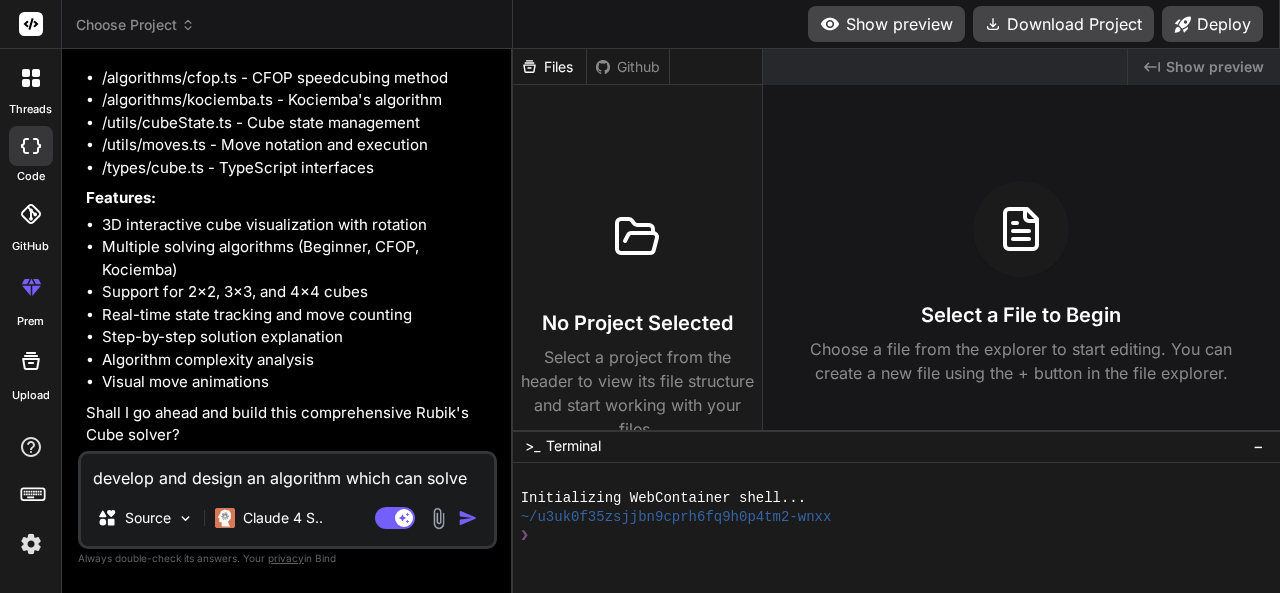 scroll, scrollTop: 1137, scrollLeft: 0, axis: vertical 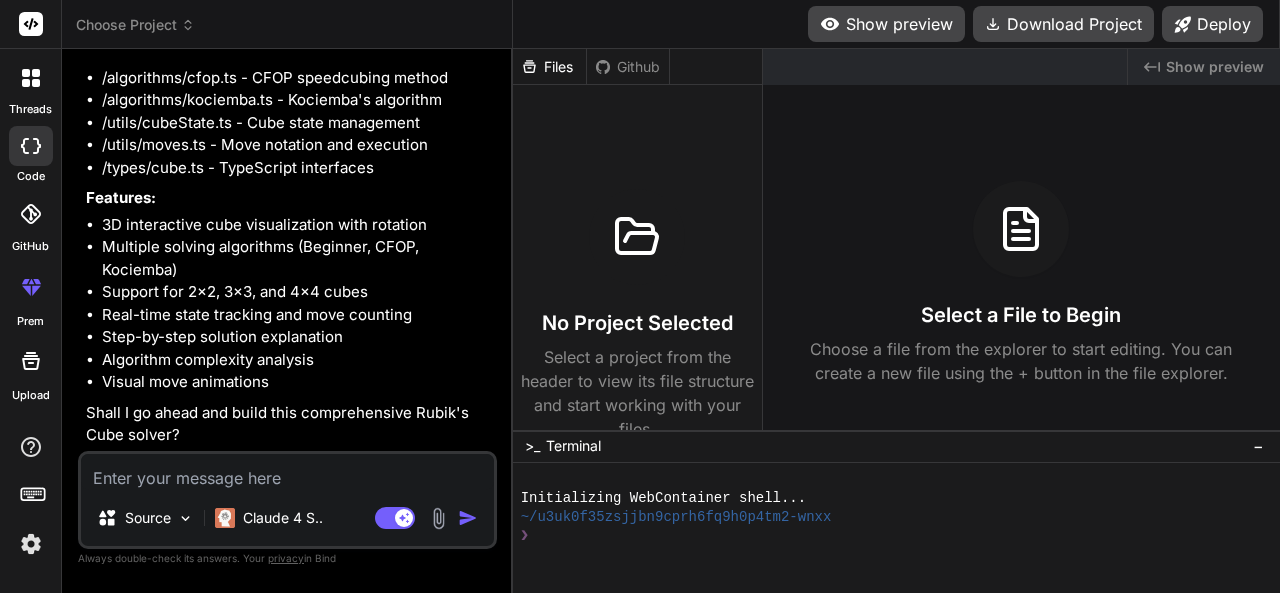 type on "y" 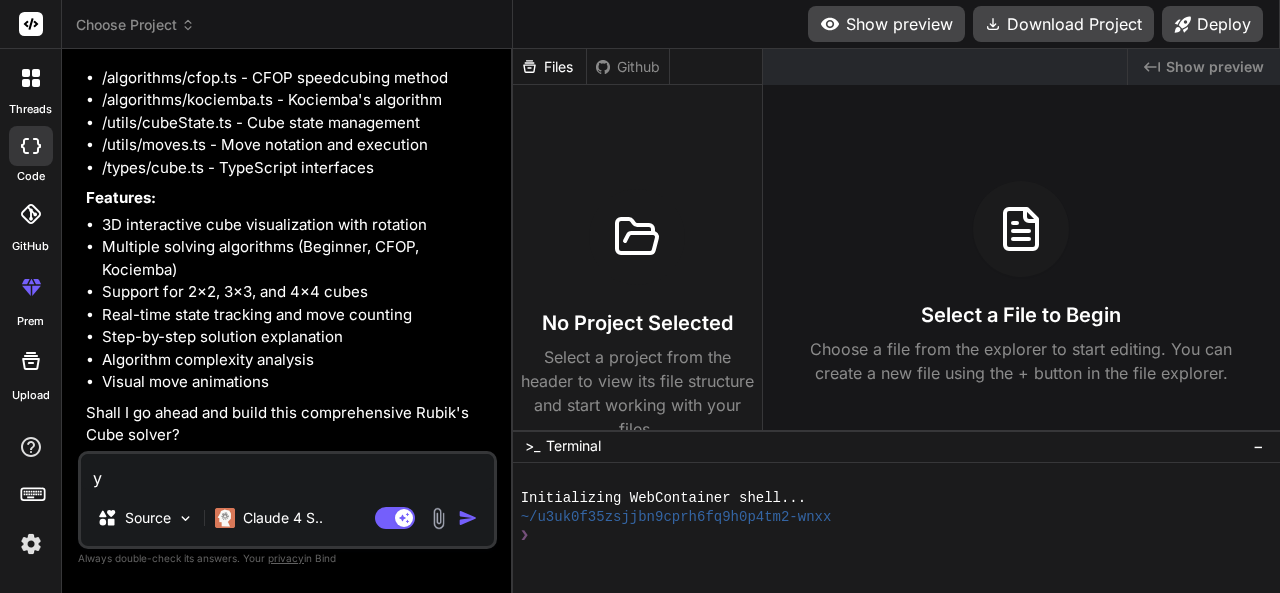type on "ye" 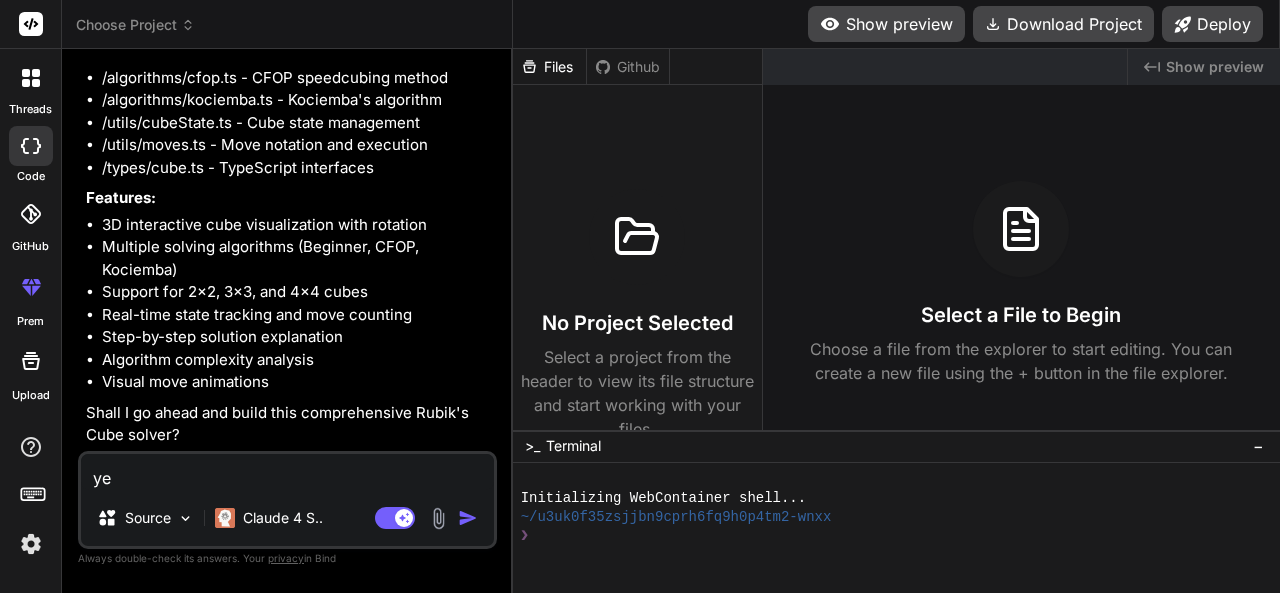type on "yez" 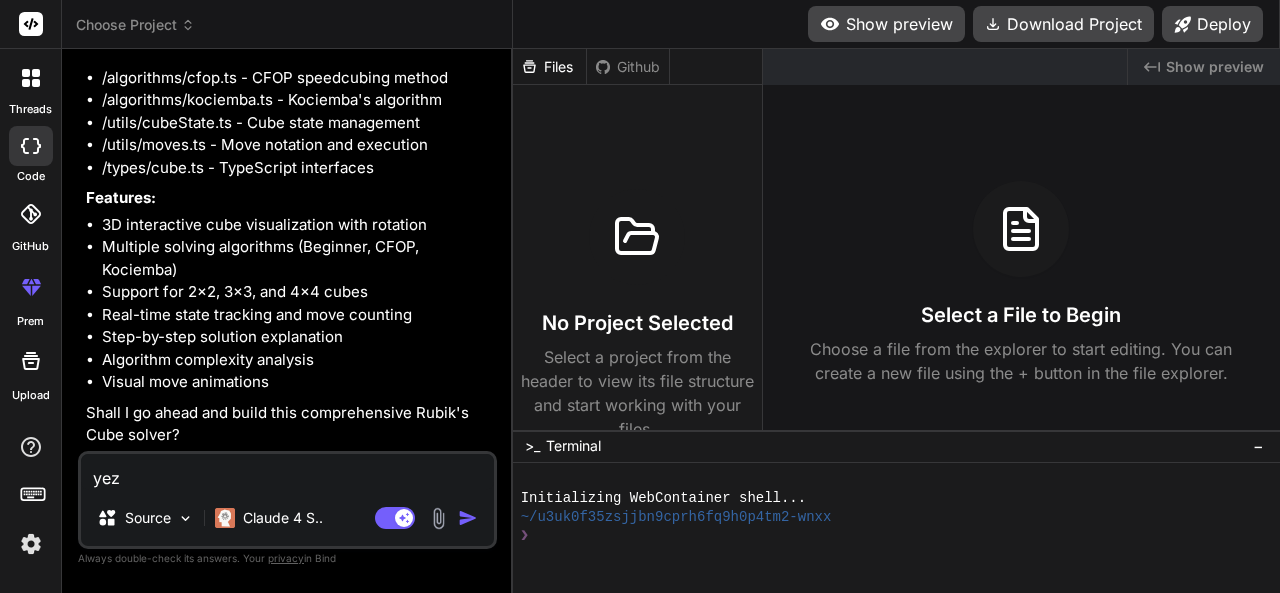 type on "ye" 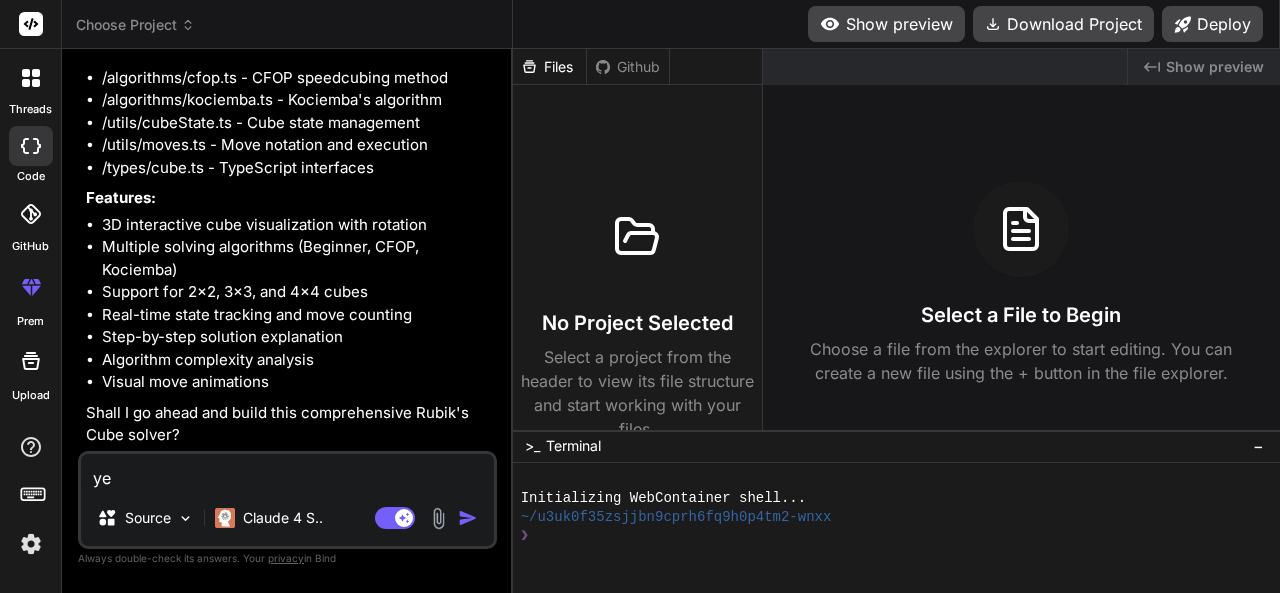 type on "yes" 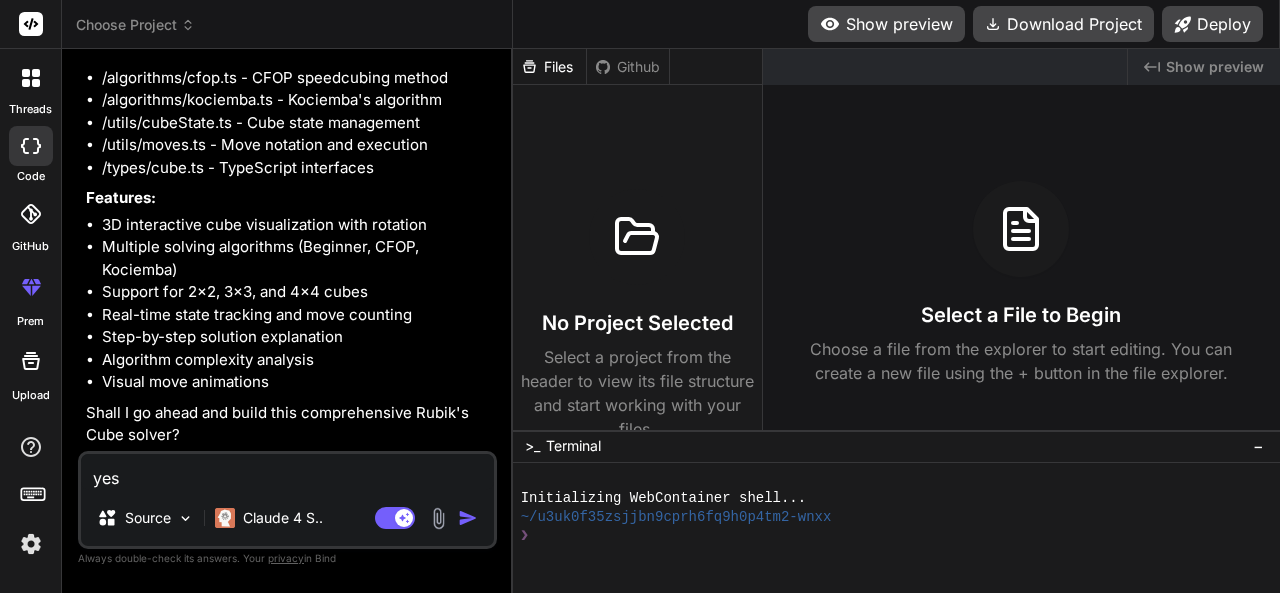 type on "x" 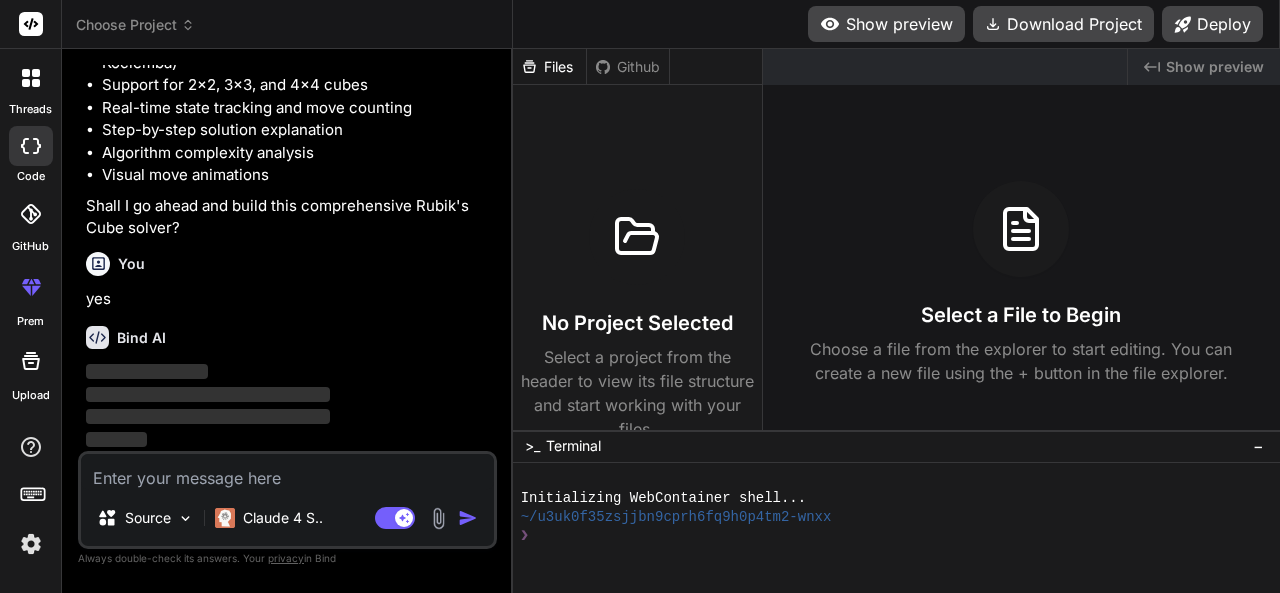 scroll, scrollTop: 1344, scrollLeft: 0, axis: vertical 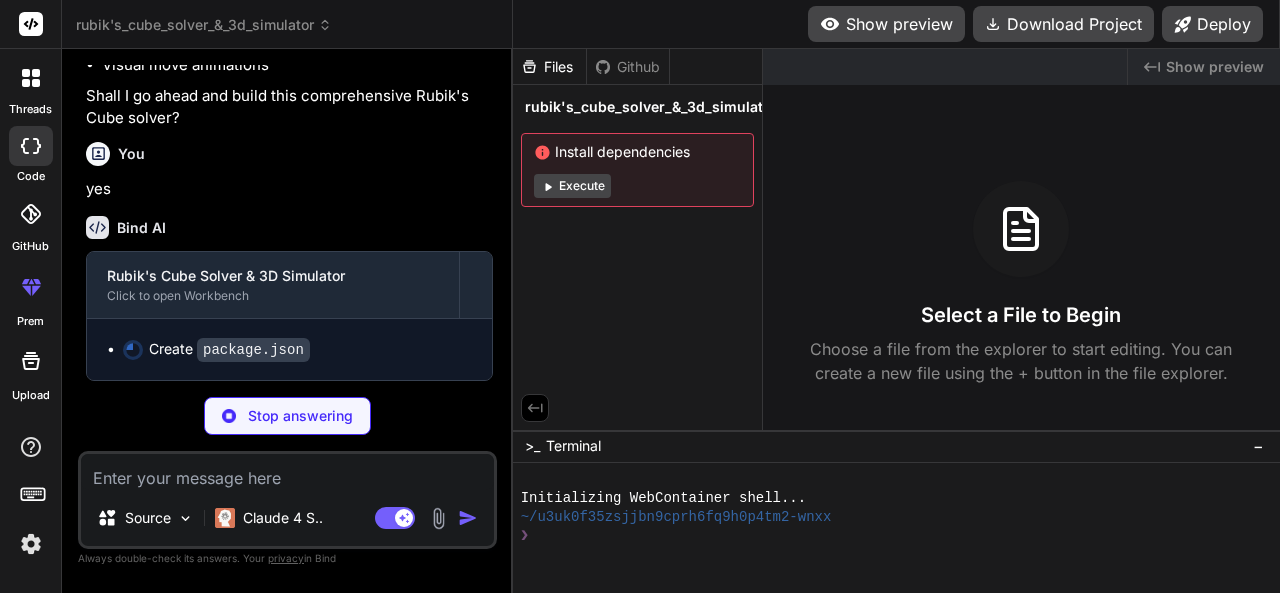 click on "Execute" at bounding box center (572, 186) 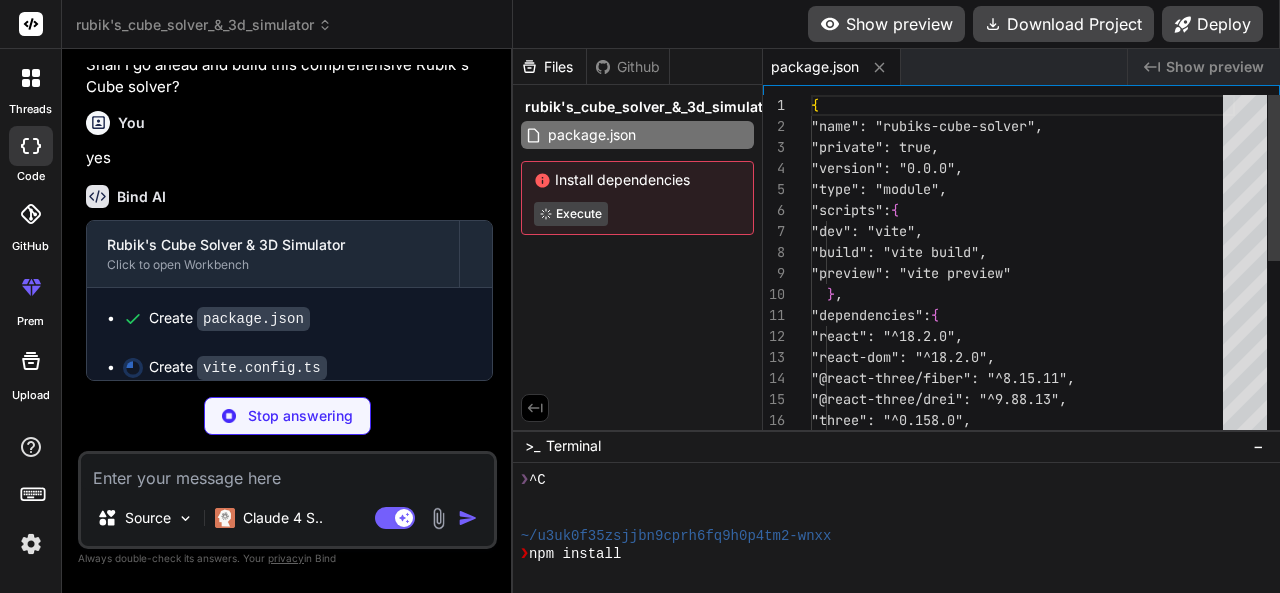 scroll, scrollTop: 56, scrollLeft: 0, axis: vertical 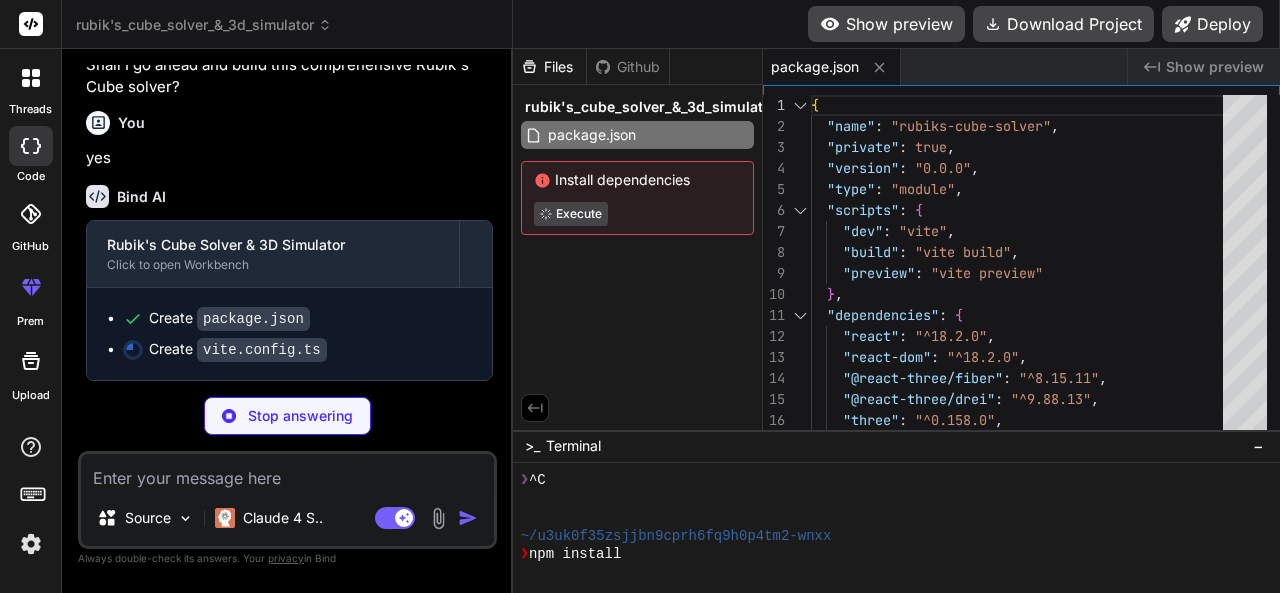 type on "x" 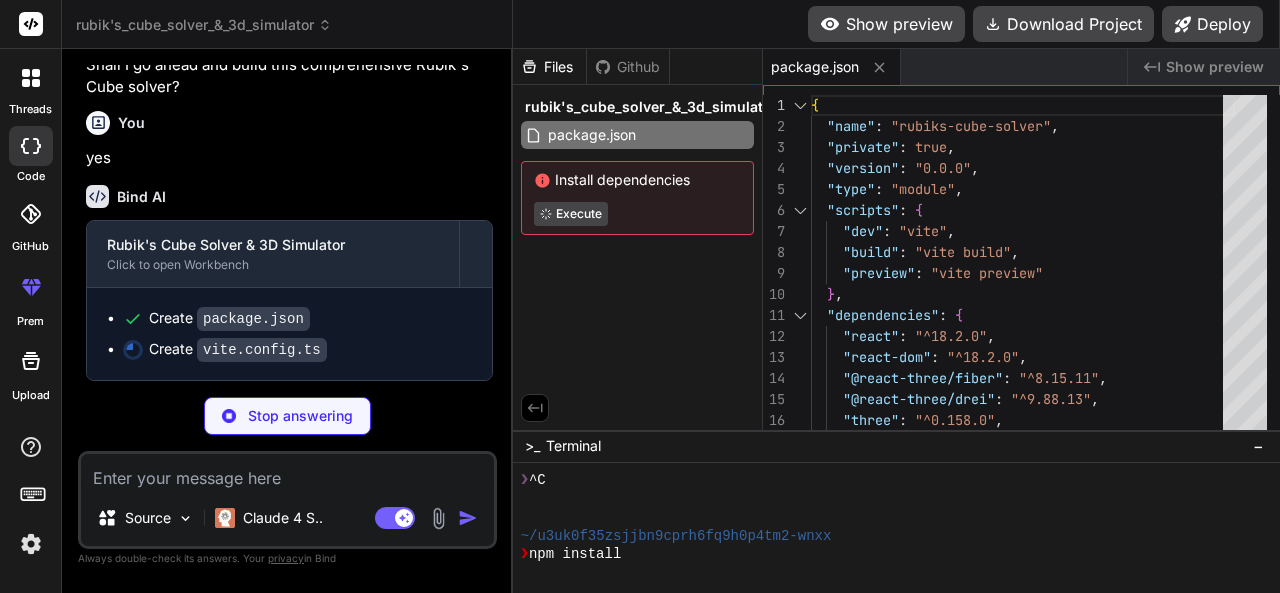 type on "optimizeDeps: {
include: ['three']
}
})" 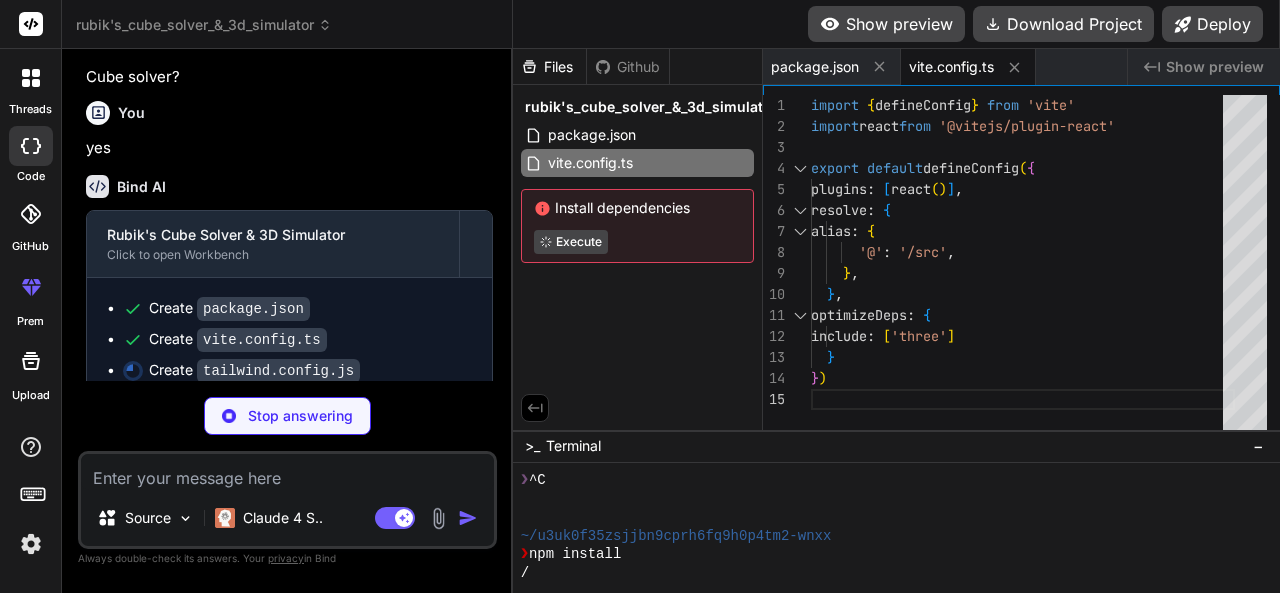 type on "x" 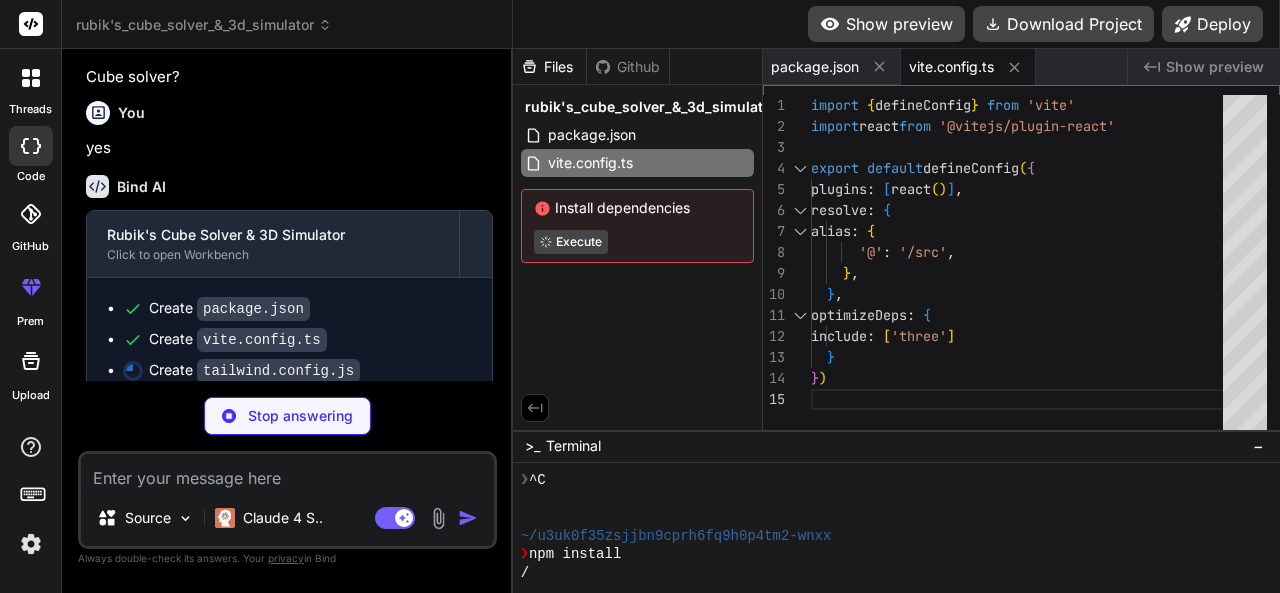 type on "}" 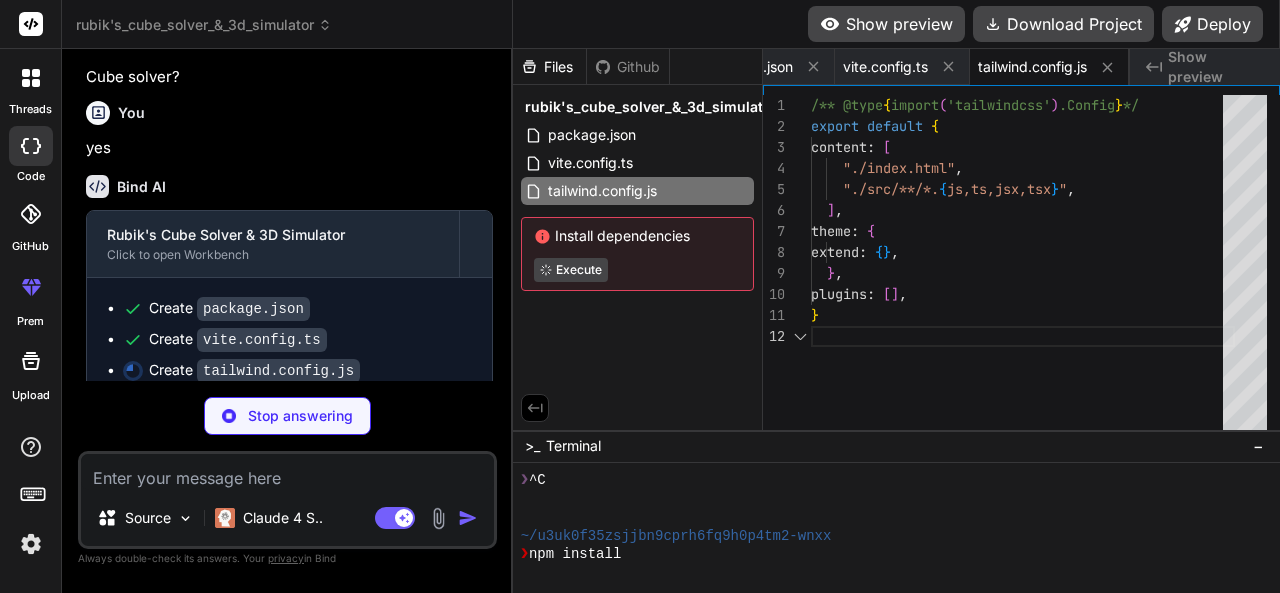 type on "x" 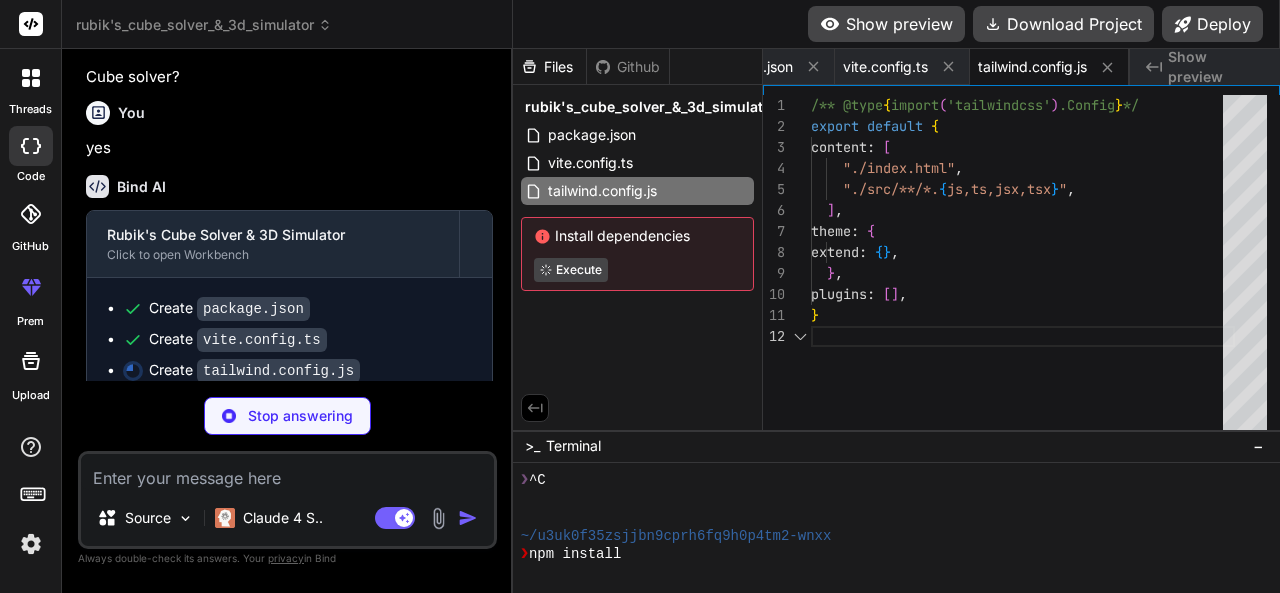 type on "export default {
plugins: {
tailwindcss: {},
autoprefixer: {},
},
}" 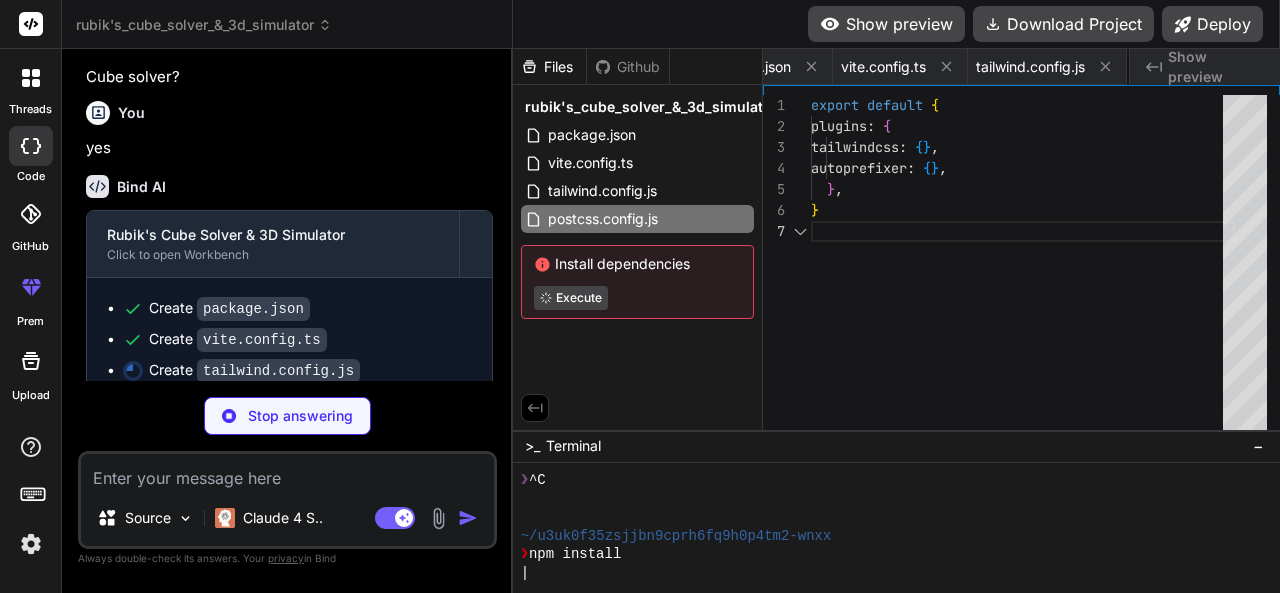 scroll, scrollTop: 0, scrollLeft: 230, axis: horizontal 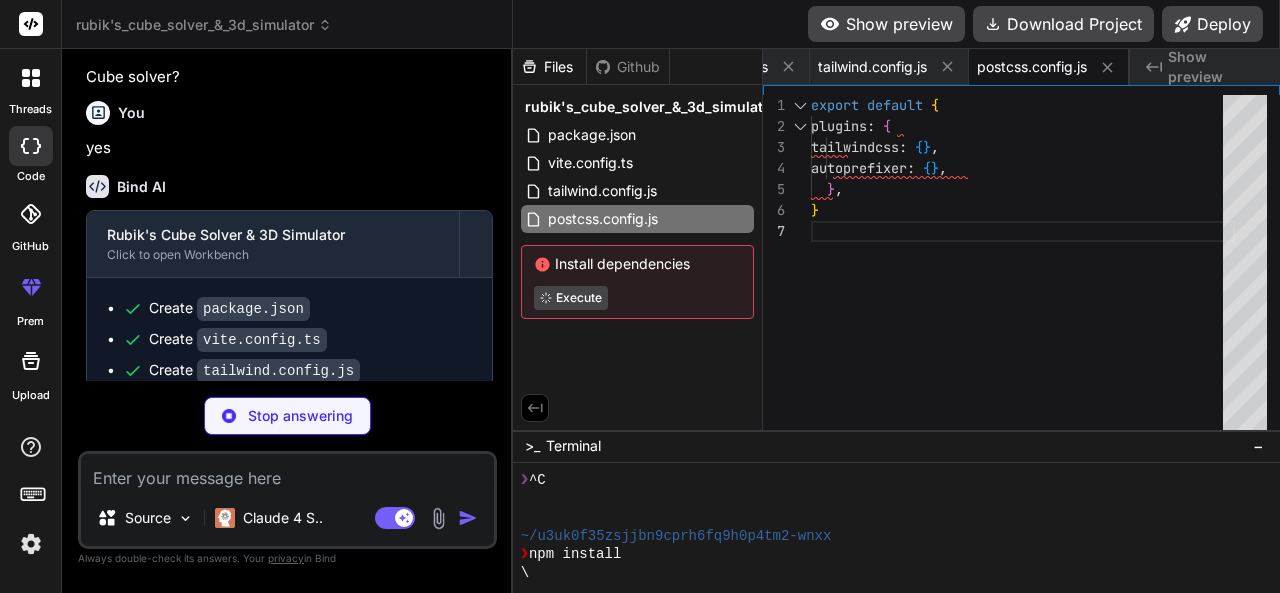 type on "x" 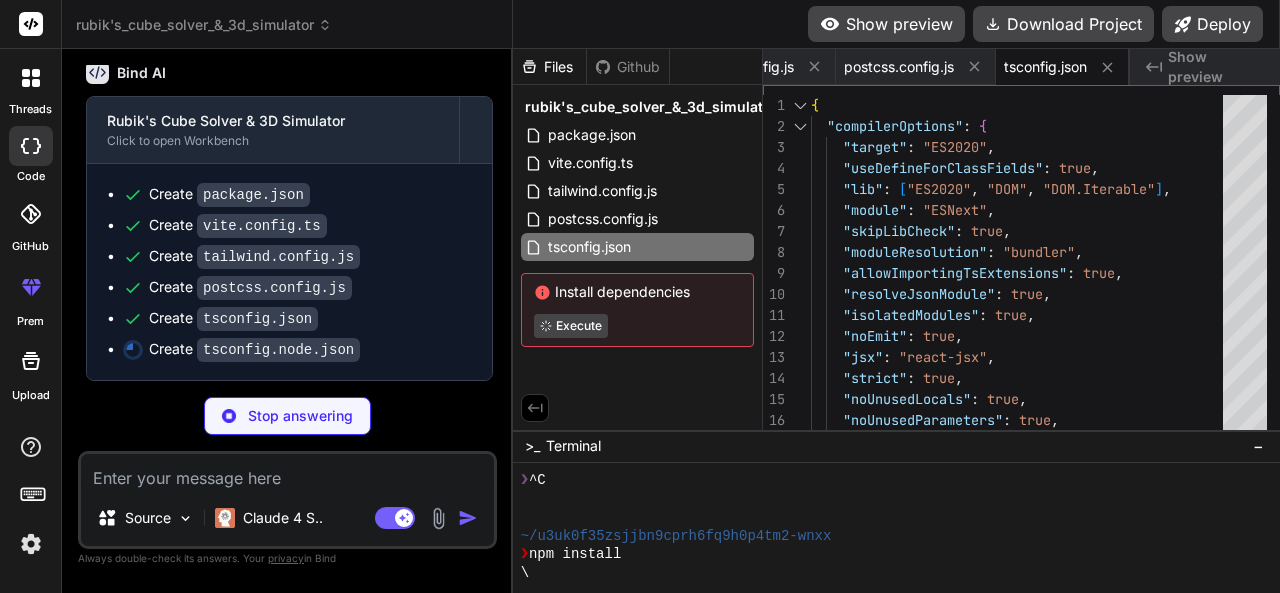 type on "x" 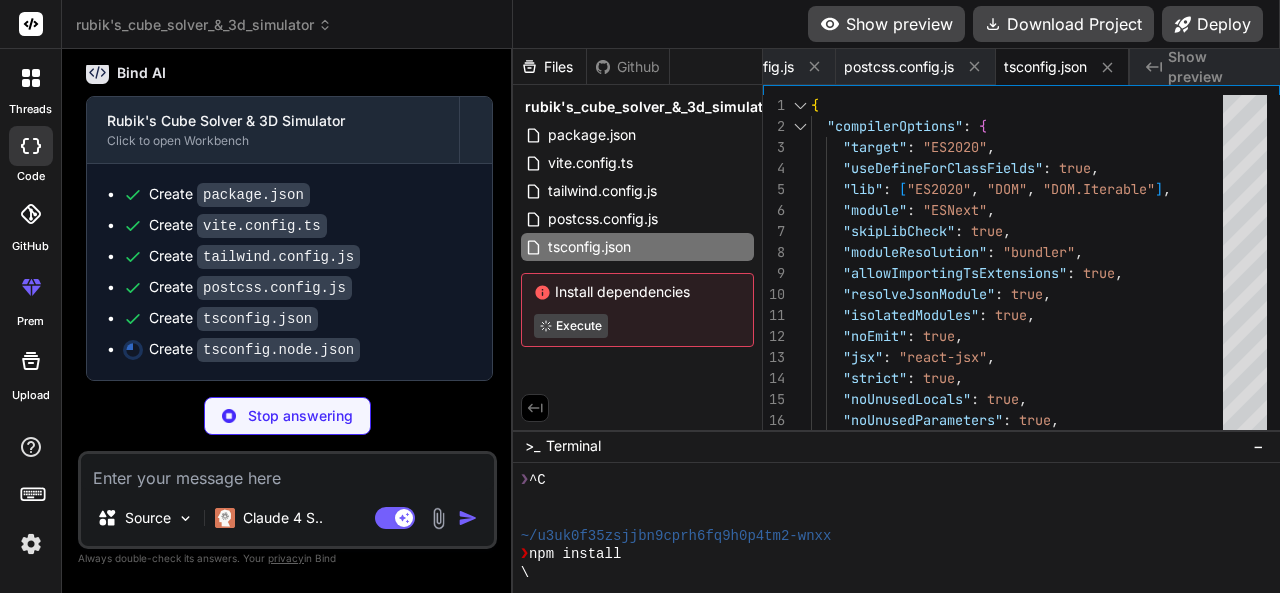 type 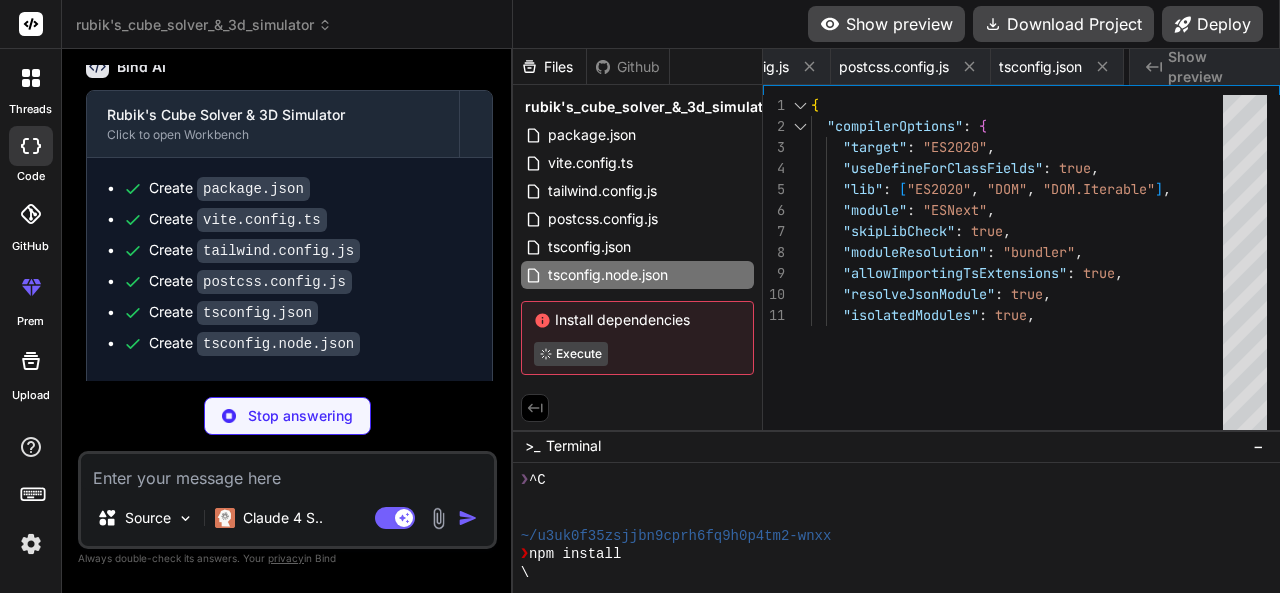 type on "x" 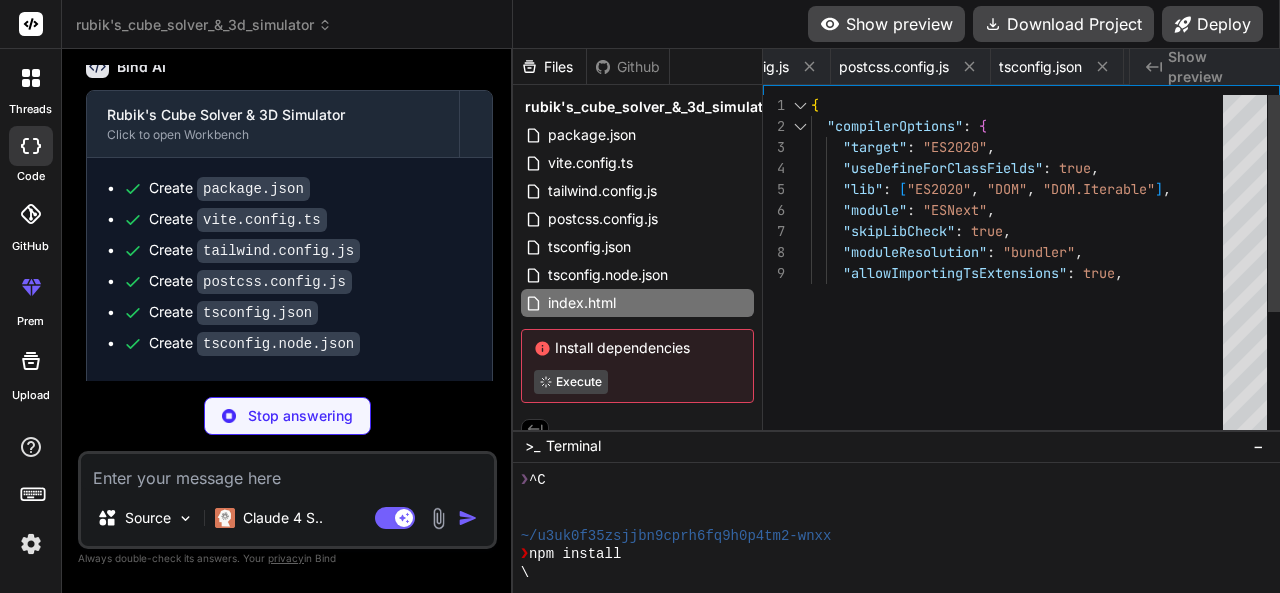 type on "x" 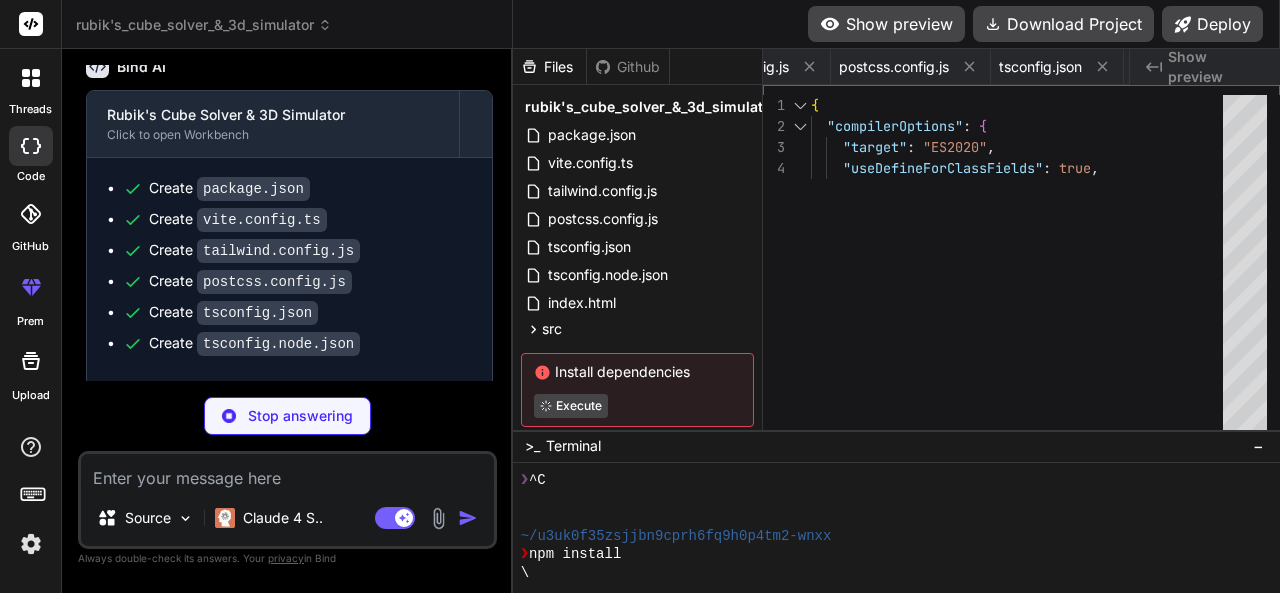 type on "x" 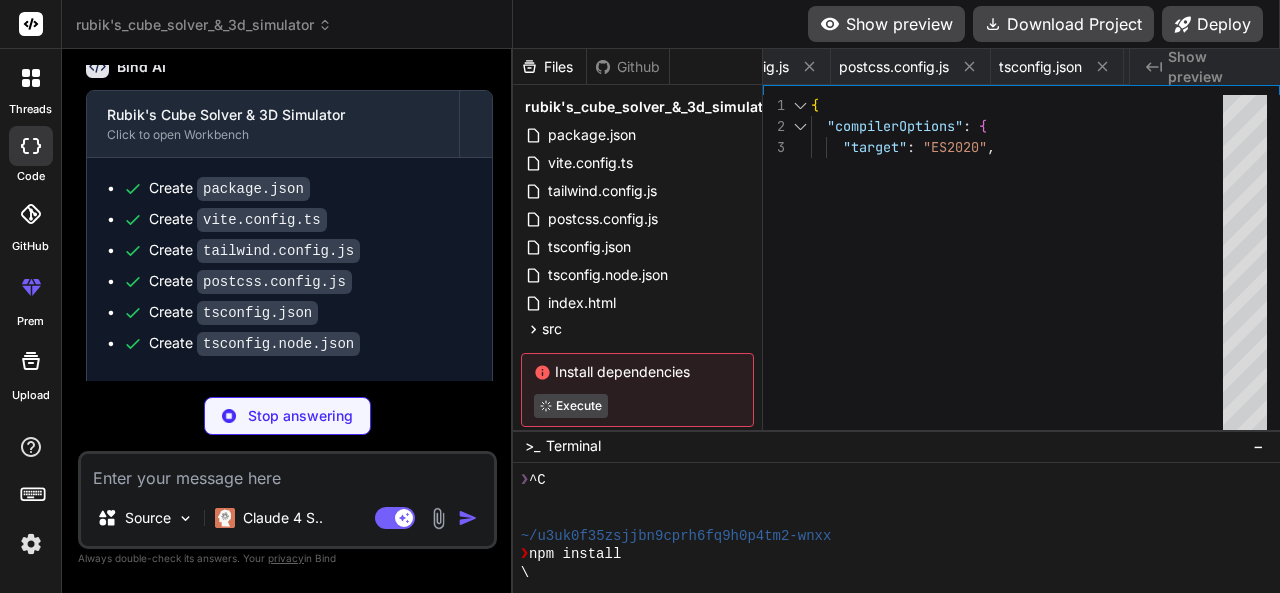 type on "x" 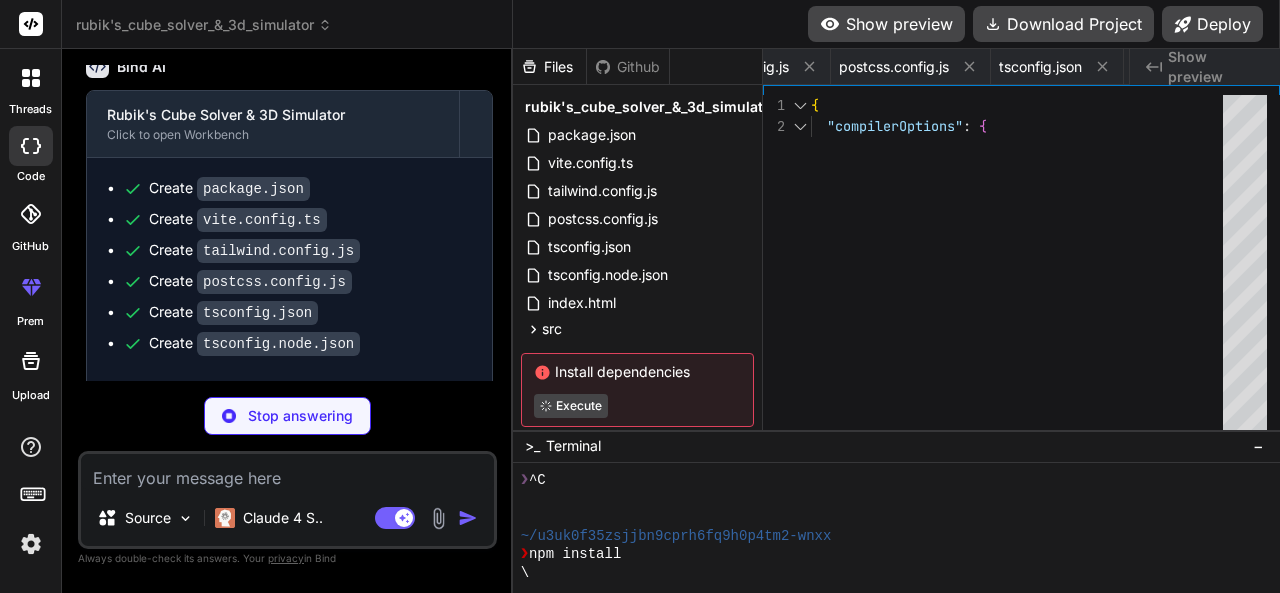 type on "x" 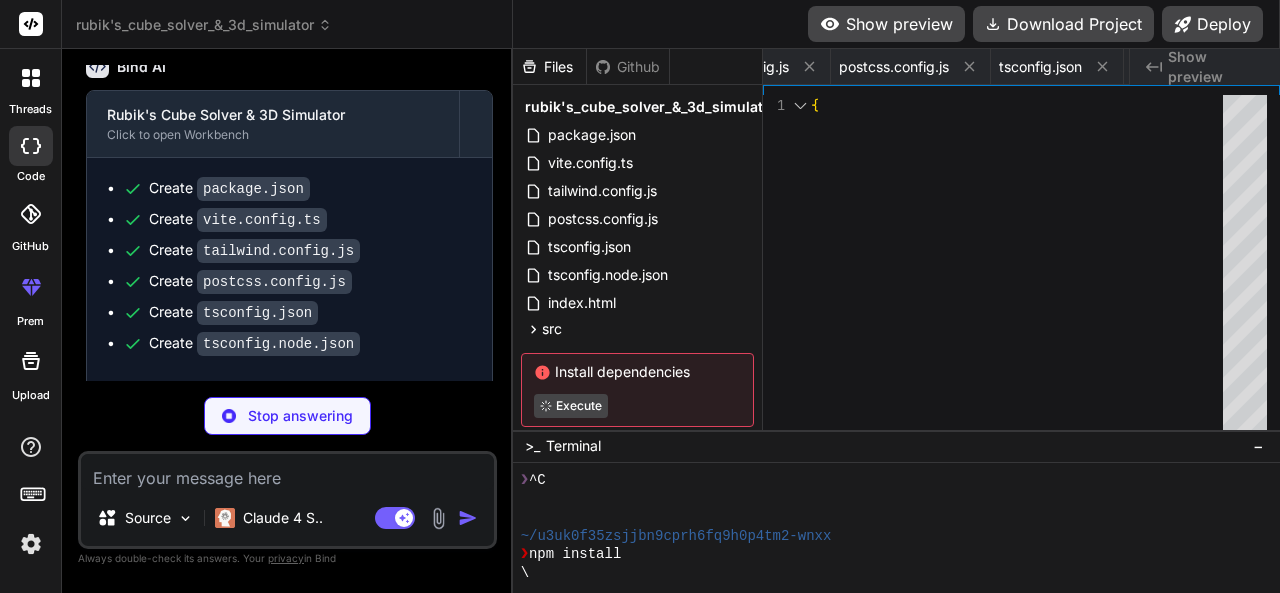 type on "x" 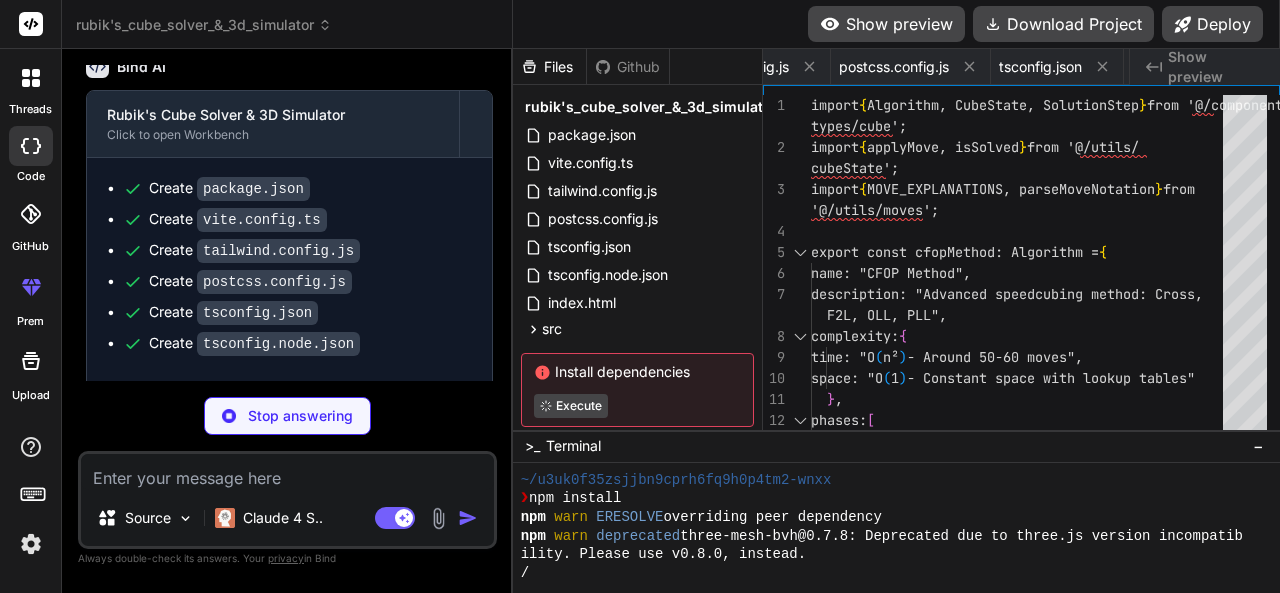 scroll, scrollTop: 0, scrollLeft: 1512, axis: horizontal 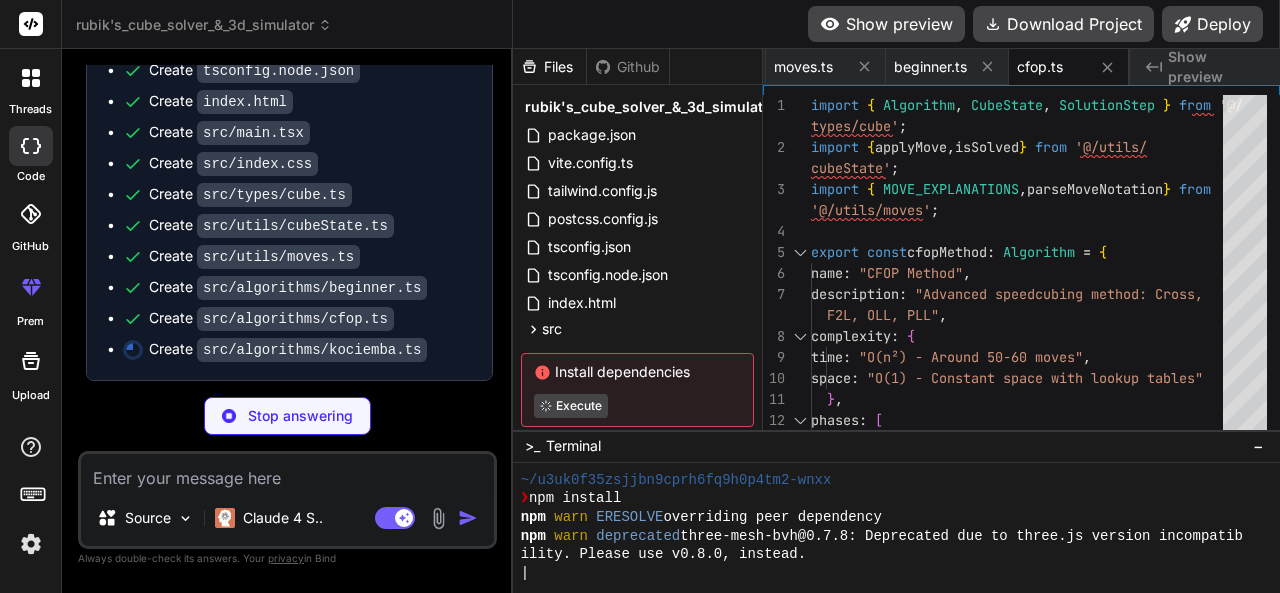 type on "x" 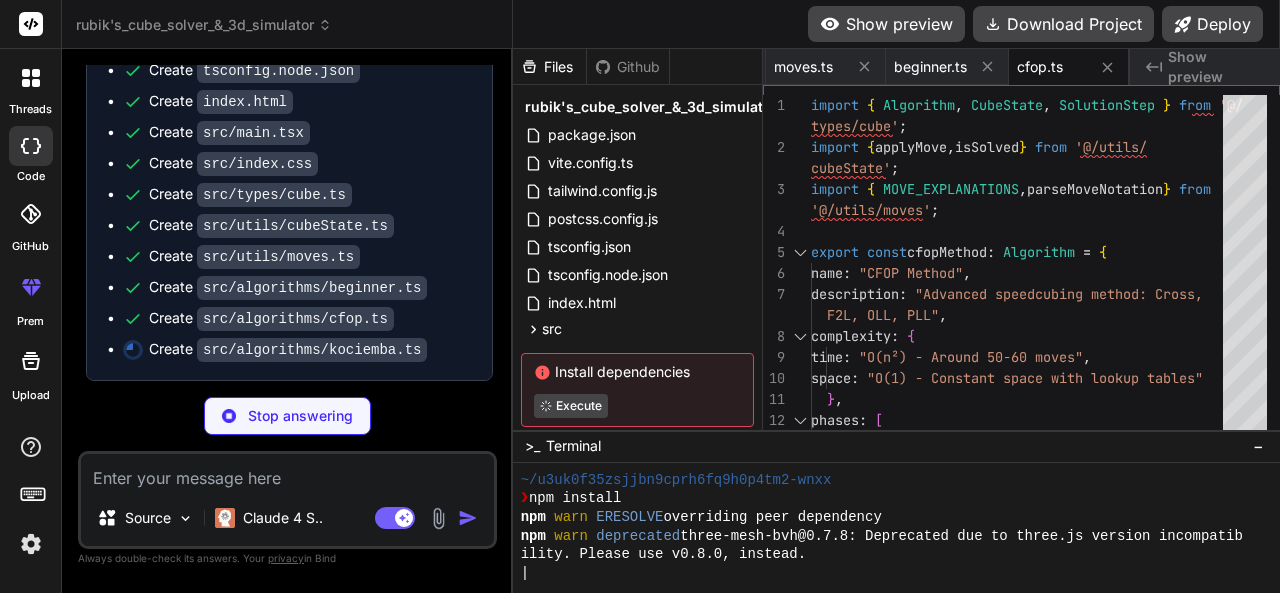 type on "moves.push("U2");
moves.push(...edgePerm);
moves.push("U");
moves.push(...slicePerm);
moves.push("F2");
moves.push(...cornerPerm);
return moves;
}" 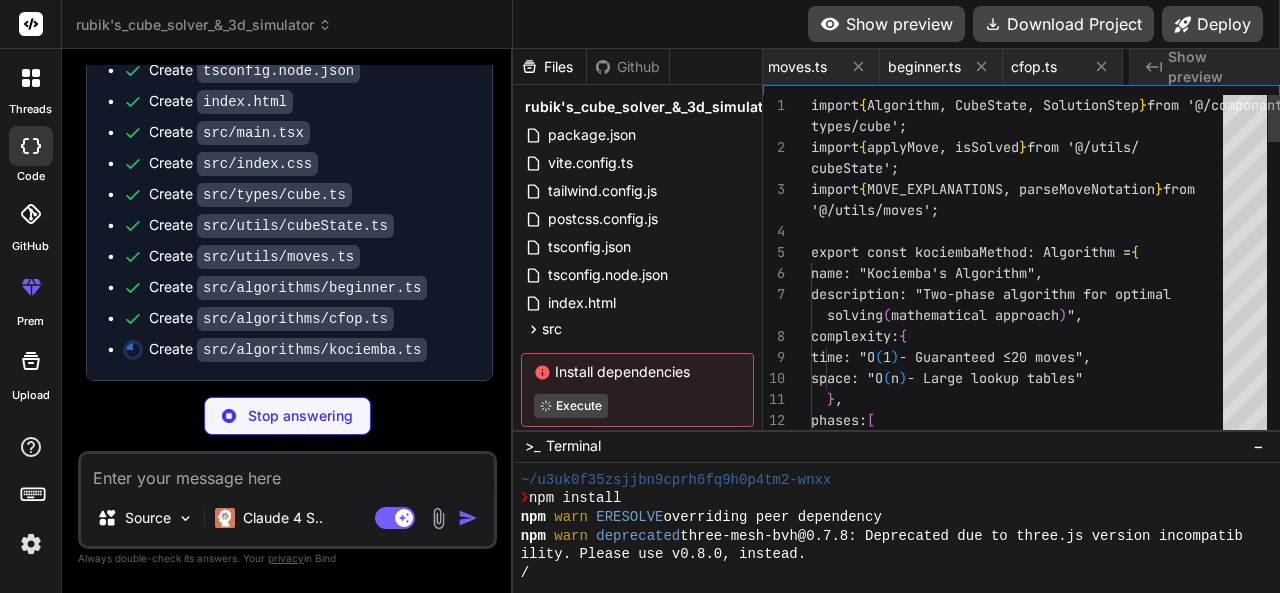 scroll, scrollTop: 0, scrollLeft: 1642, axis: horizontal 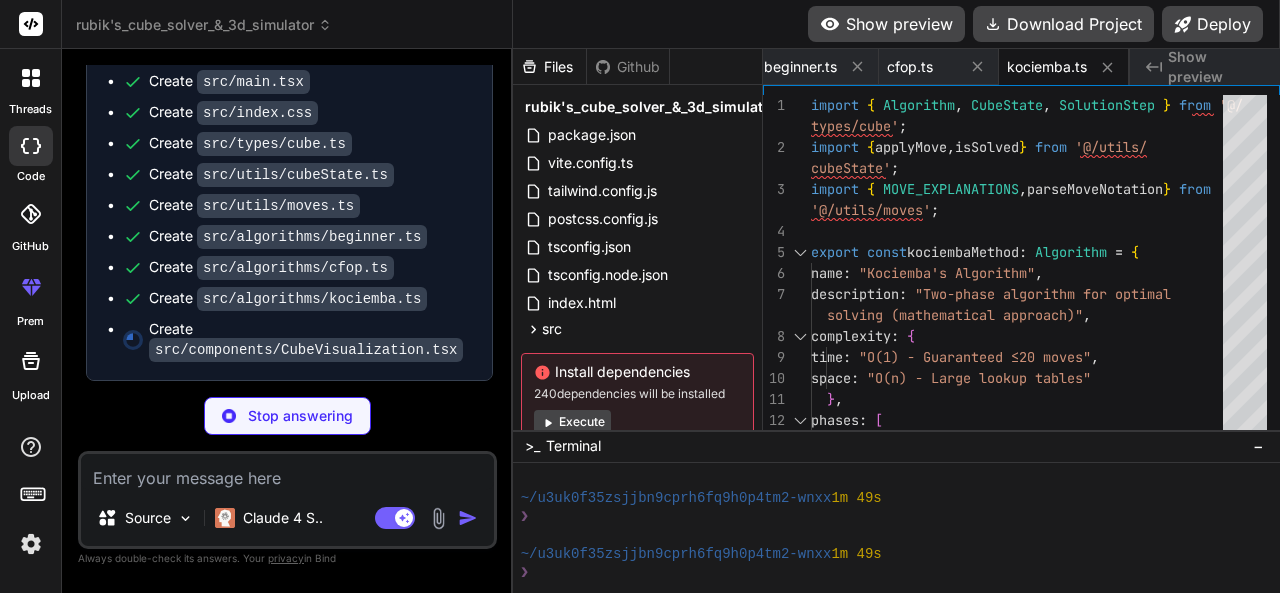 type on "x" 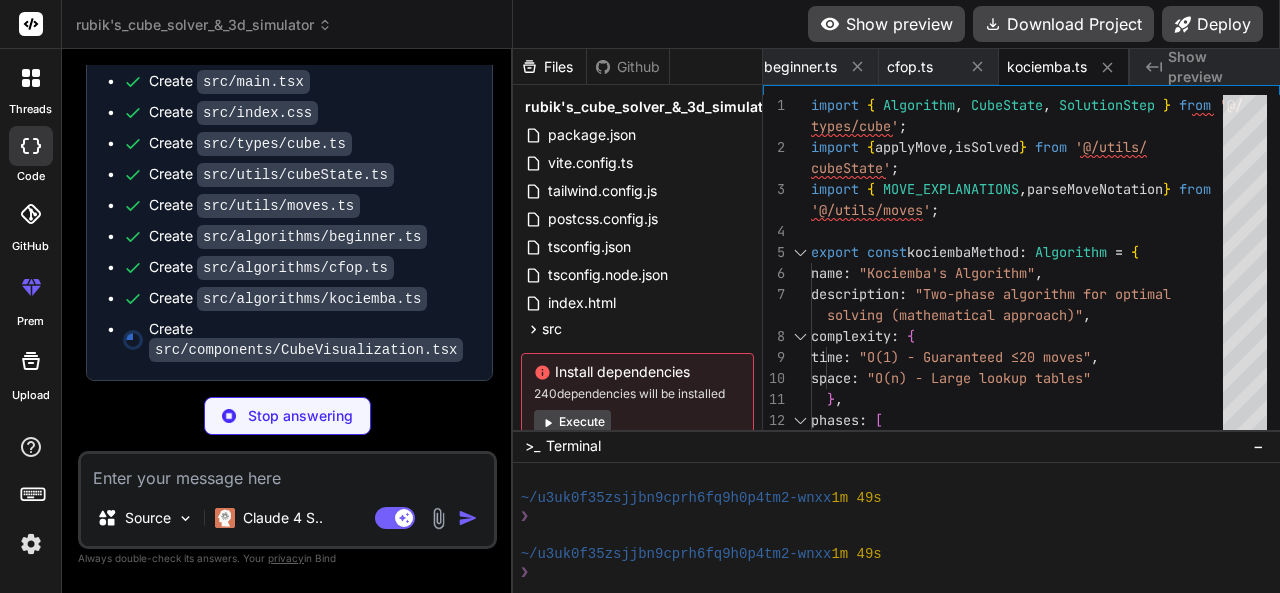 type on "rounded">
Executing: {animatedMove}
</div>
)}
</div>
);
}" 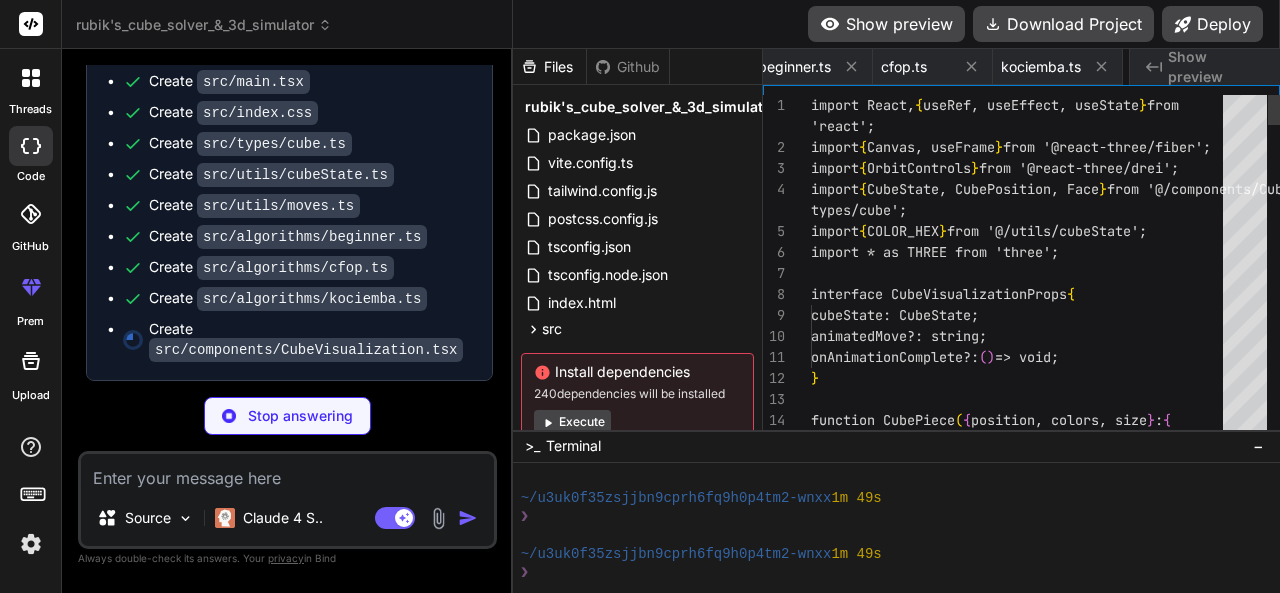 scroll, scrollTop: 0, scrollLeft: 1834, axis: horizontal 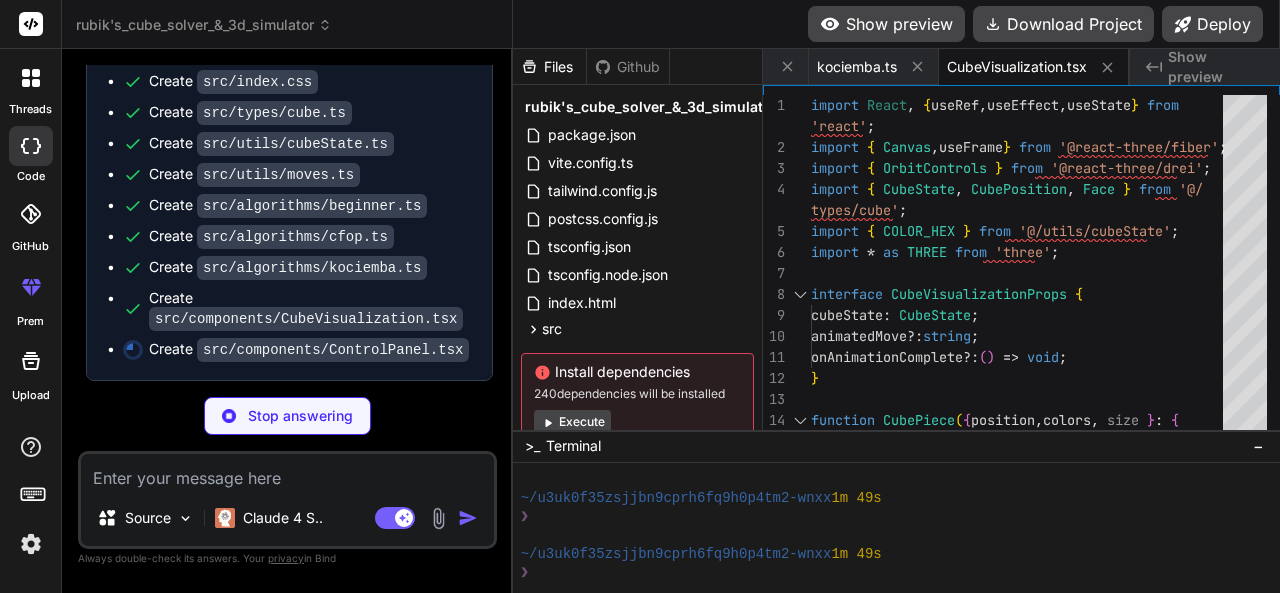 type on "x" 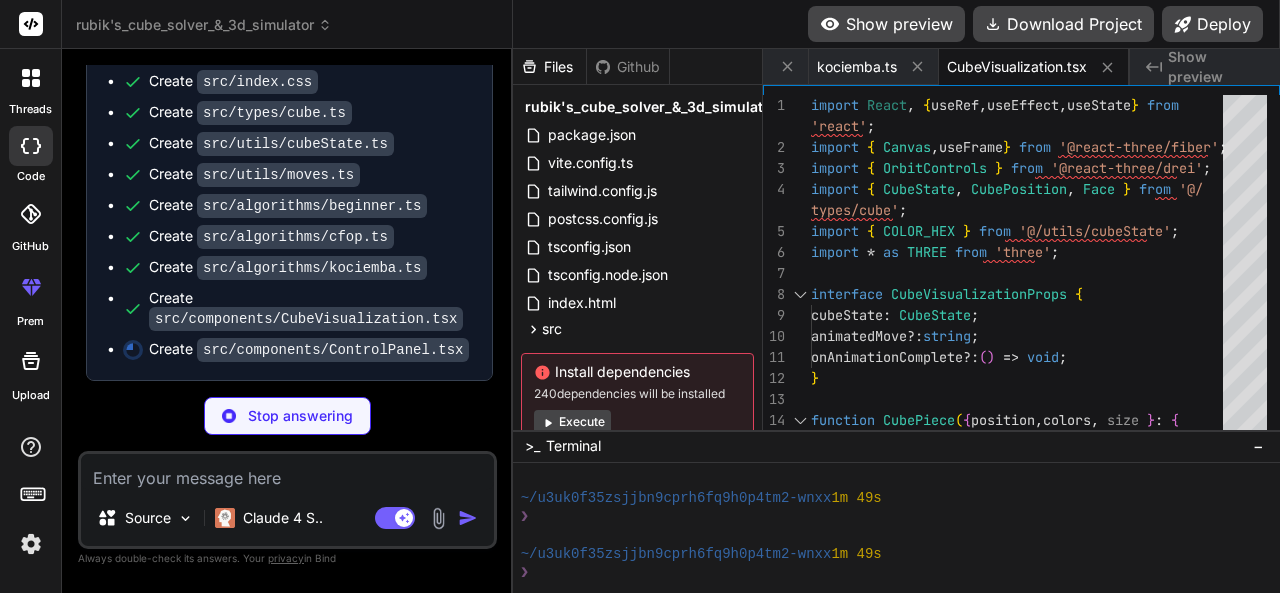 type on "))}
</div>
</div>
</div>
);
}" 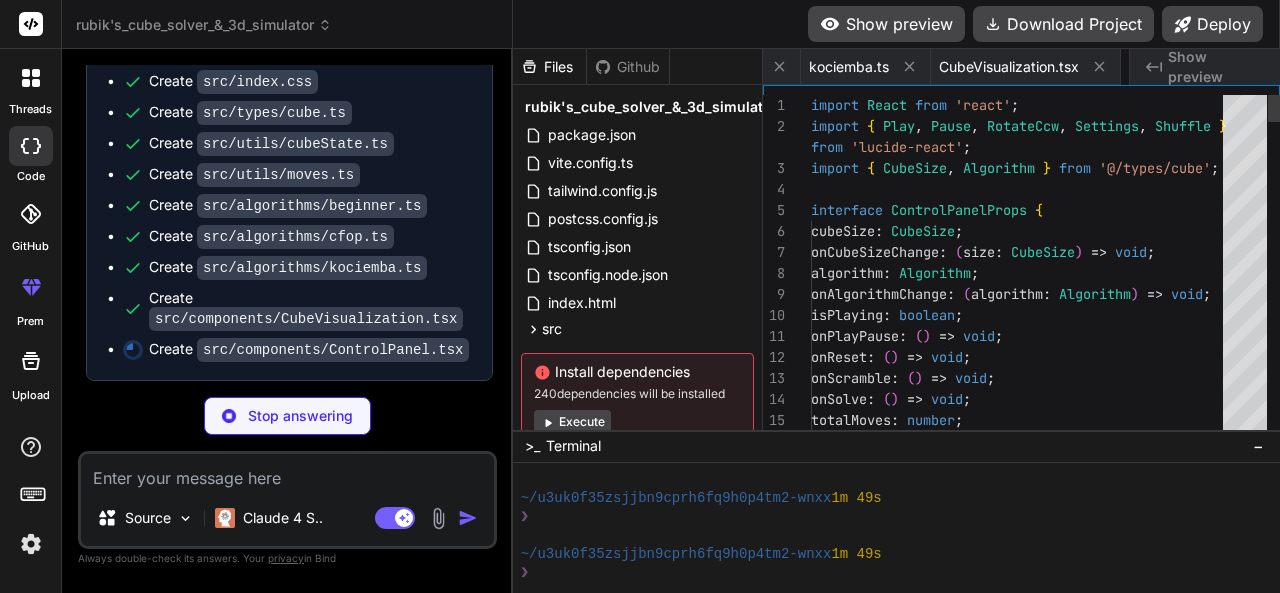scroll, scrollTop: 0, scrollLeft: 1992, axis: horizontal 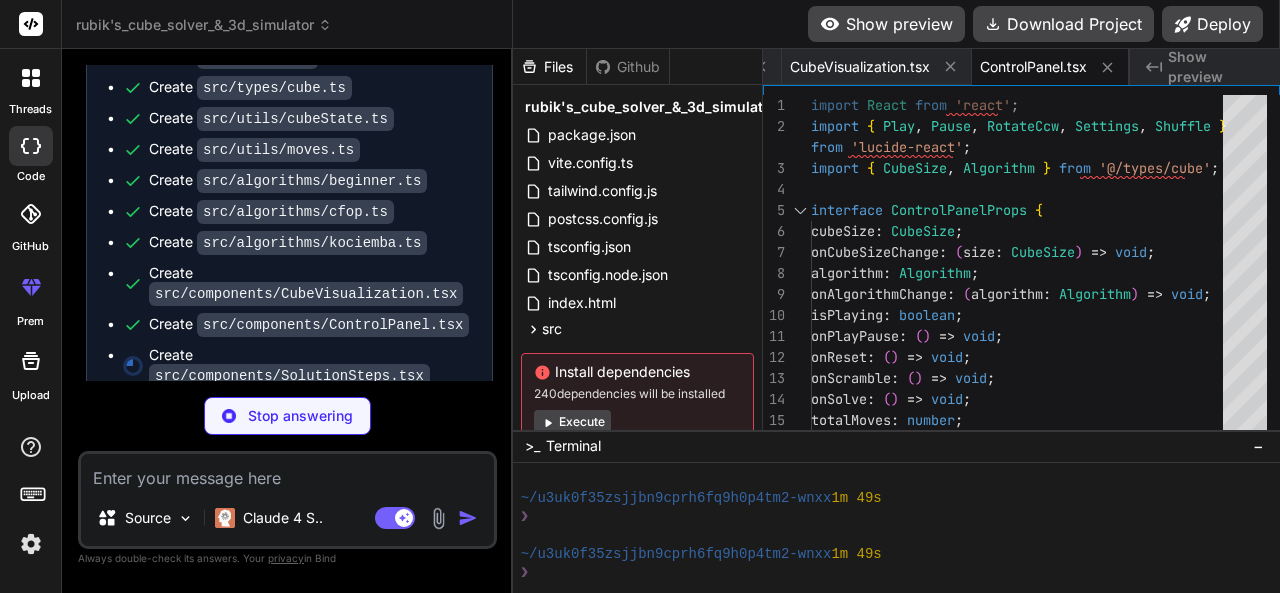 type on "x" 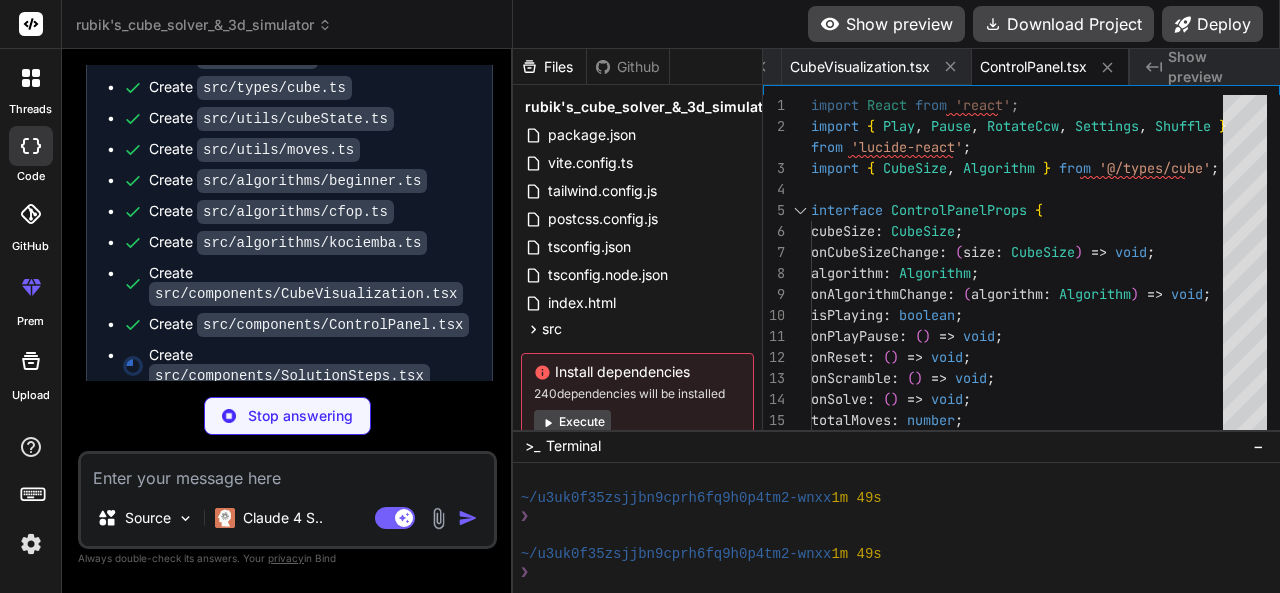 type on "Total moves: {steps.length}
</p>
</div>
)}
</div>
);
}" 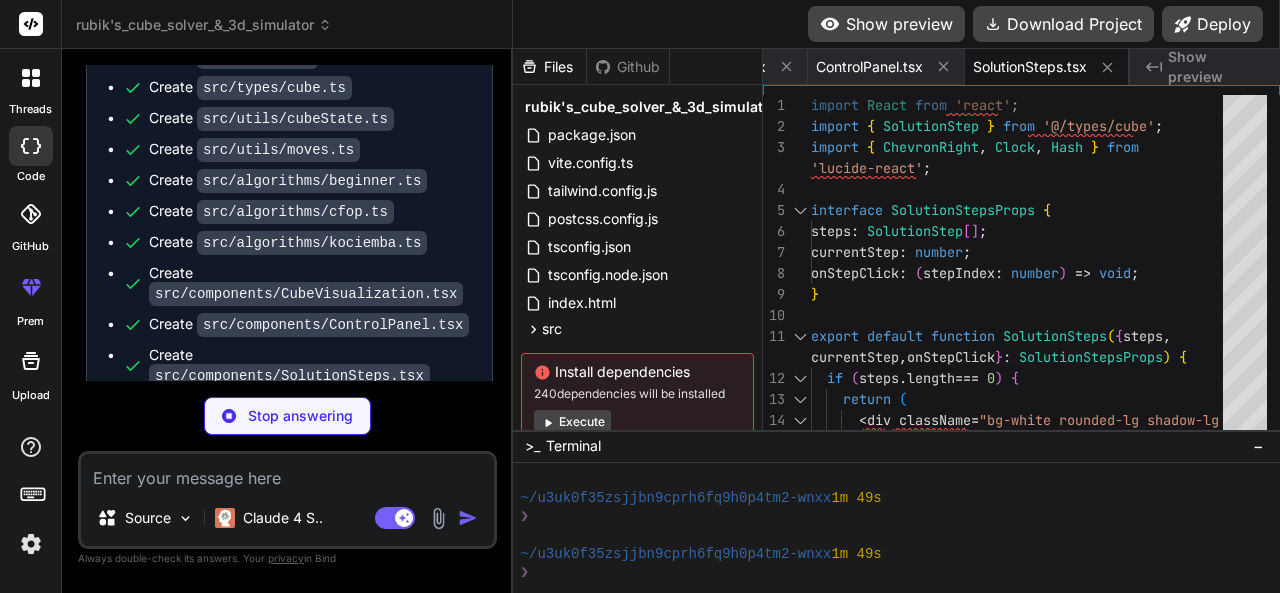 type on "x" 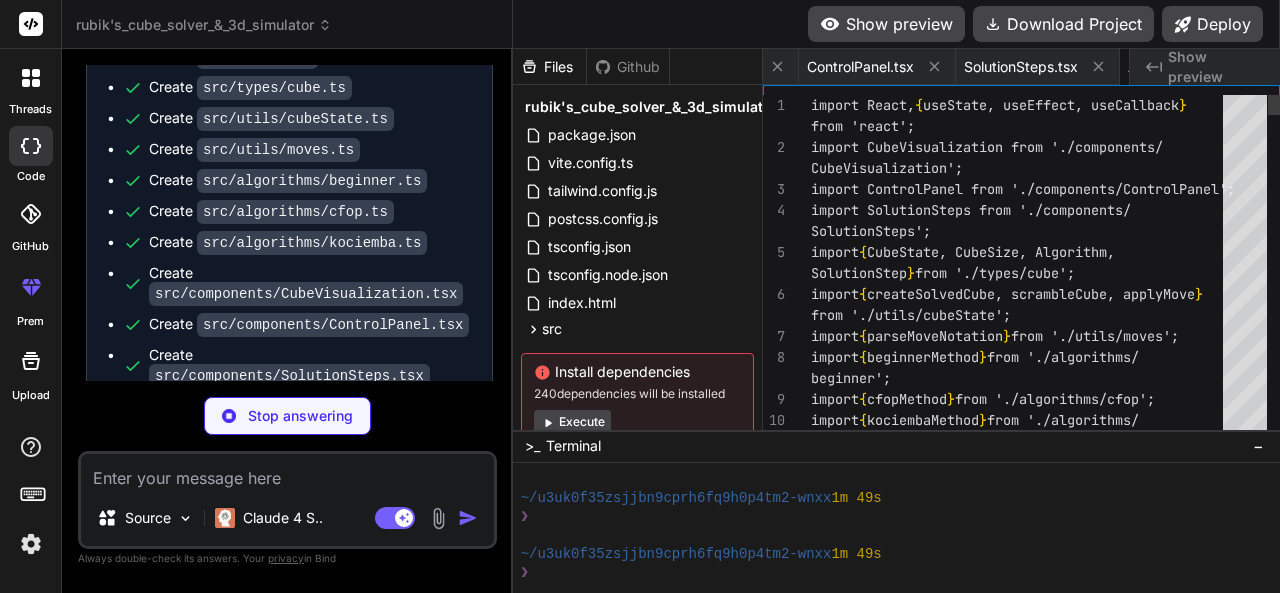 scroll, scrollTop: 0, scrollLeft: 2276, axis: horizontal 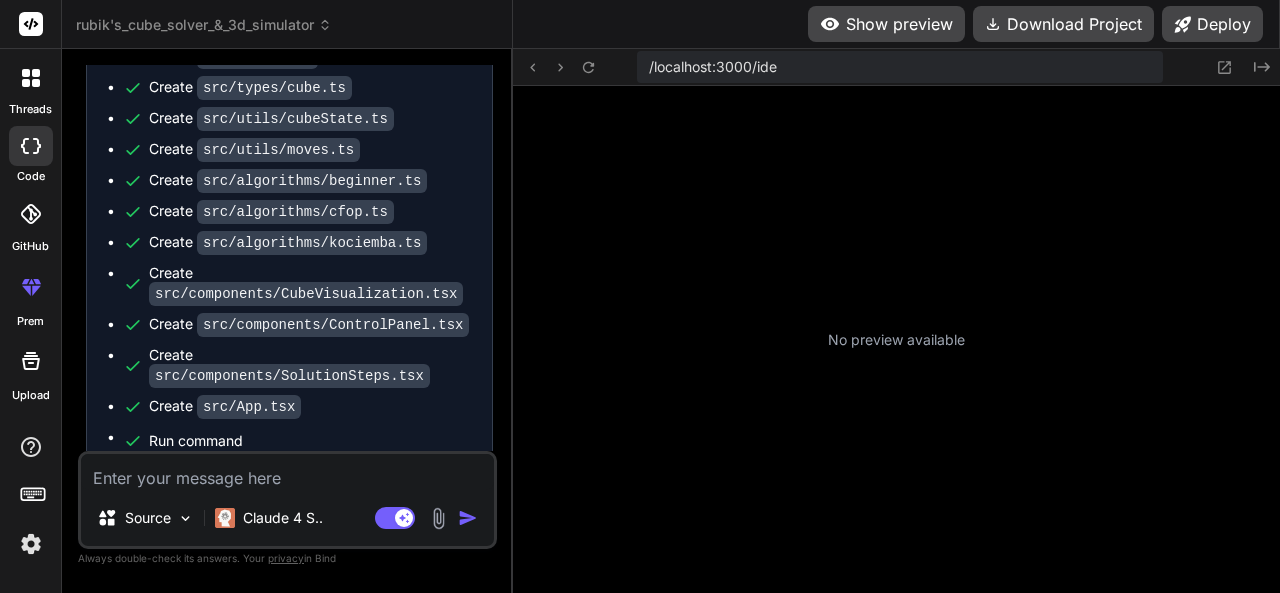 type on "x" 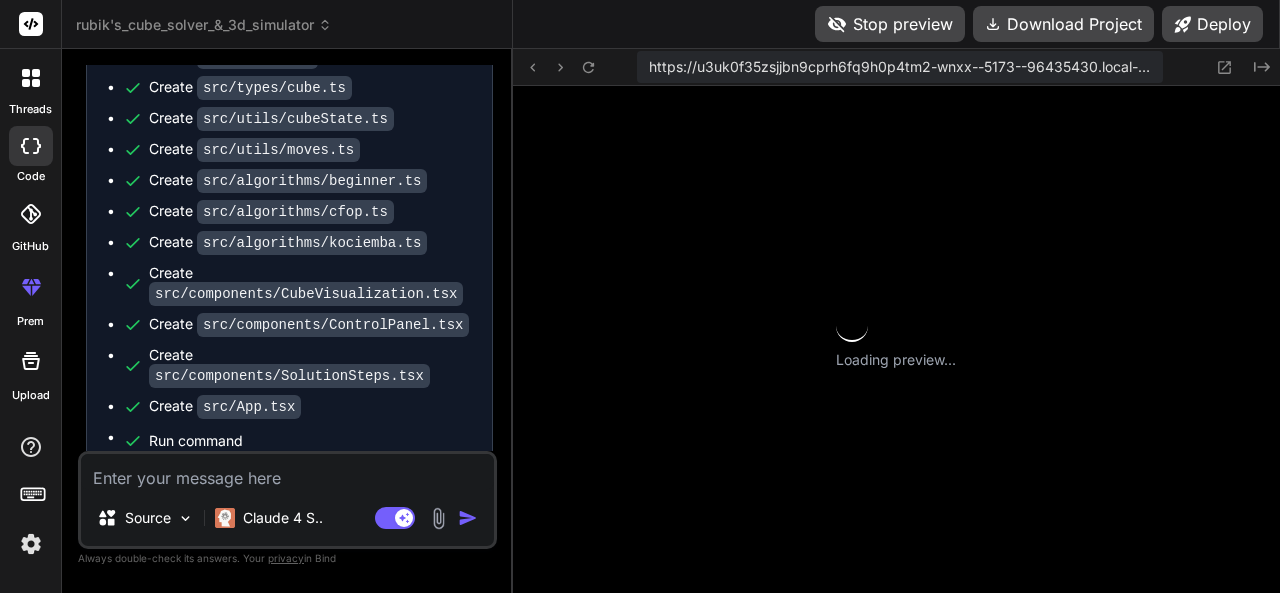 scroll, scrollTop: 1213, scrollLeft: 0, axis: vertical 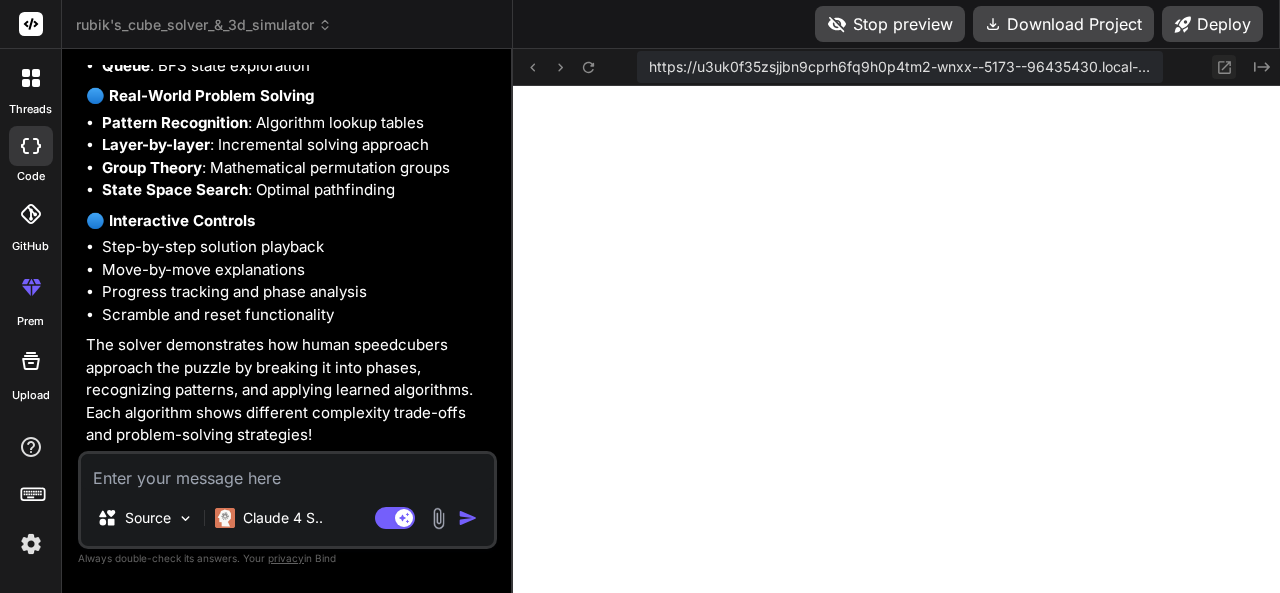 click 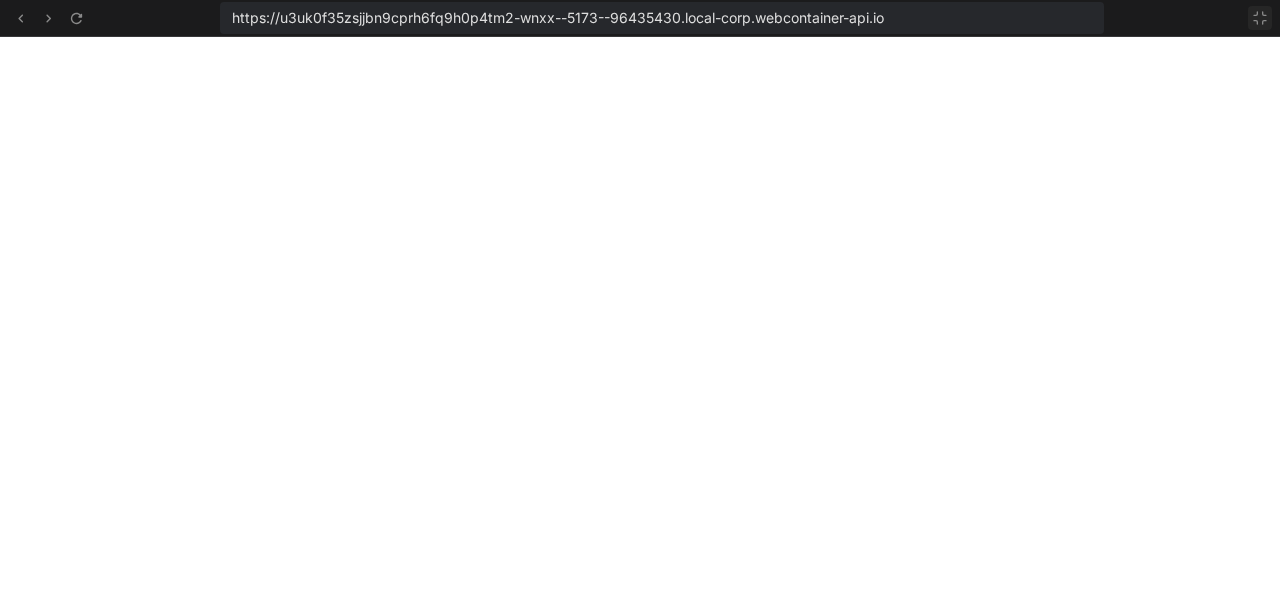 click at bounding box center (1260, 18) 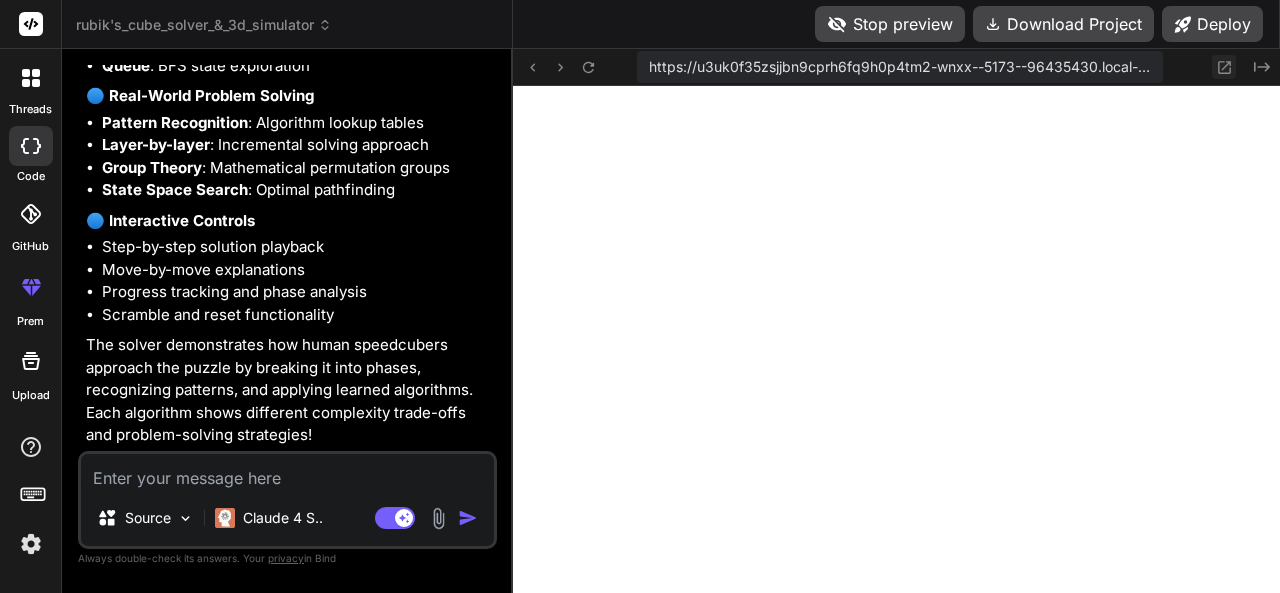 click 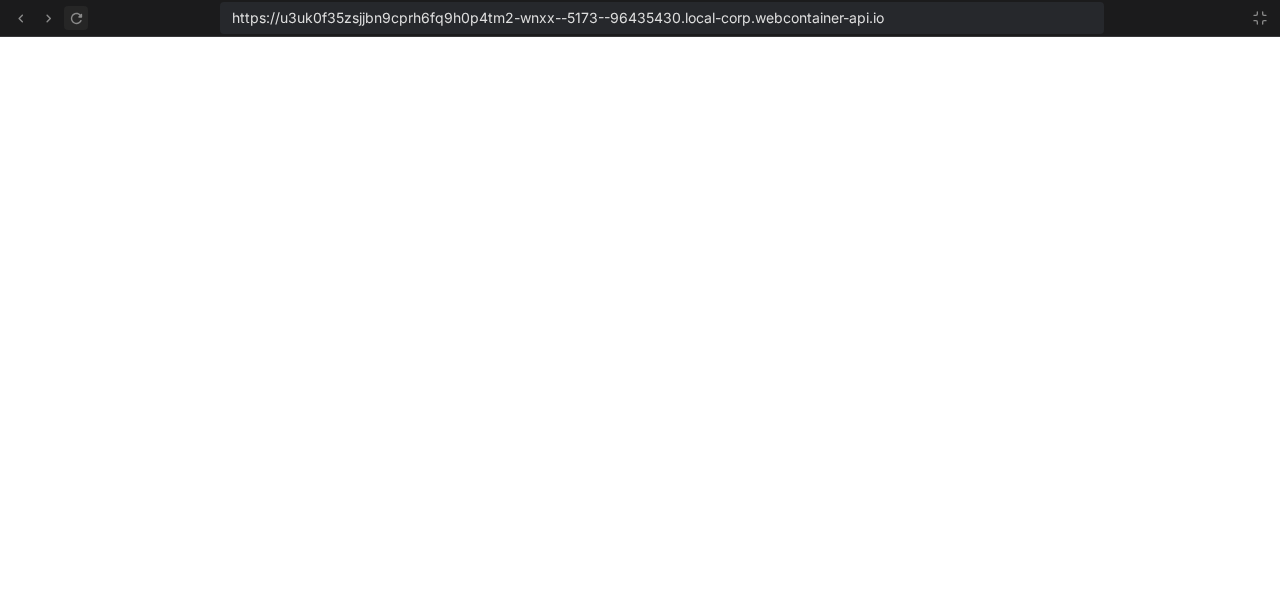 click at bounding box center (76, 18) 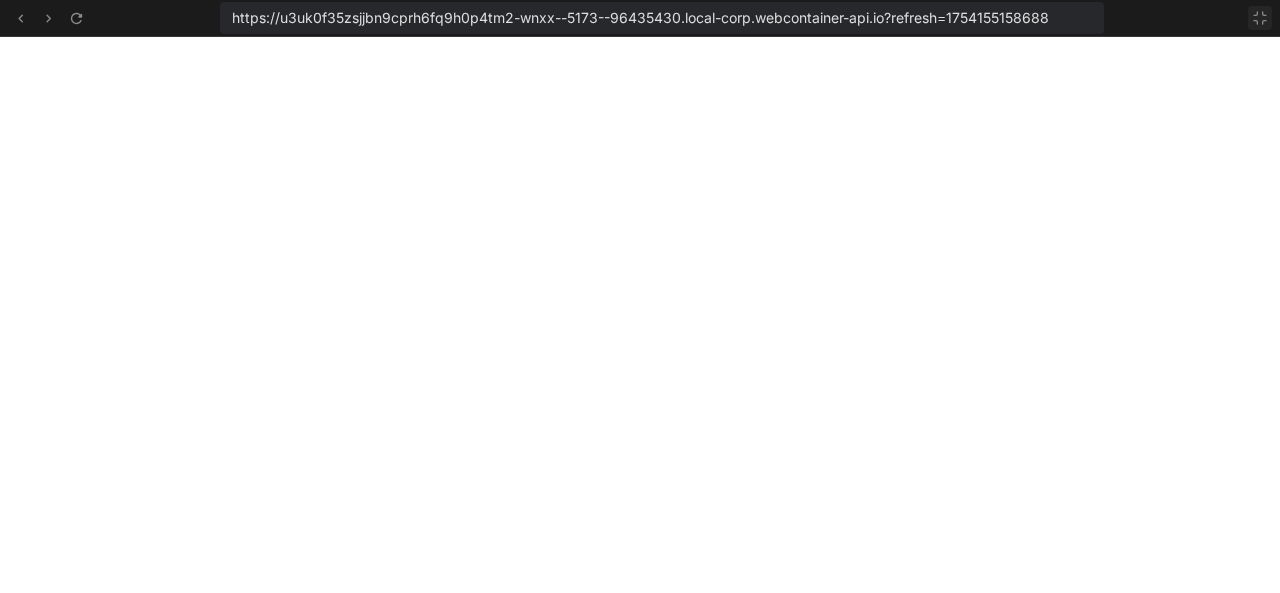 click 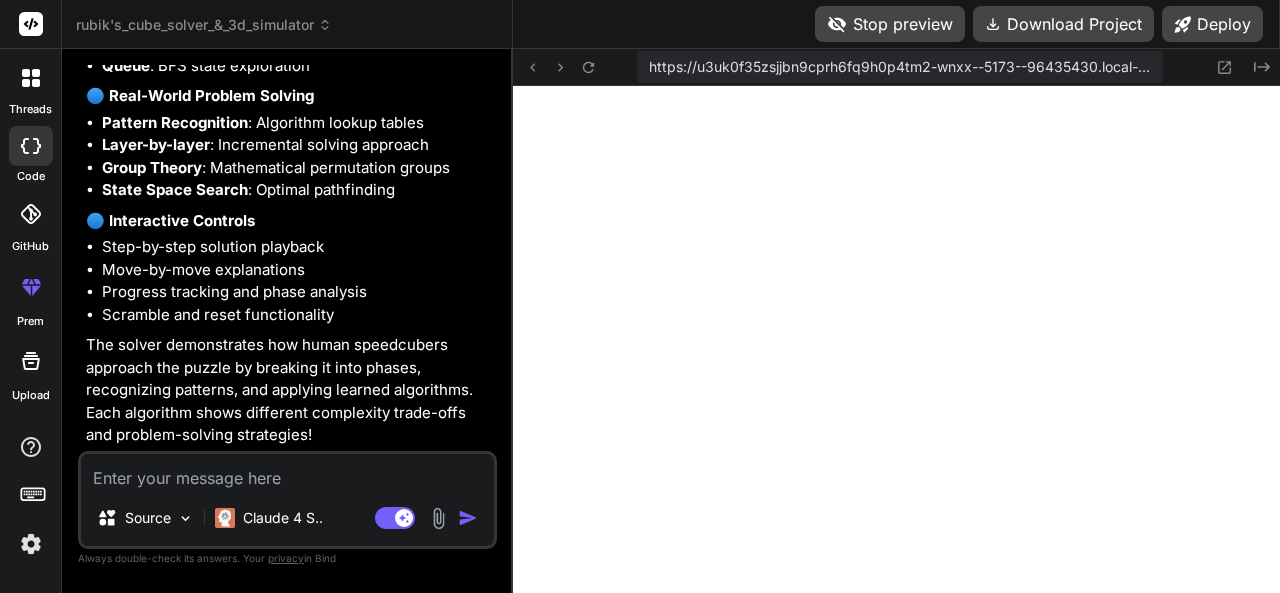 click at bounding box center (287, 472) 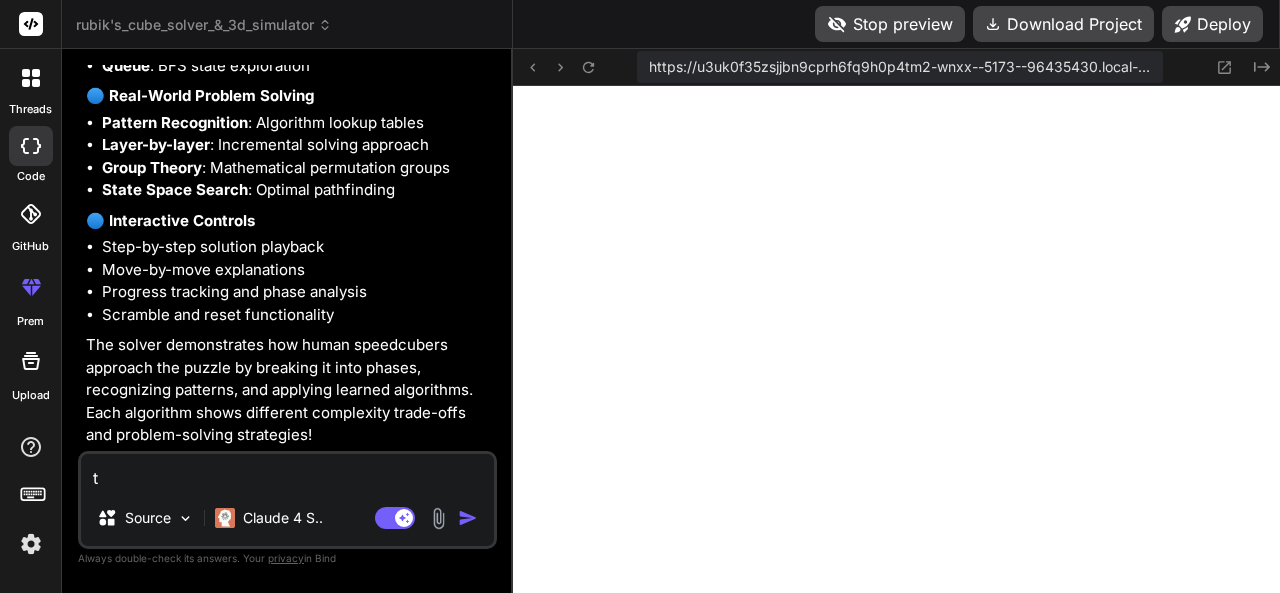 type on "th" 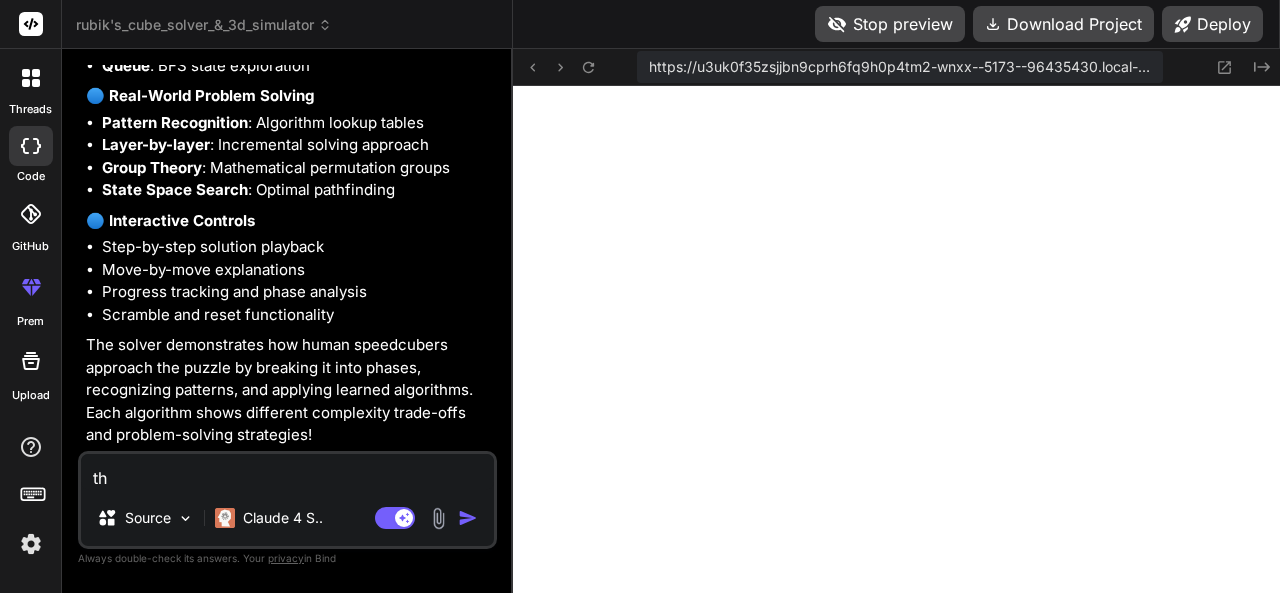 type on "the" 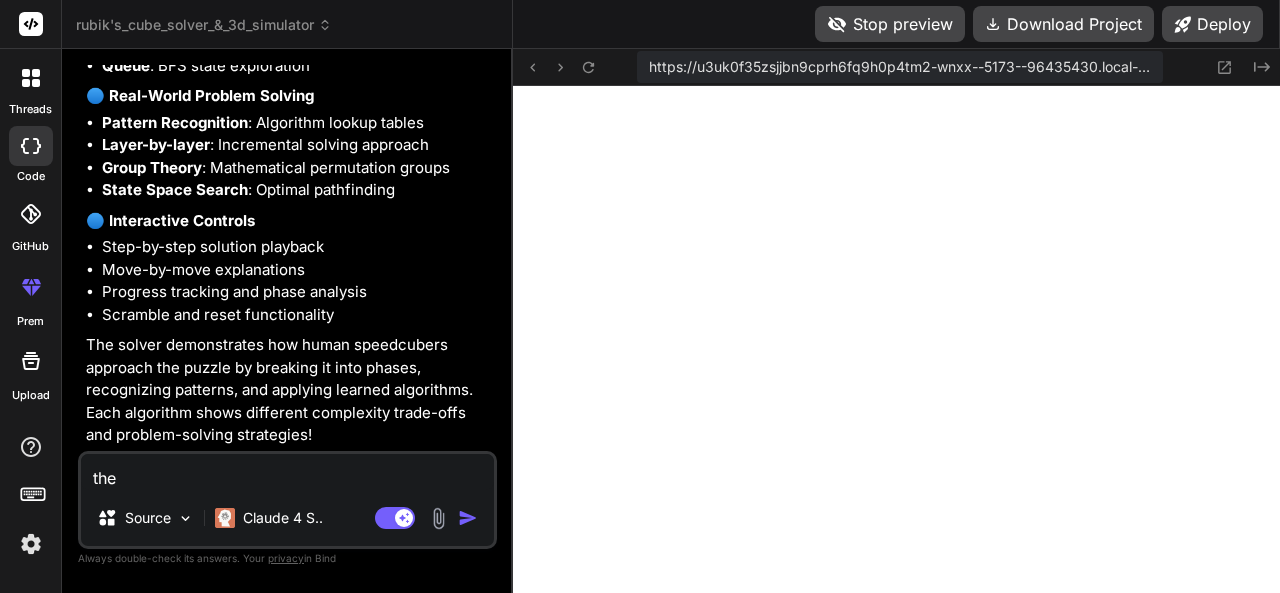 type on "the" 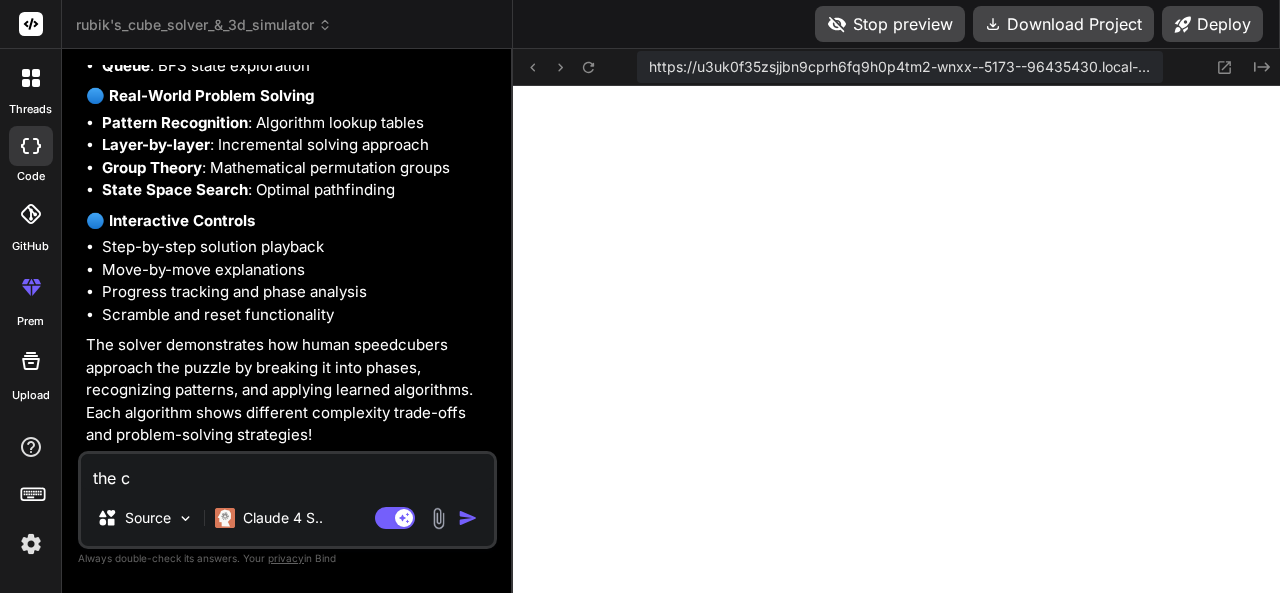 type on "the cu" 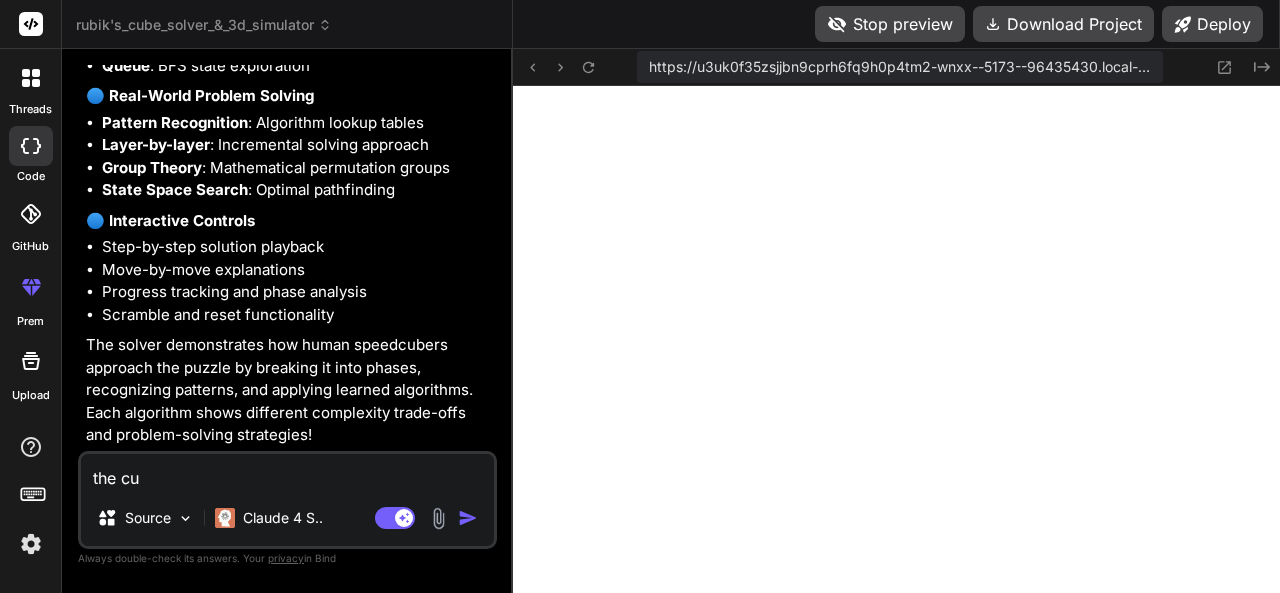 type on "the cub" 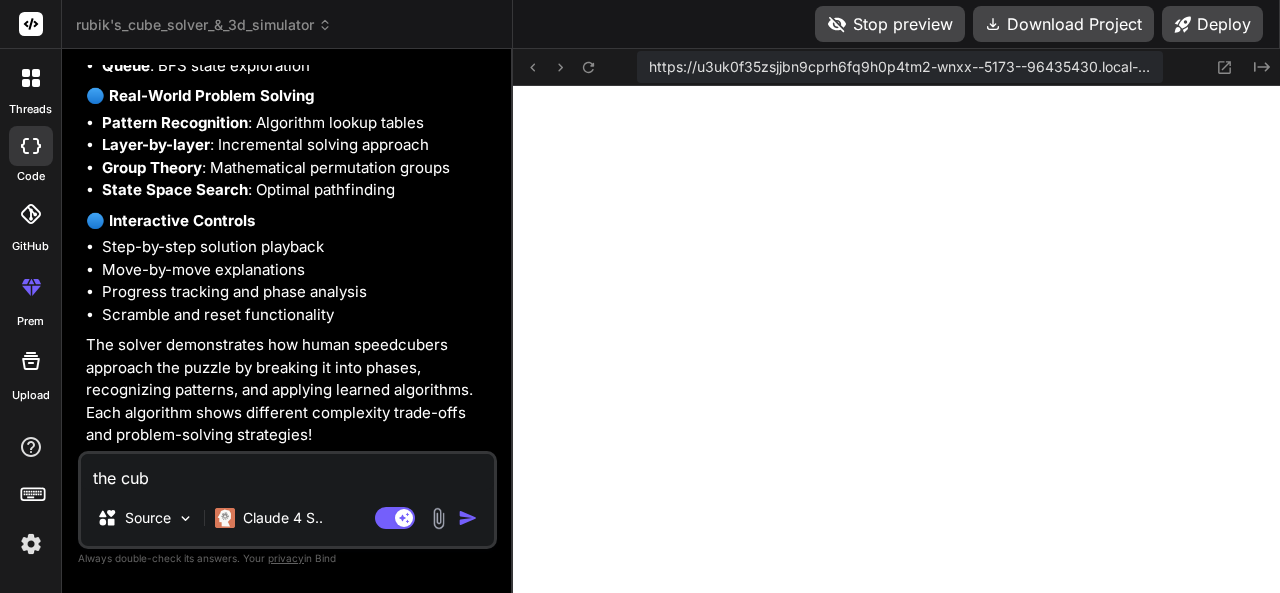 type on "the cube" 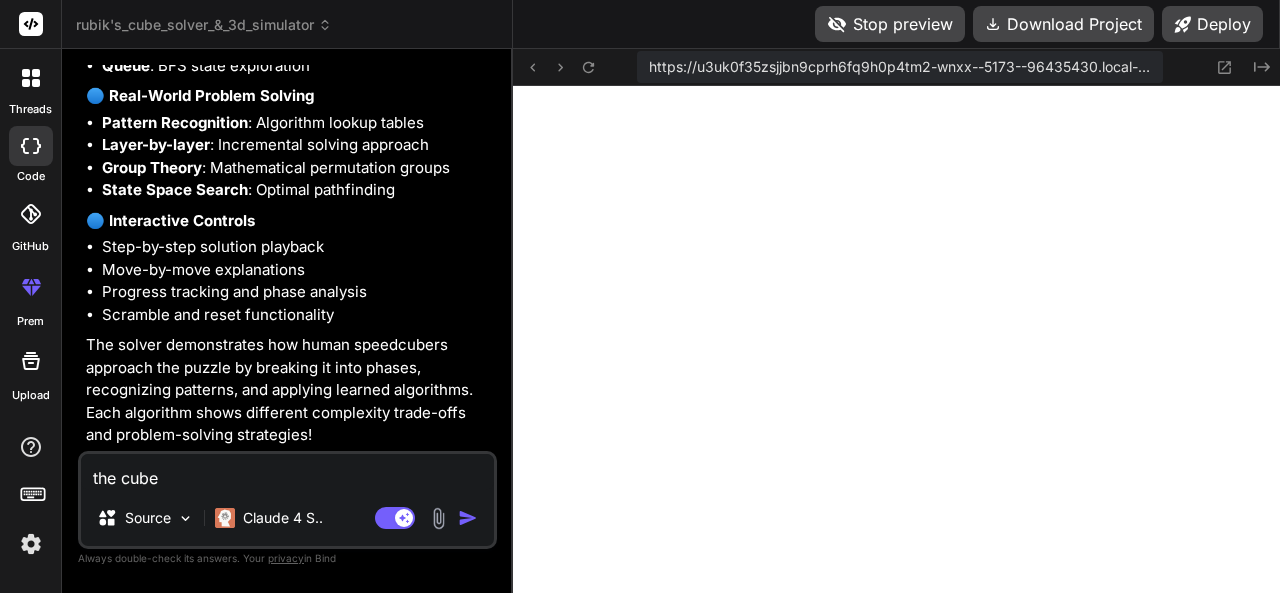 type on "x" 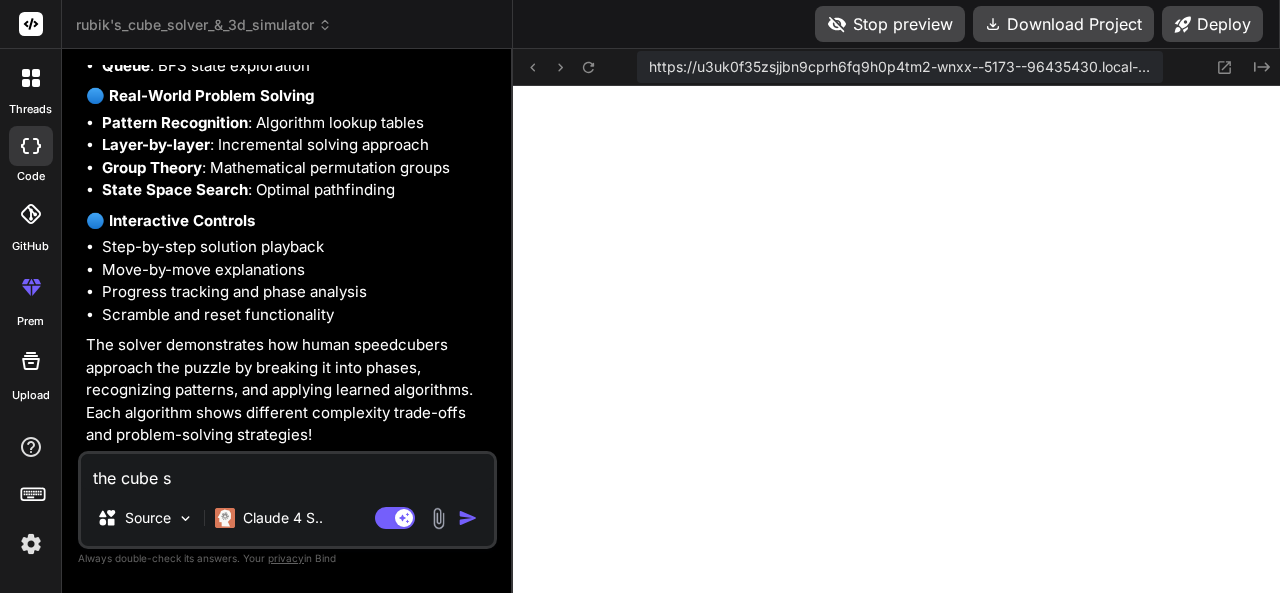 type on "the cube sh" 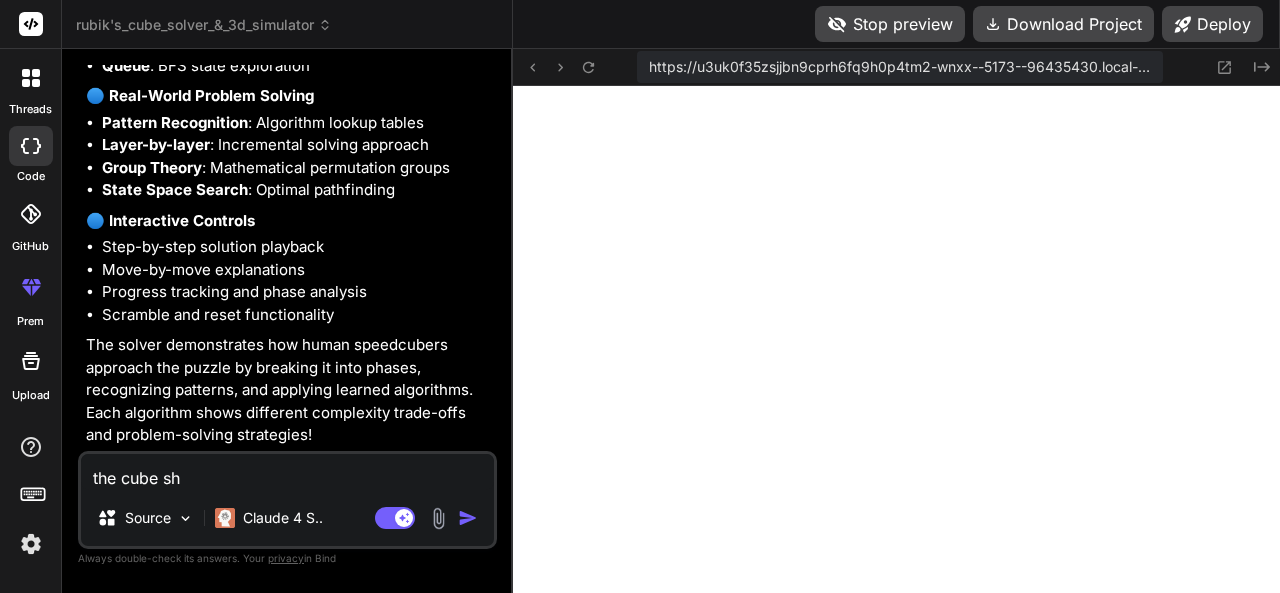 type on "the cube sho" 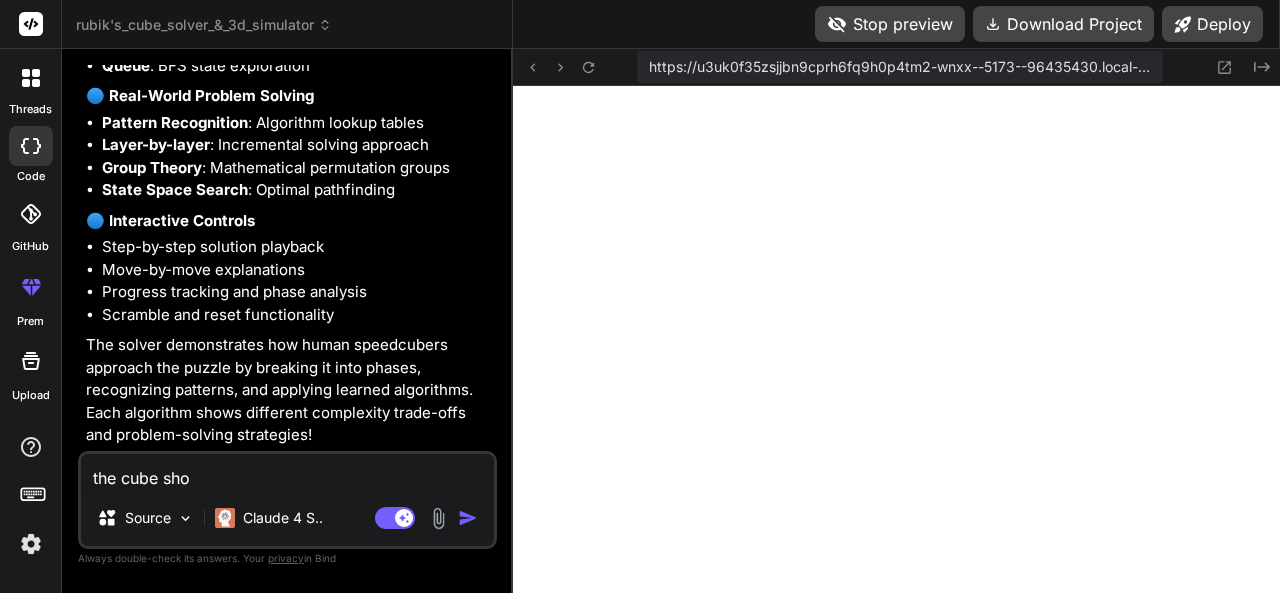 type on "x" 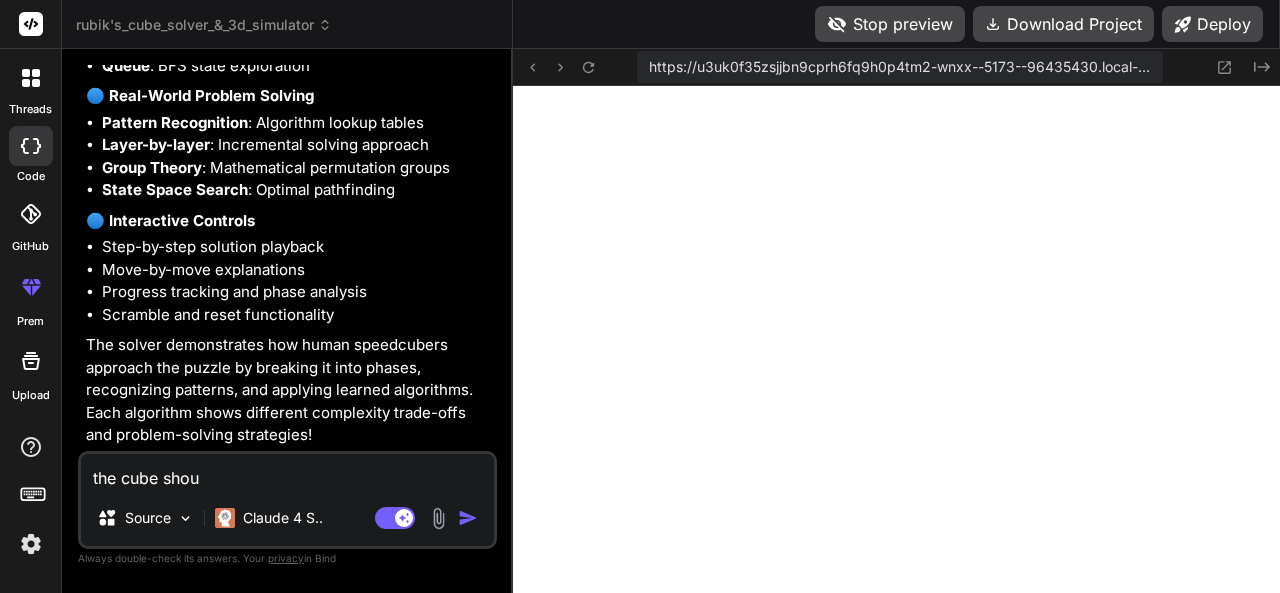 type on "x" 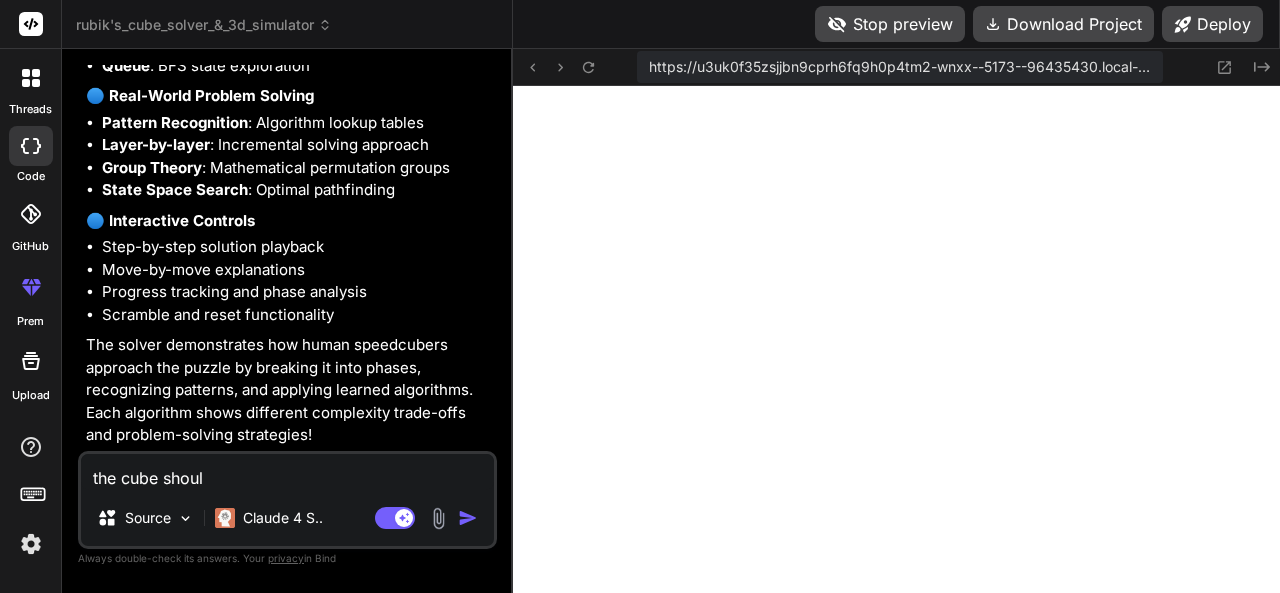 type on "the cube should" 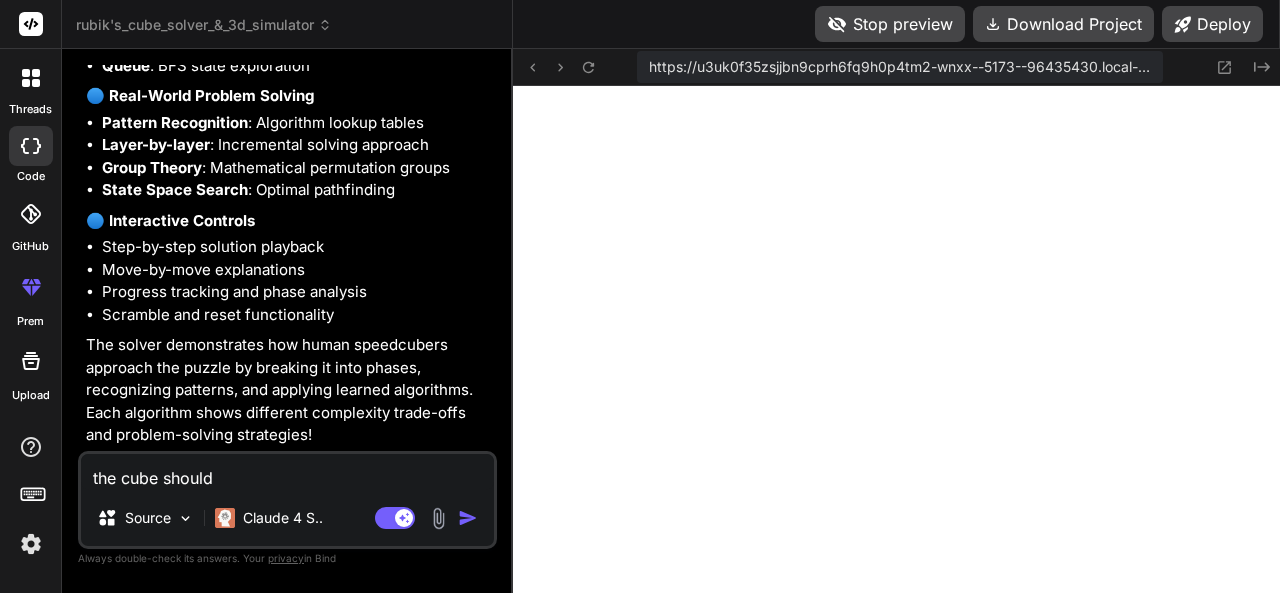 type on "x" 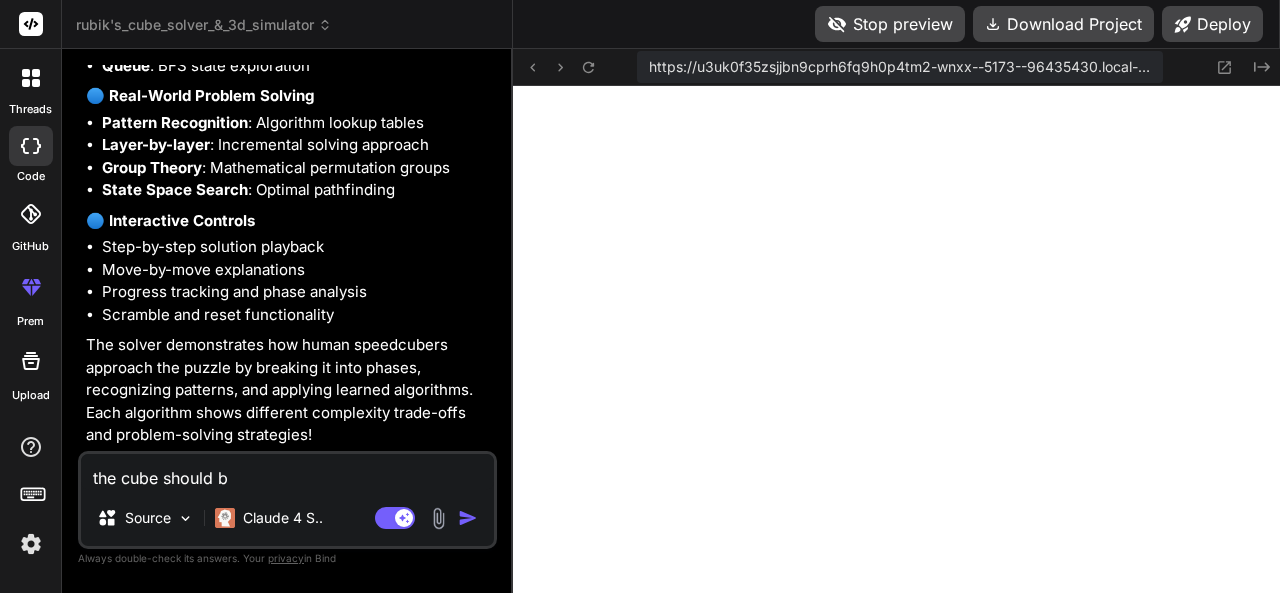 type on "the cube should be" 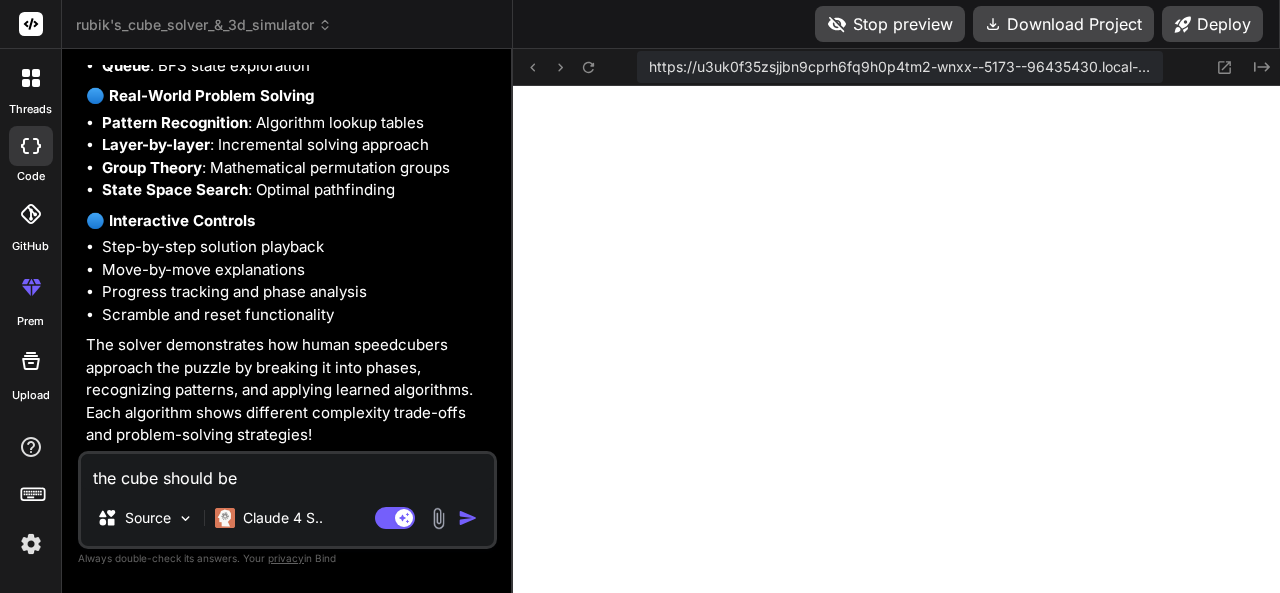 type on "the cube should be" 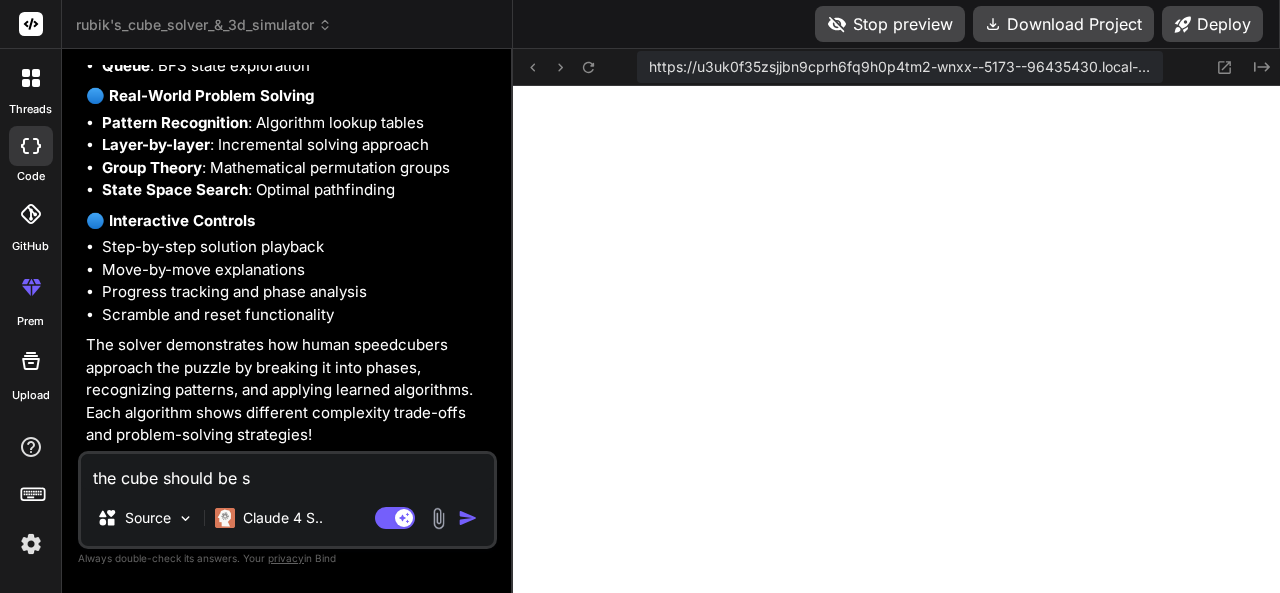type on "the cube should be so" 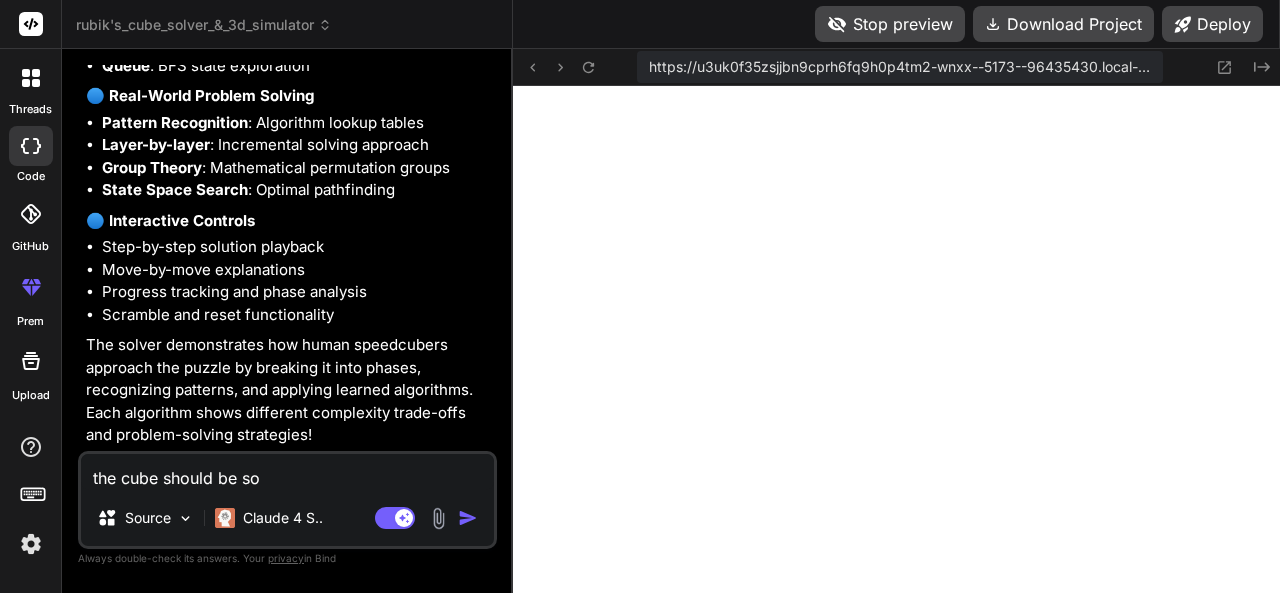 type on "the cube should be sol" 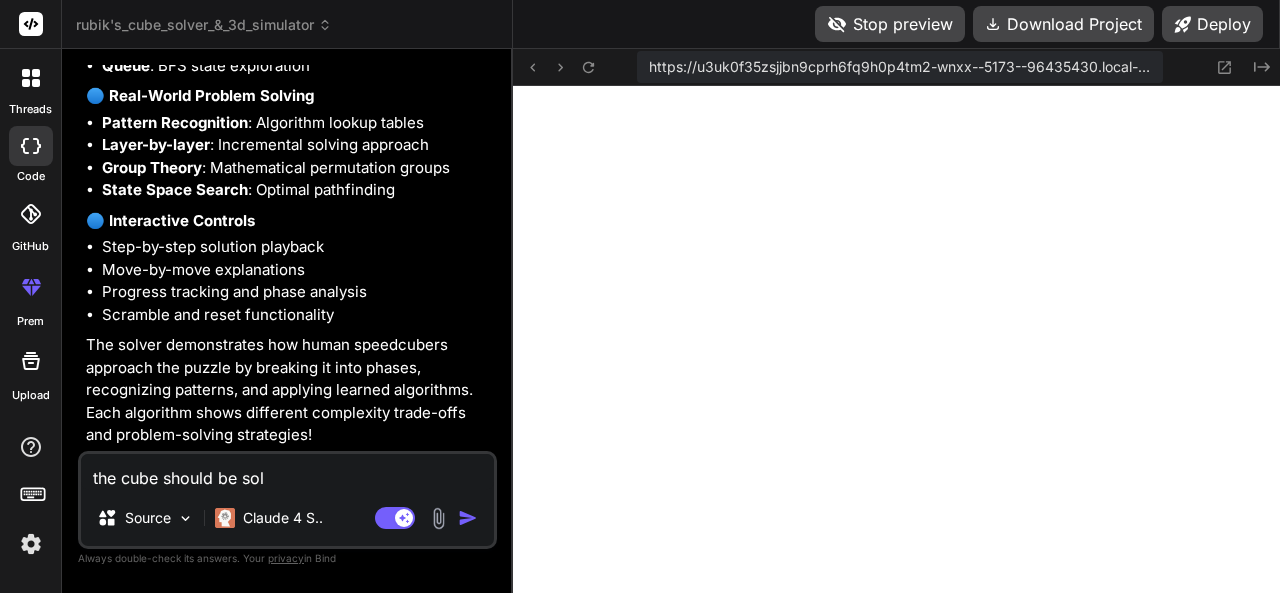 type on "the cube should be solv" 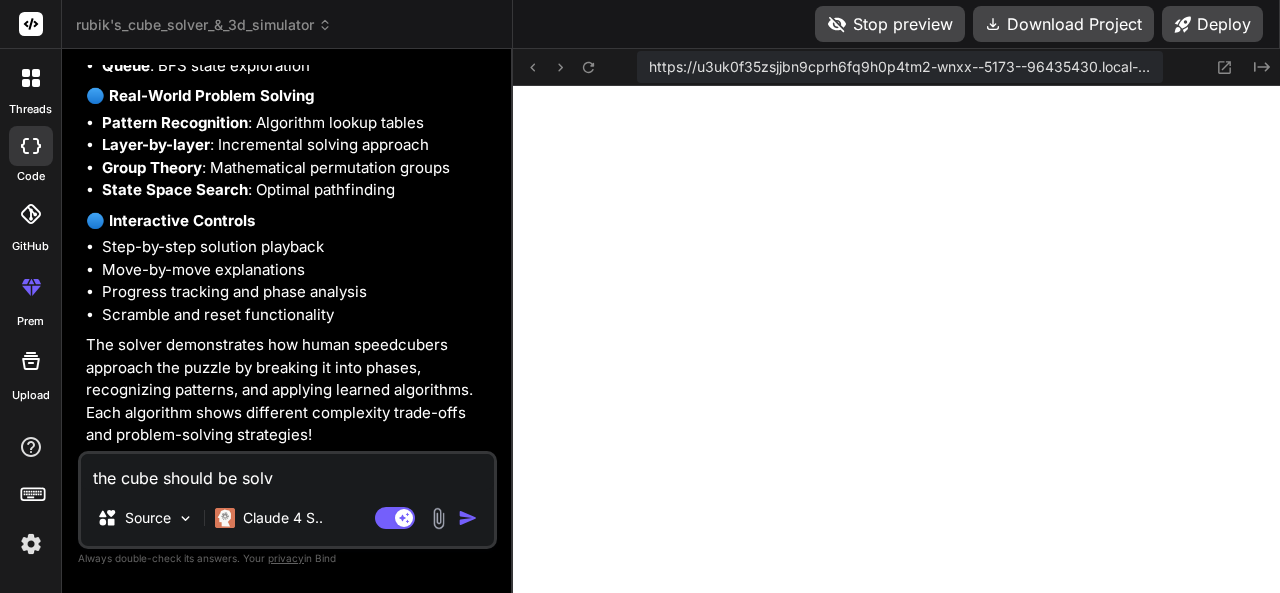 type on "the cube should be solve" 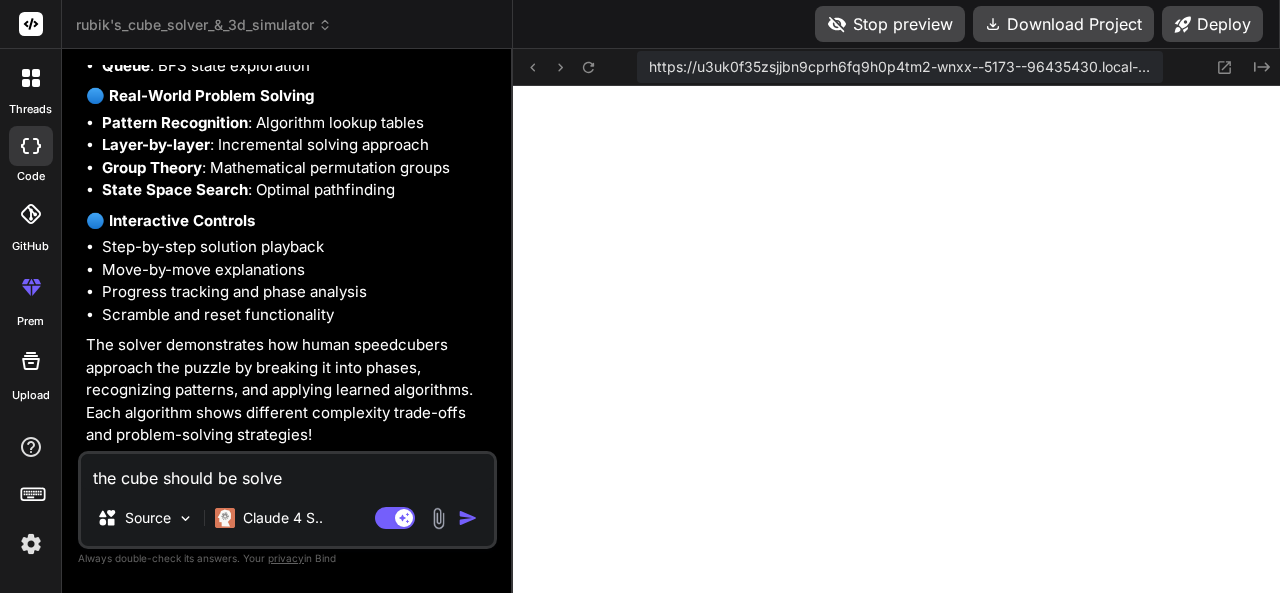 type on "the cube should be solved" 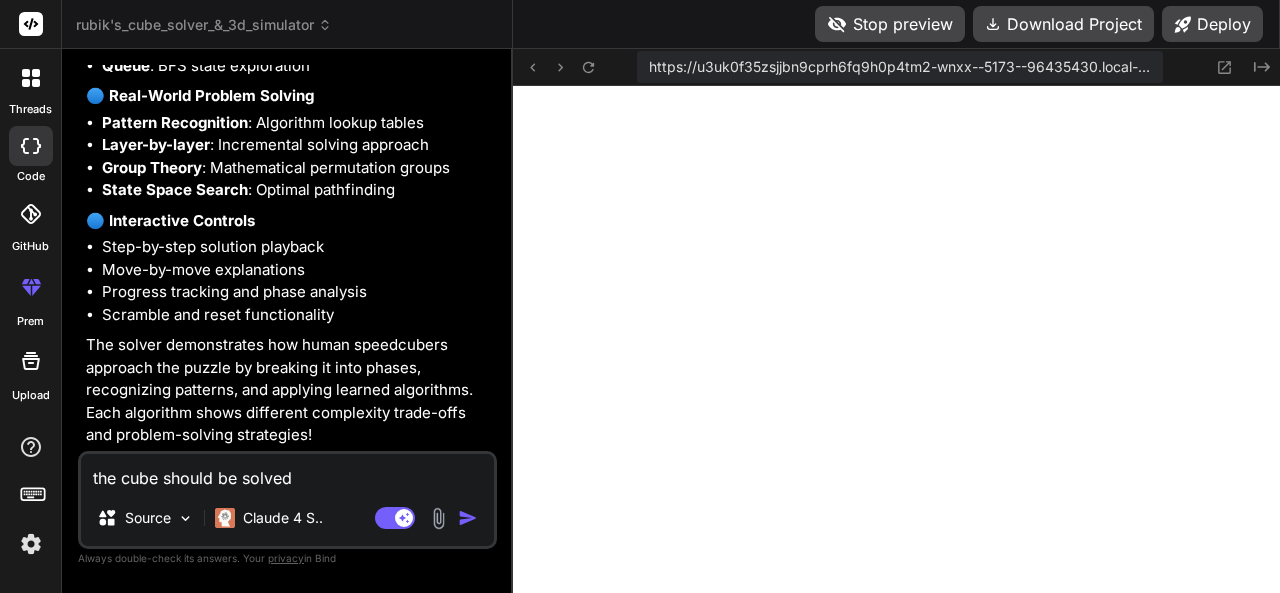 type on "the cube should be solved" 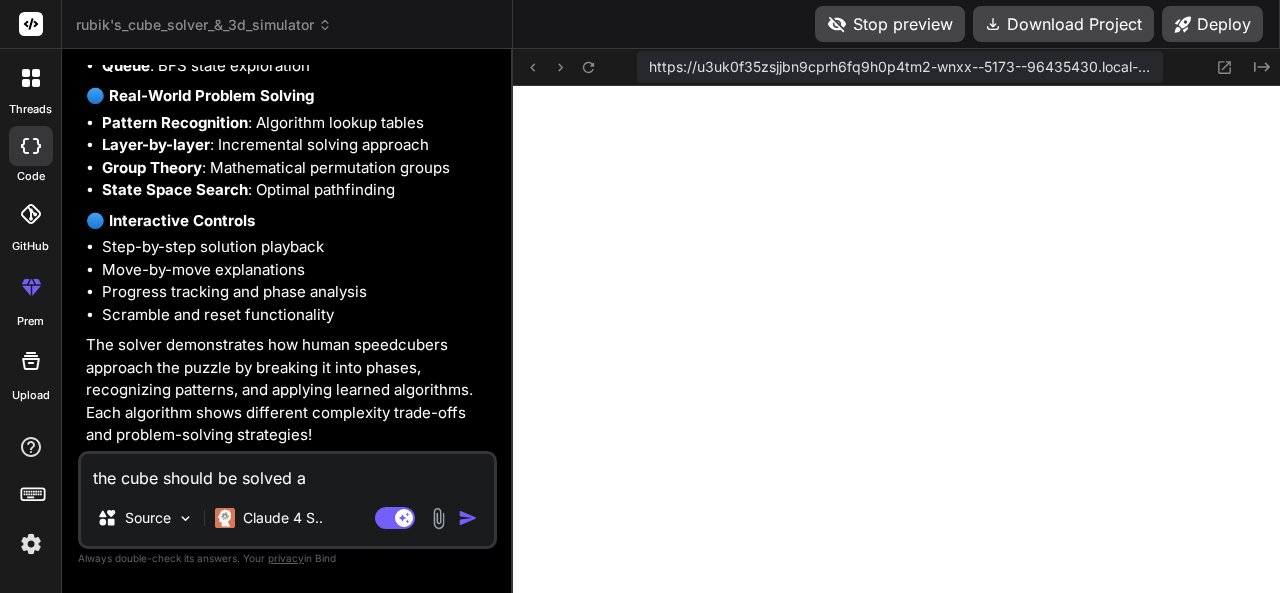 type on "the cube should be solved an" 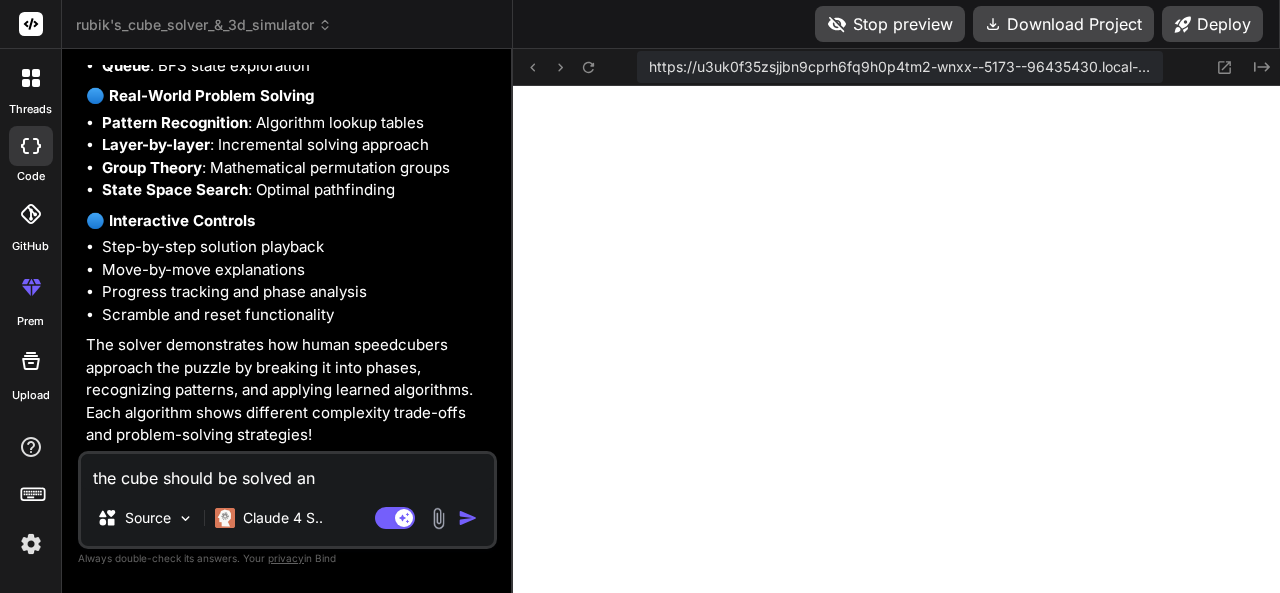 type on "the cube should be solved and" 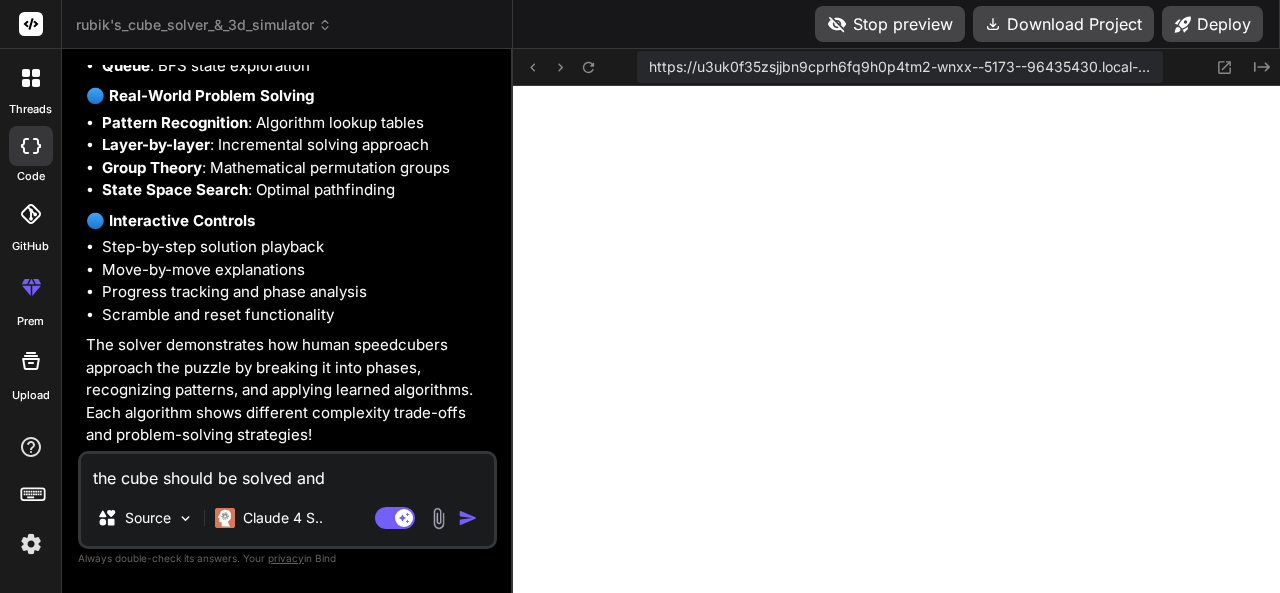 type on "the cube should be solved and" 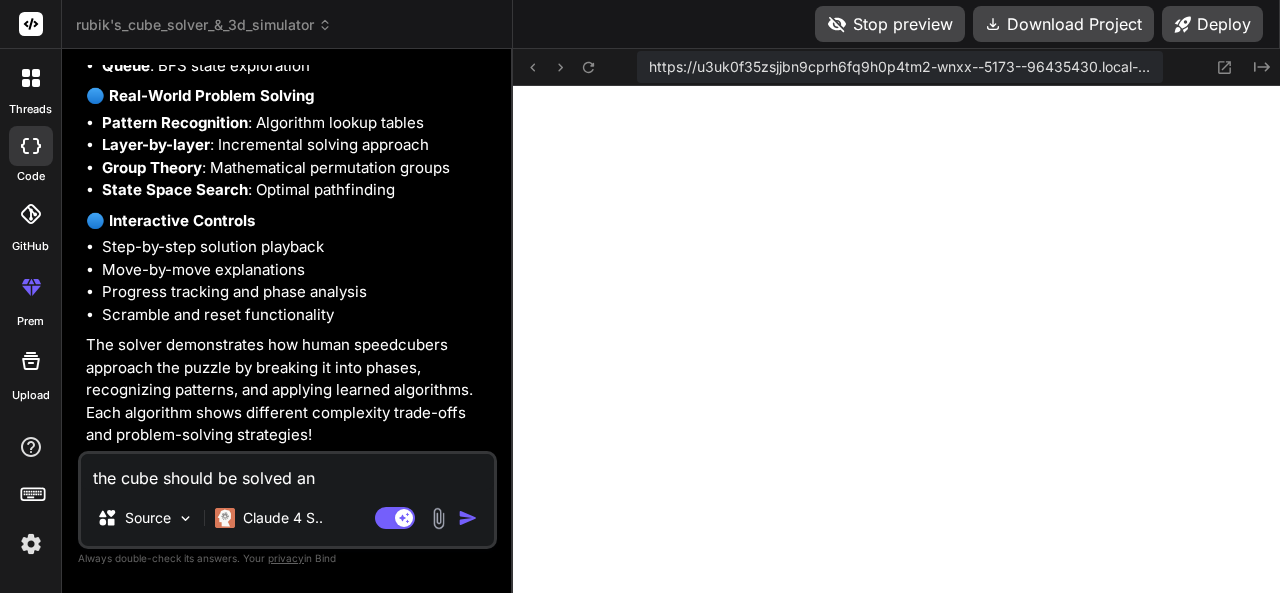 type on "the cube should be solved a" 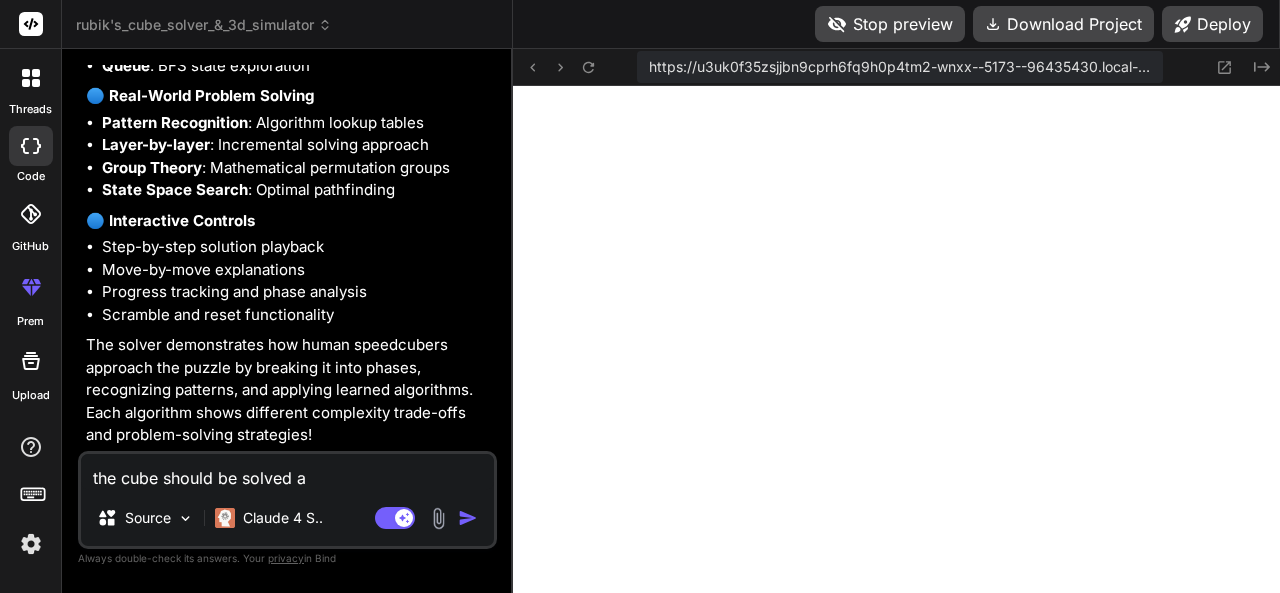 type on "the cube should be solved" 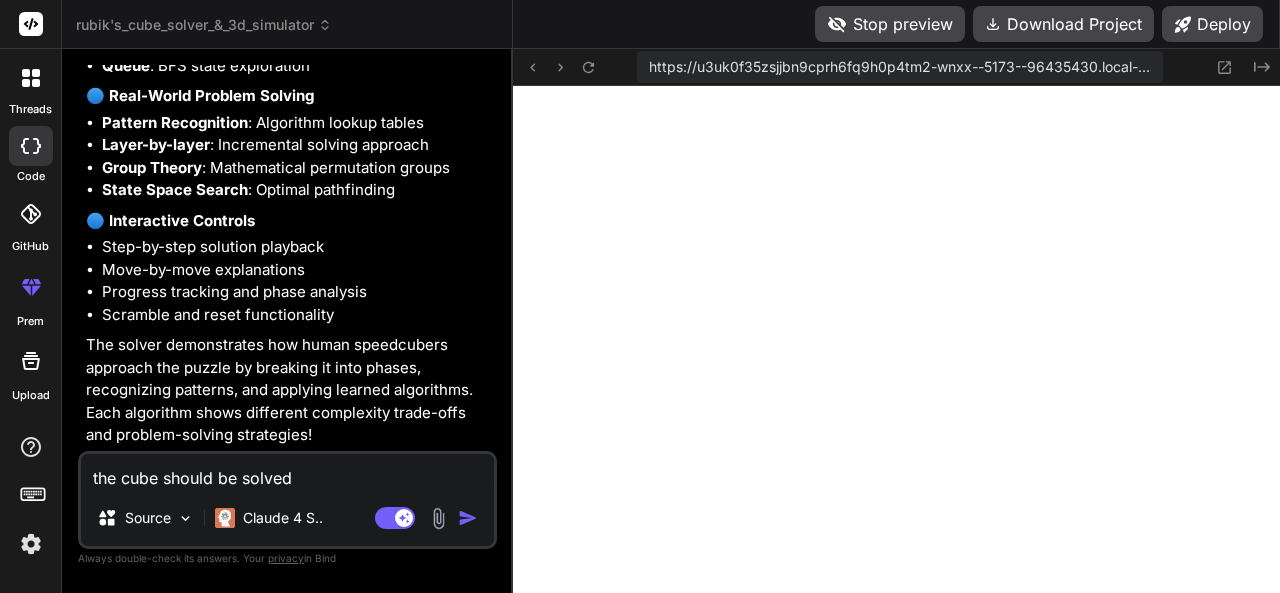 type on "the cube should be solved" 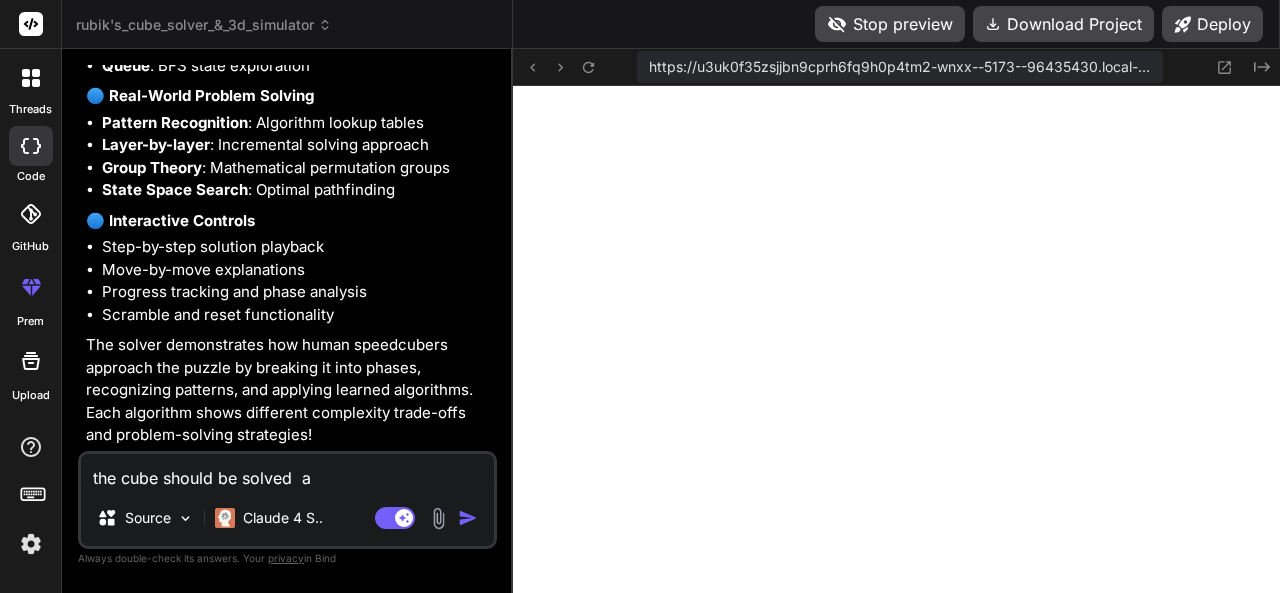 type on "the cube should be solved  al" 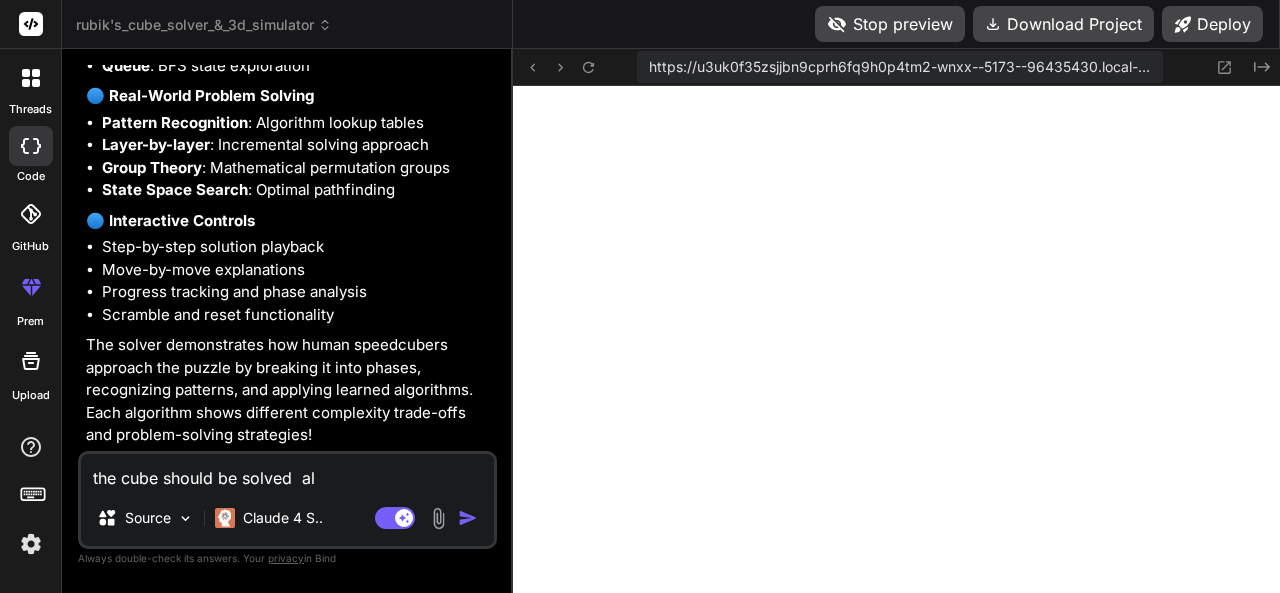 type on "the cube should be solved  alo" 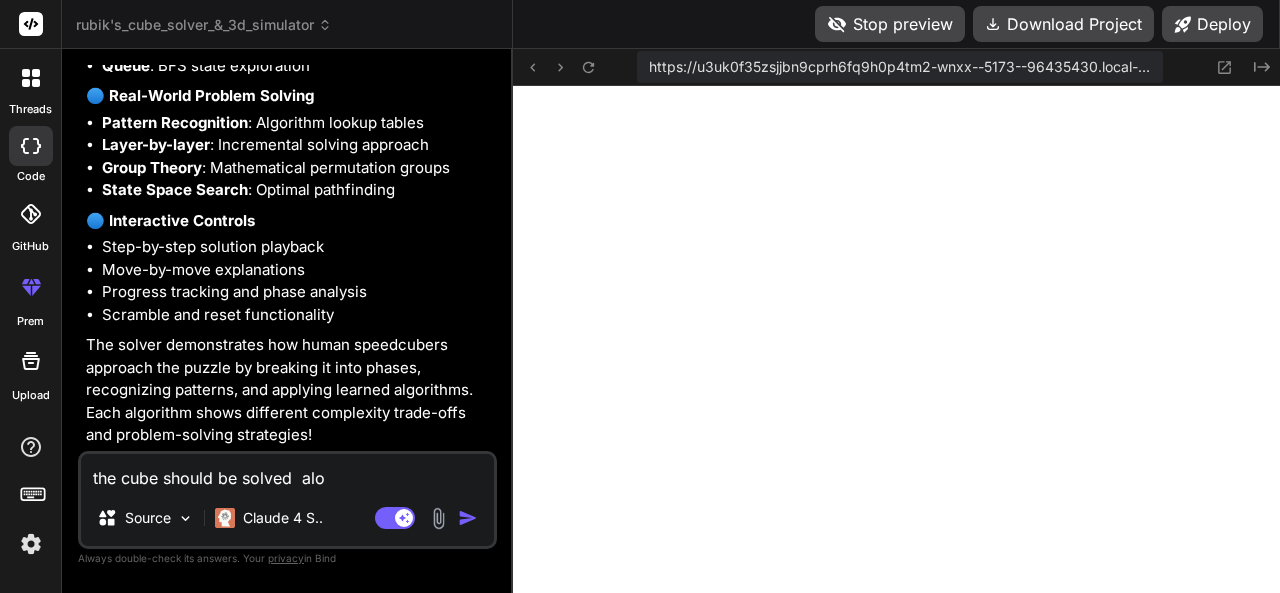 type on "the cube should be solved  alon" 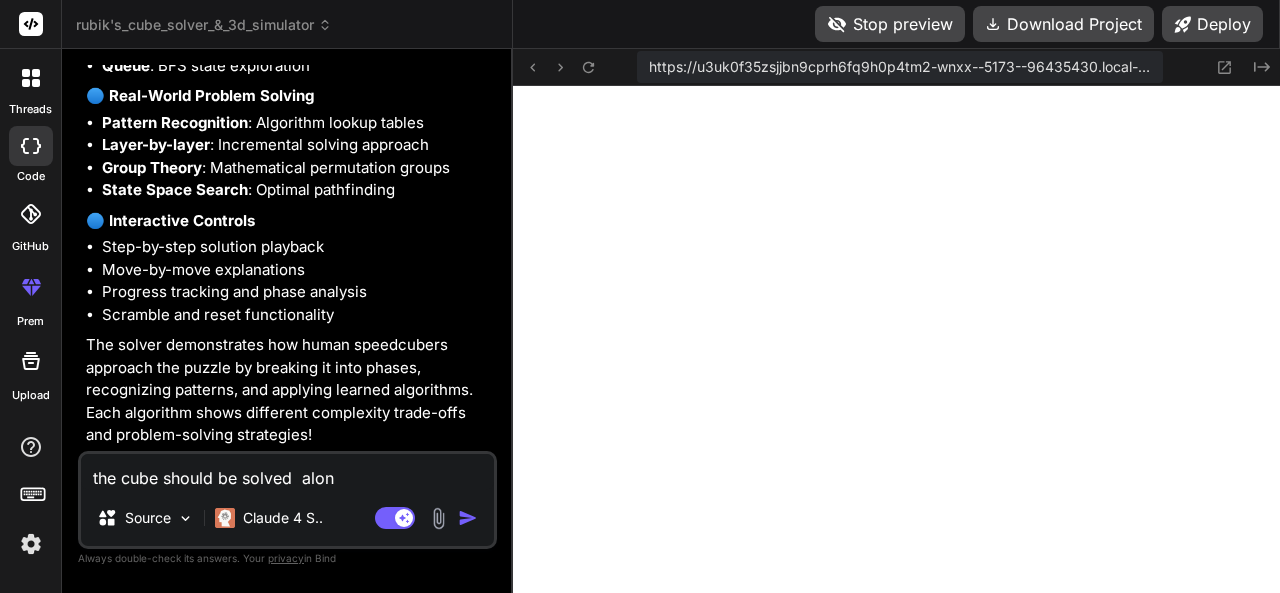 type on "the cube should be solved  along" 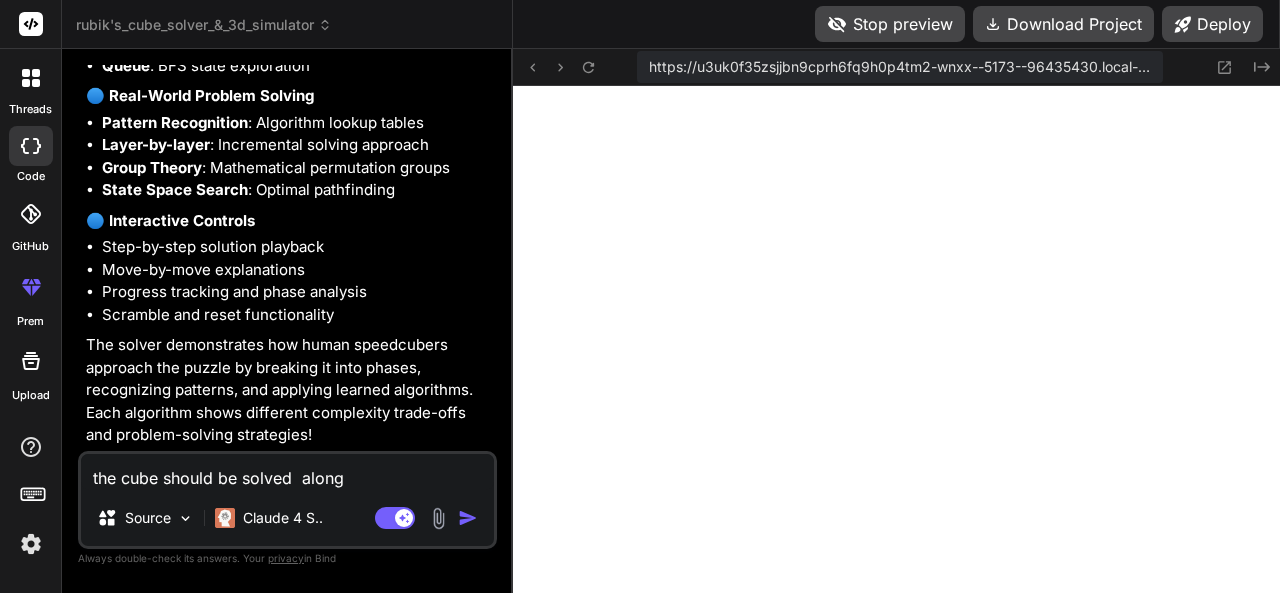 type on "the cube should be solved  along" 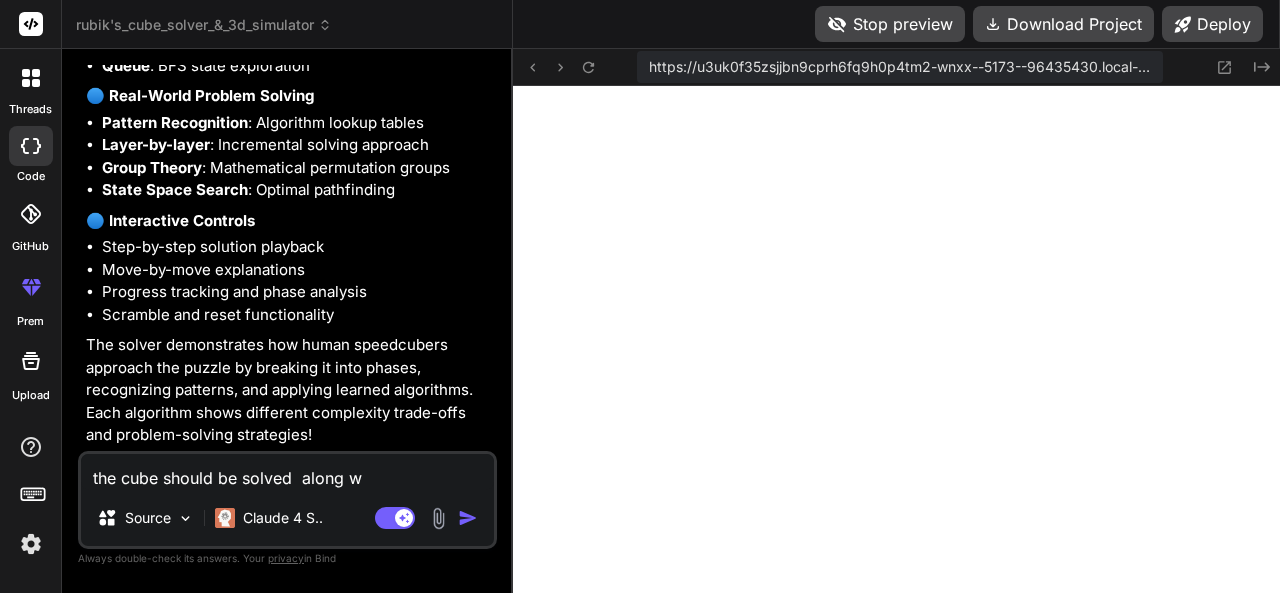 type on "the cube should be solved  along wi" 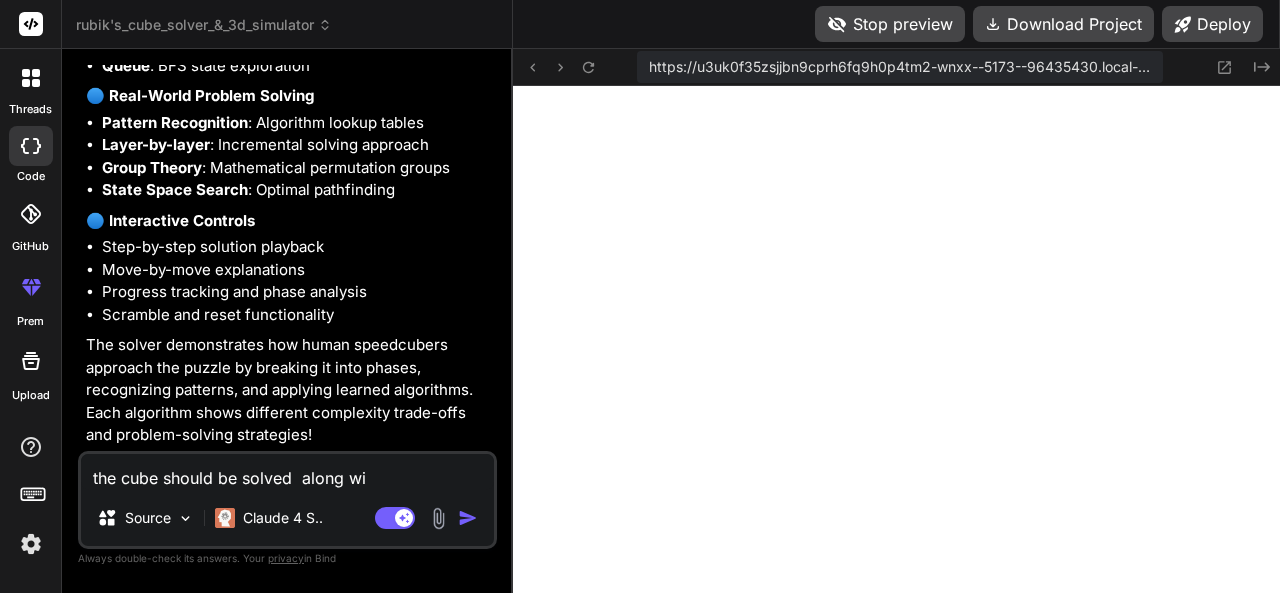 type on "the cube should be solved  along wit" 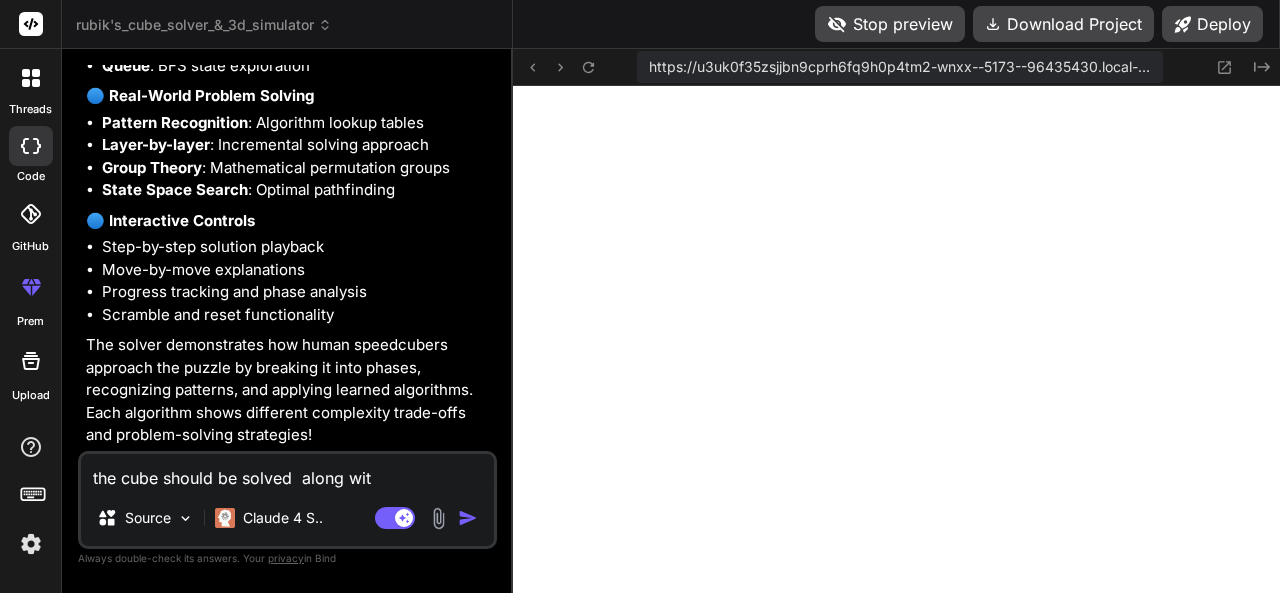 type on "the cube should be solved  along with" 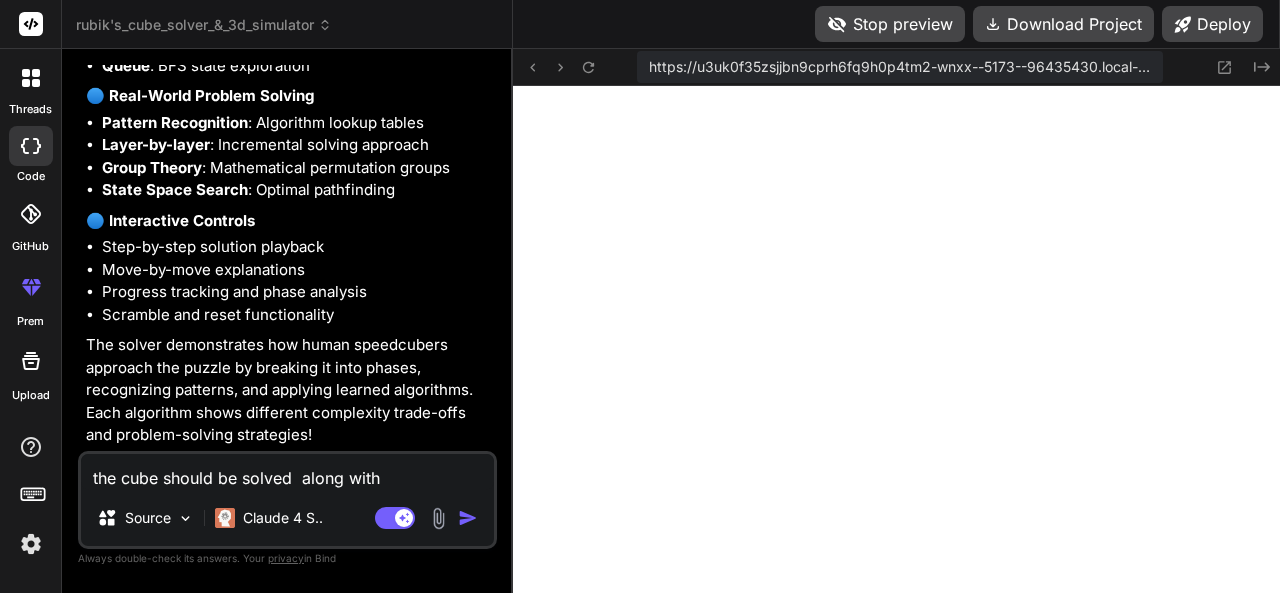 type on "the cube should be solved  along with" 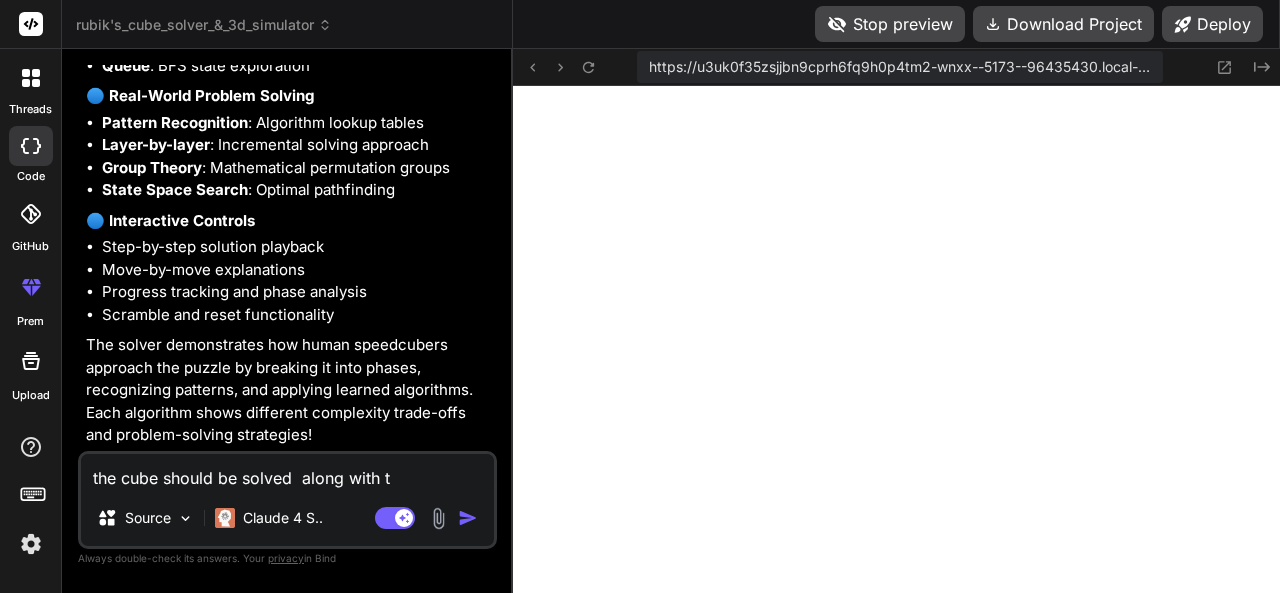 type on "x" 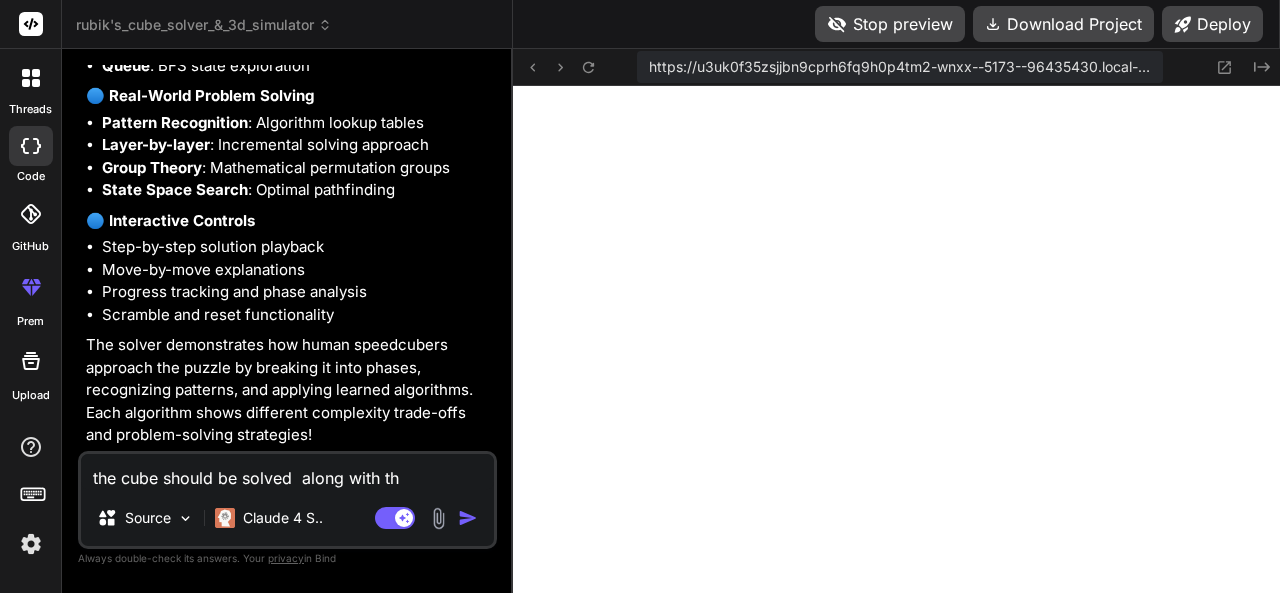 type on "the cube should be solved  along with the" 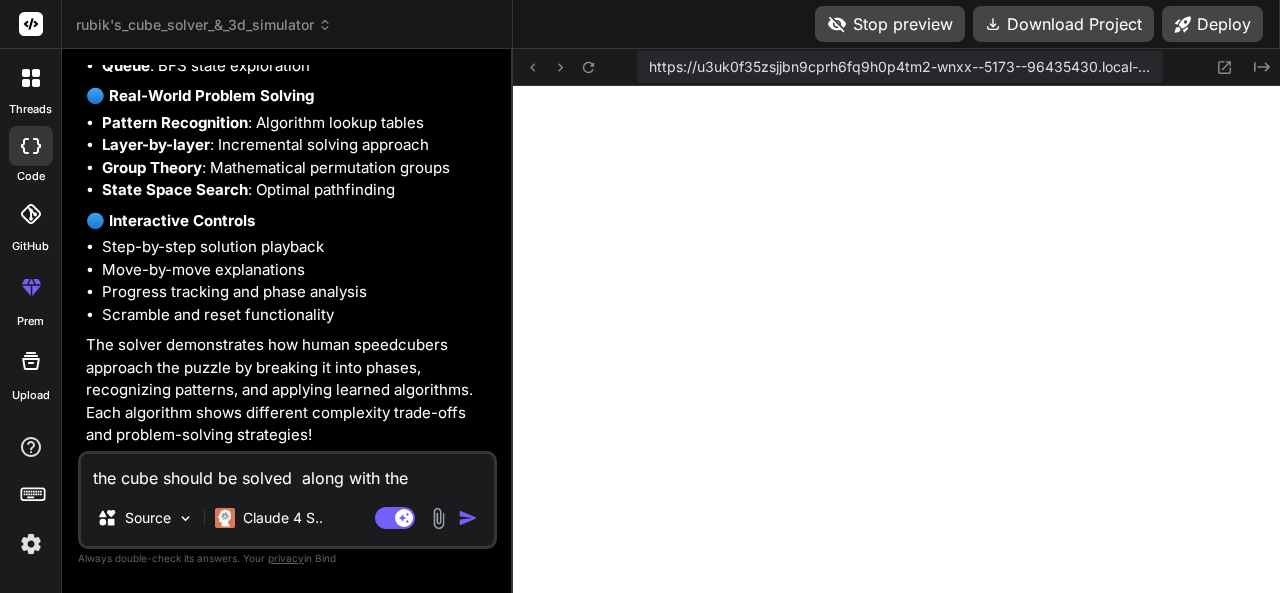 type on "the cube should be solved  along with the" 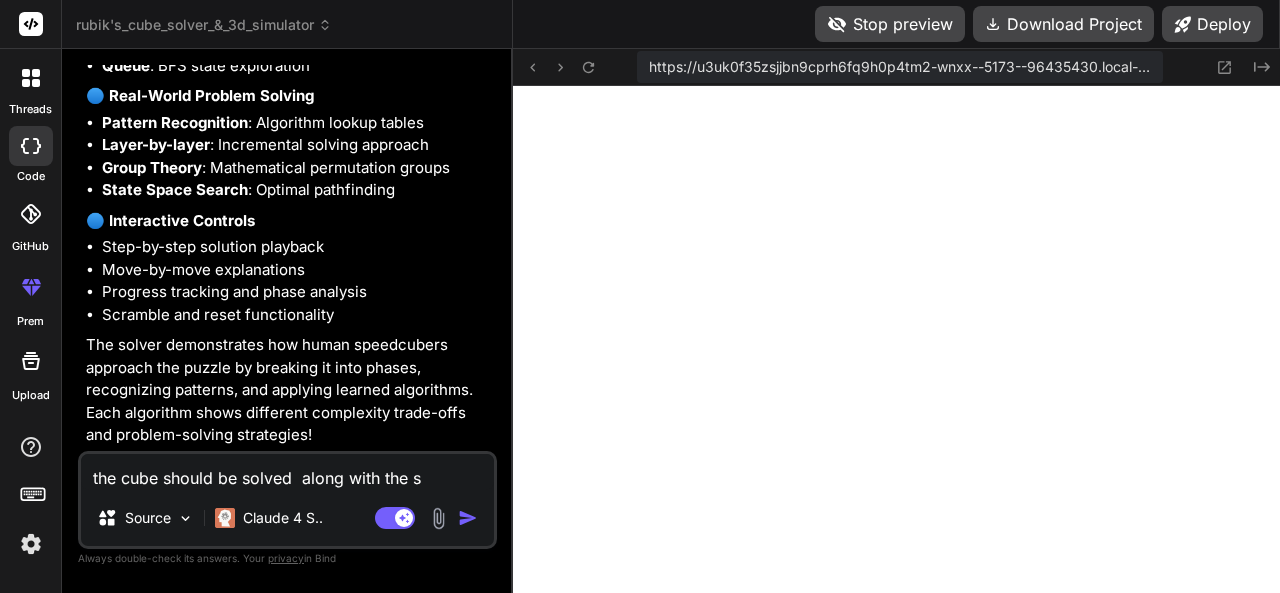 type on "x" 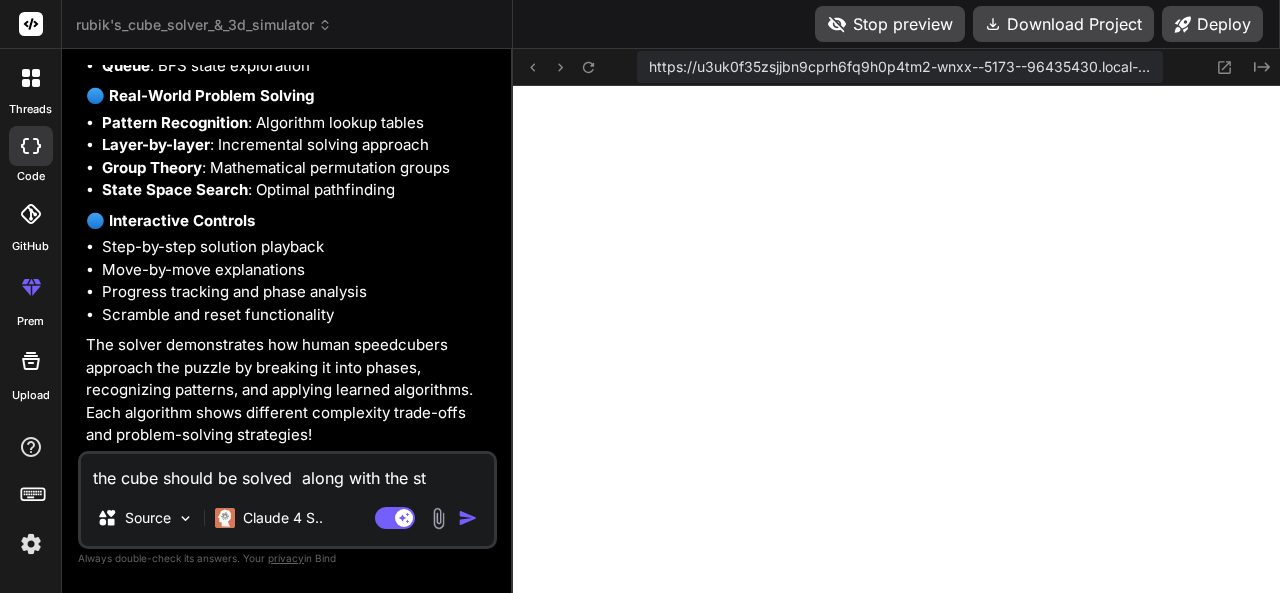 type on "the cube should be solved  along with the ste" 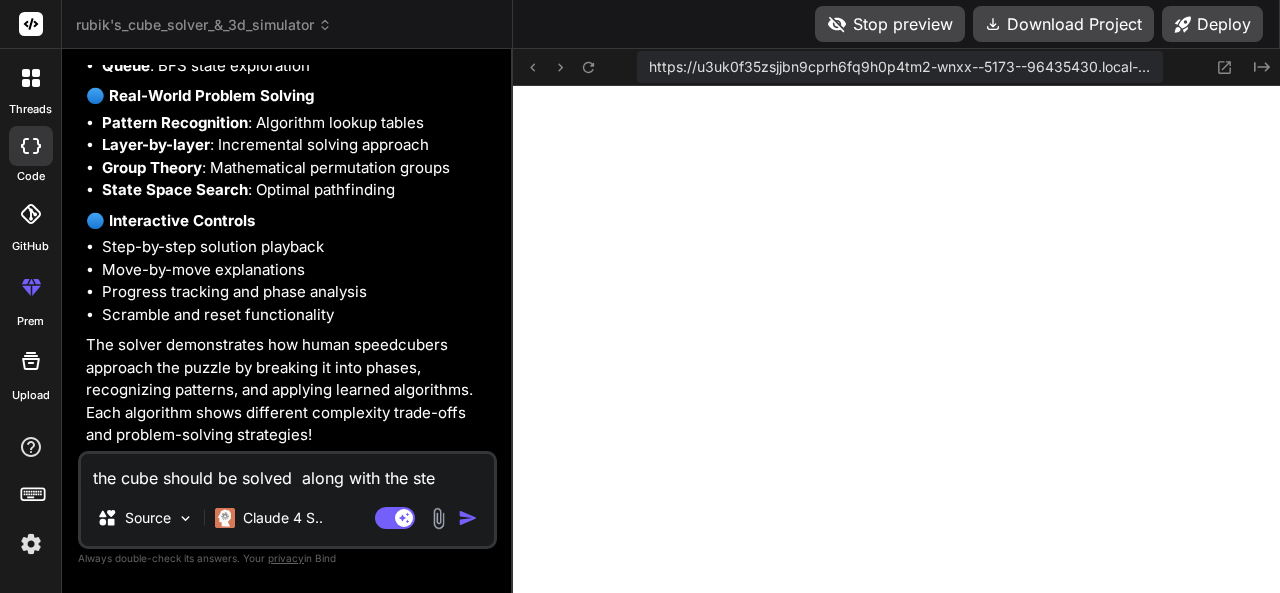 type on "the cube should be solved  along with the step" 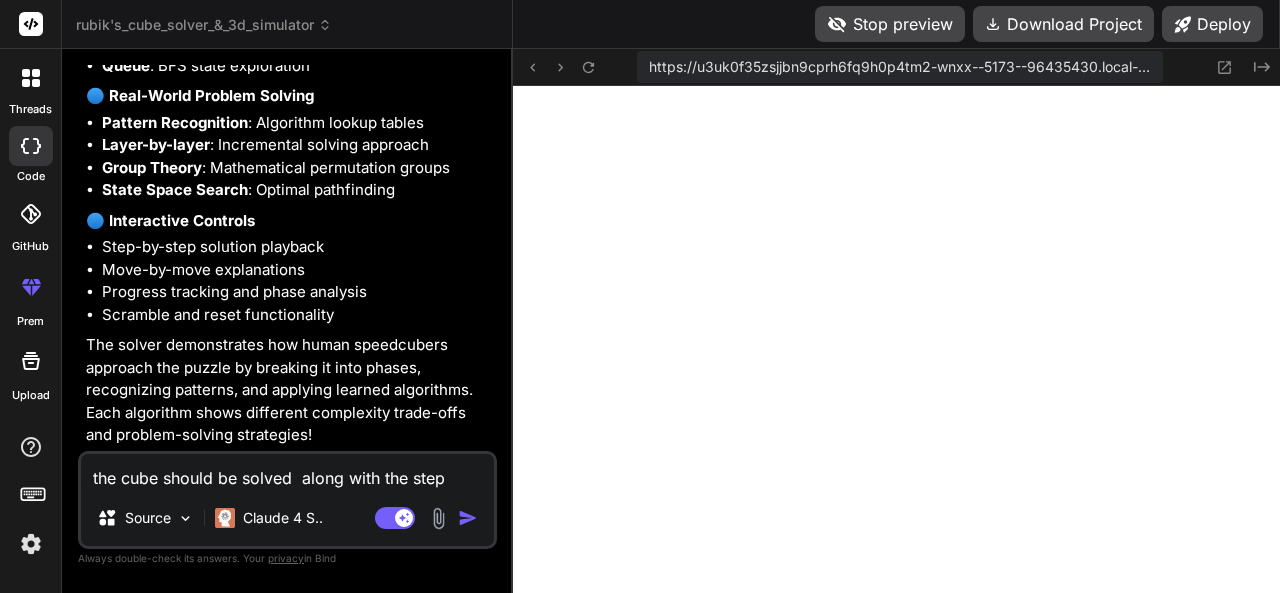 type on "the cube should be solved  along with the steps" 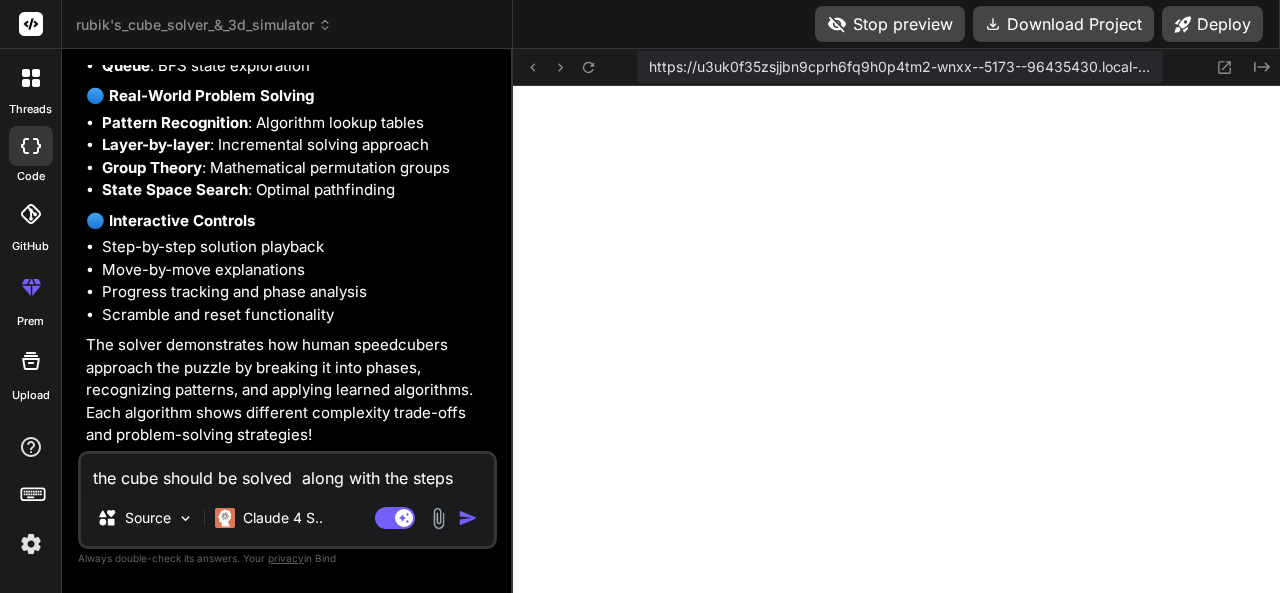 type on "the cube should be solved  along with the steps" 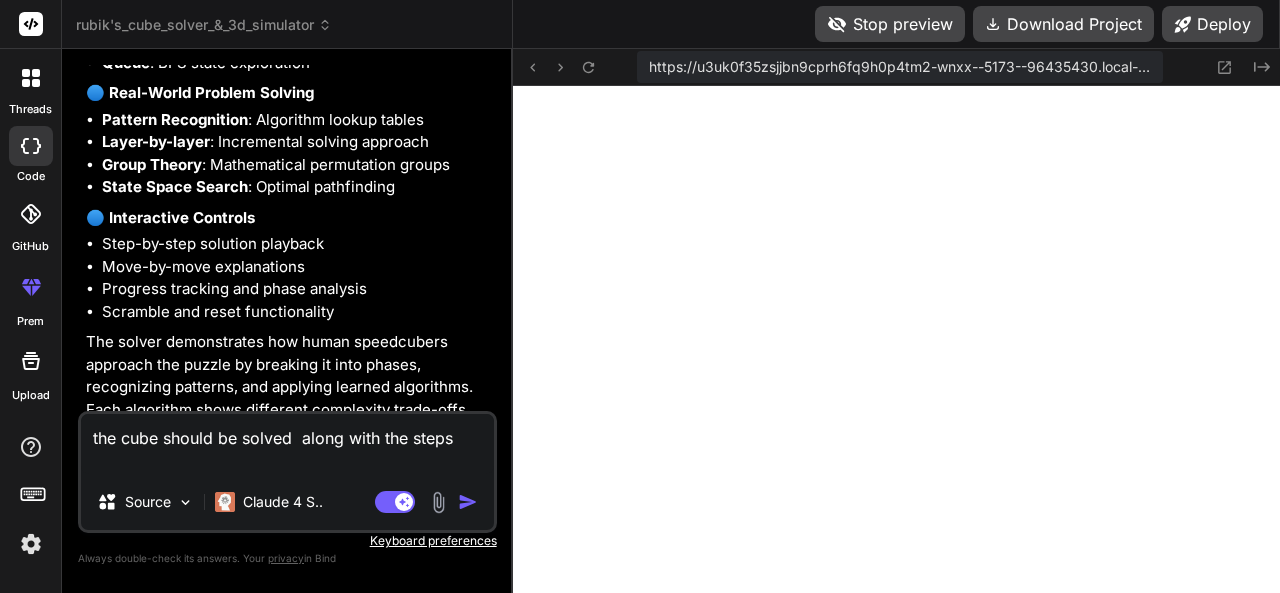 type on "the cube should be solved  along with the steps
t" 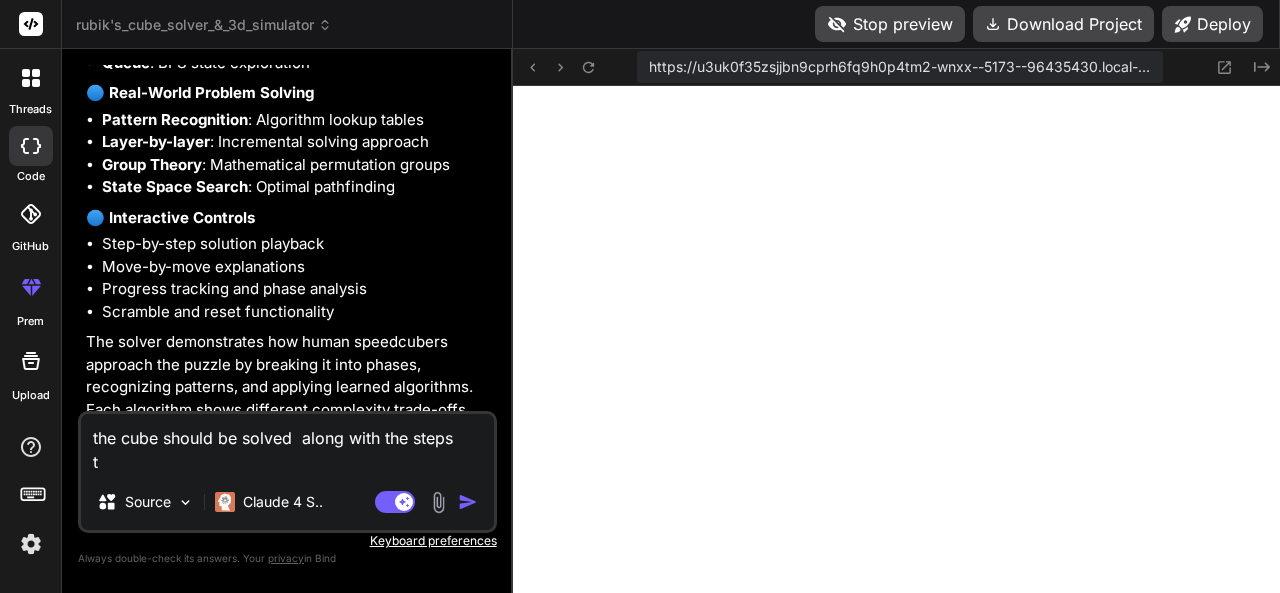 type on "the cube should be solved  along with the steps
th" 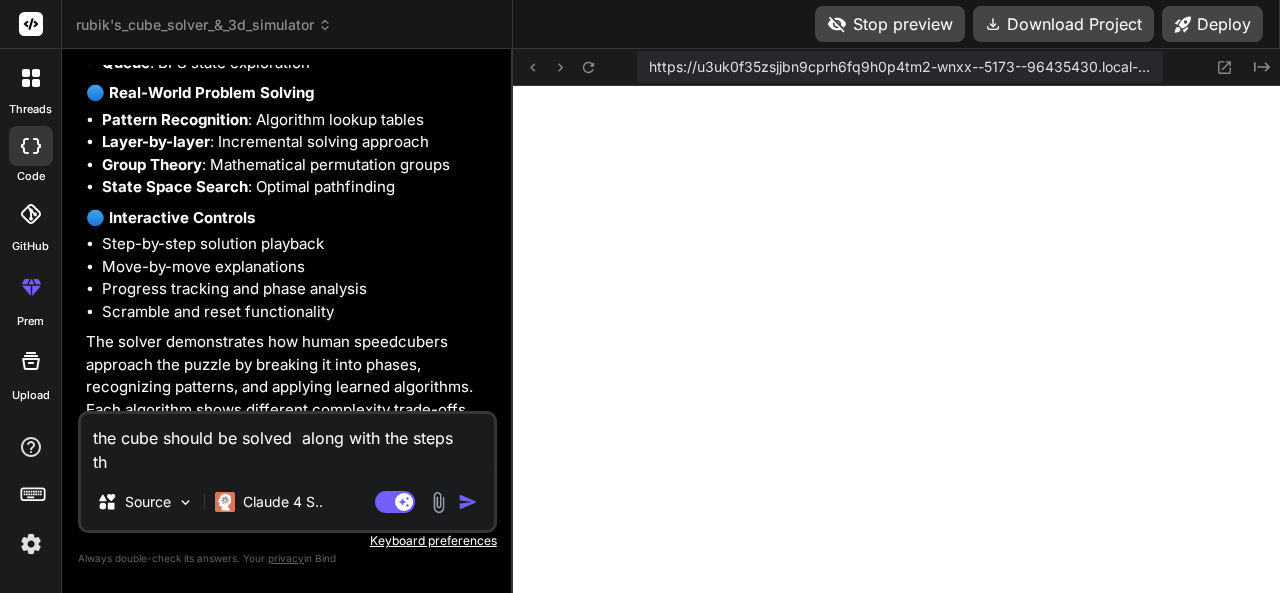 type on "x" 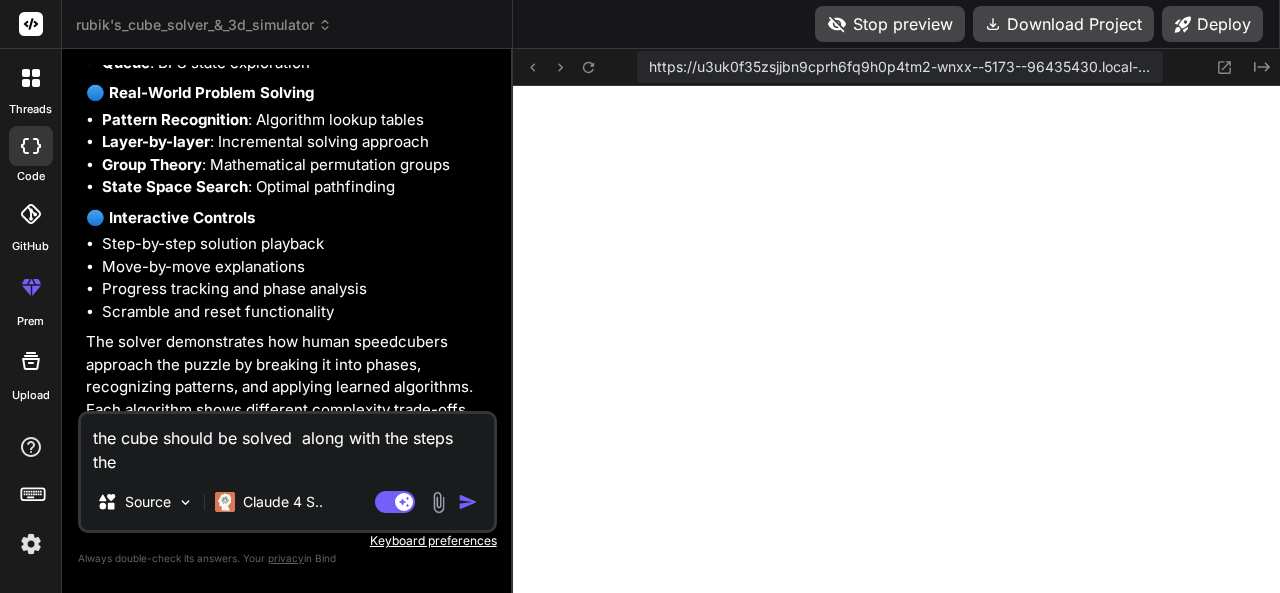 type on "the cube should be solved  along with the steps
th" 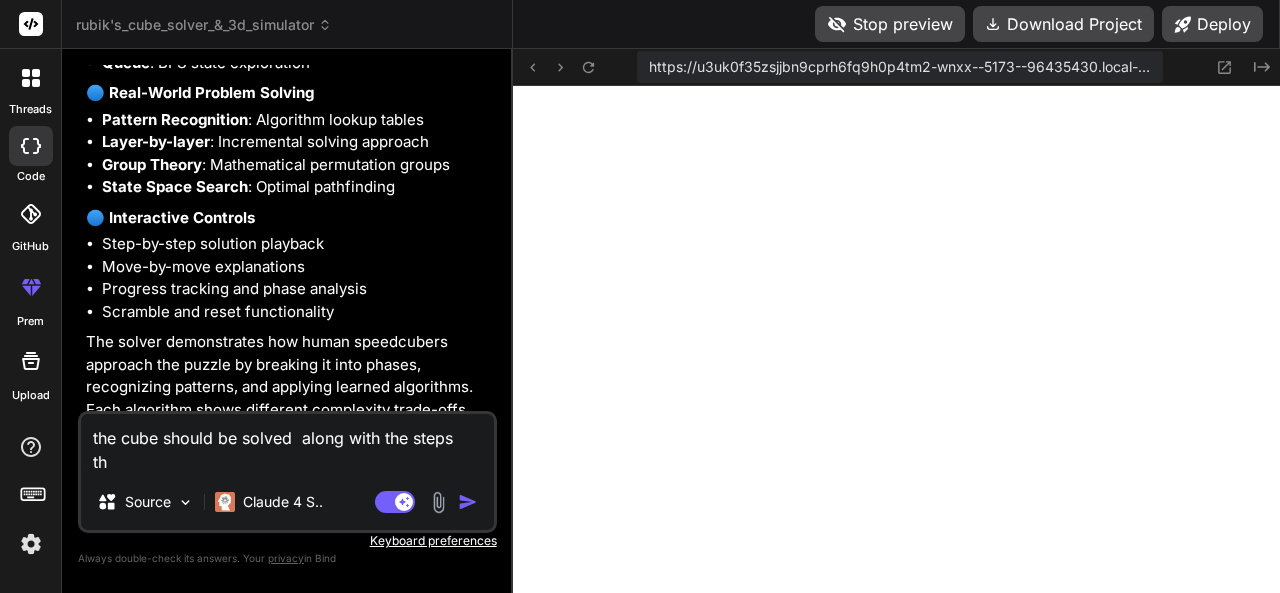 type on "x" 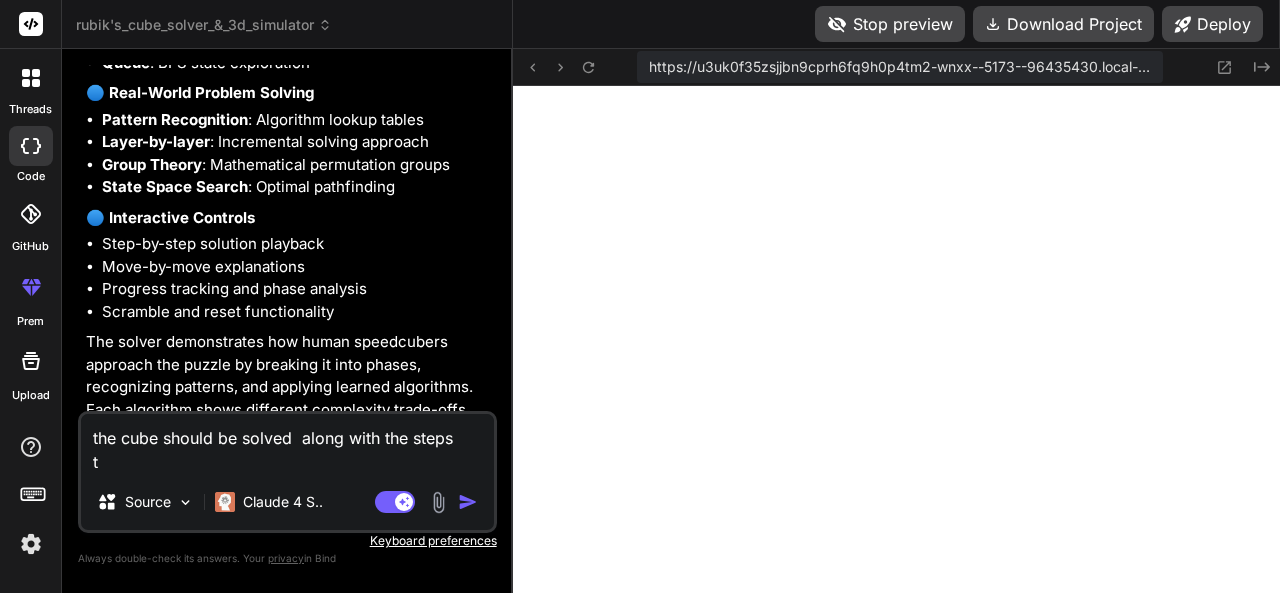 type on "the cube should be solved  along with the steps" 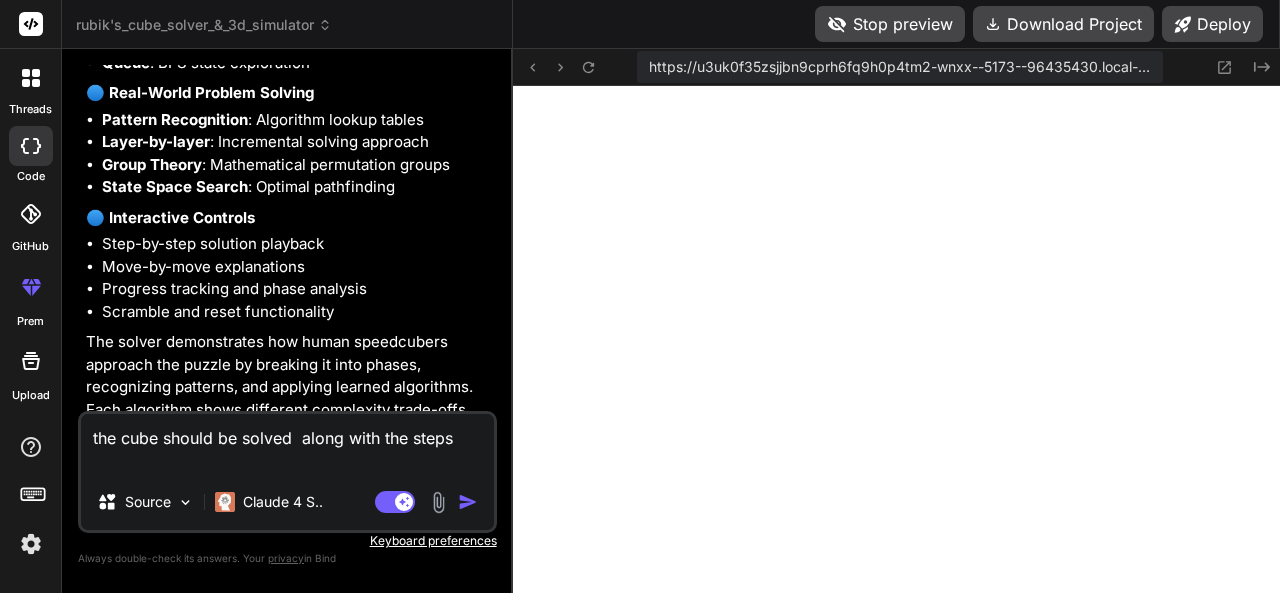 type on "the cube should be solved  along with the steps
e" 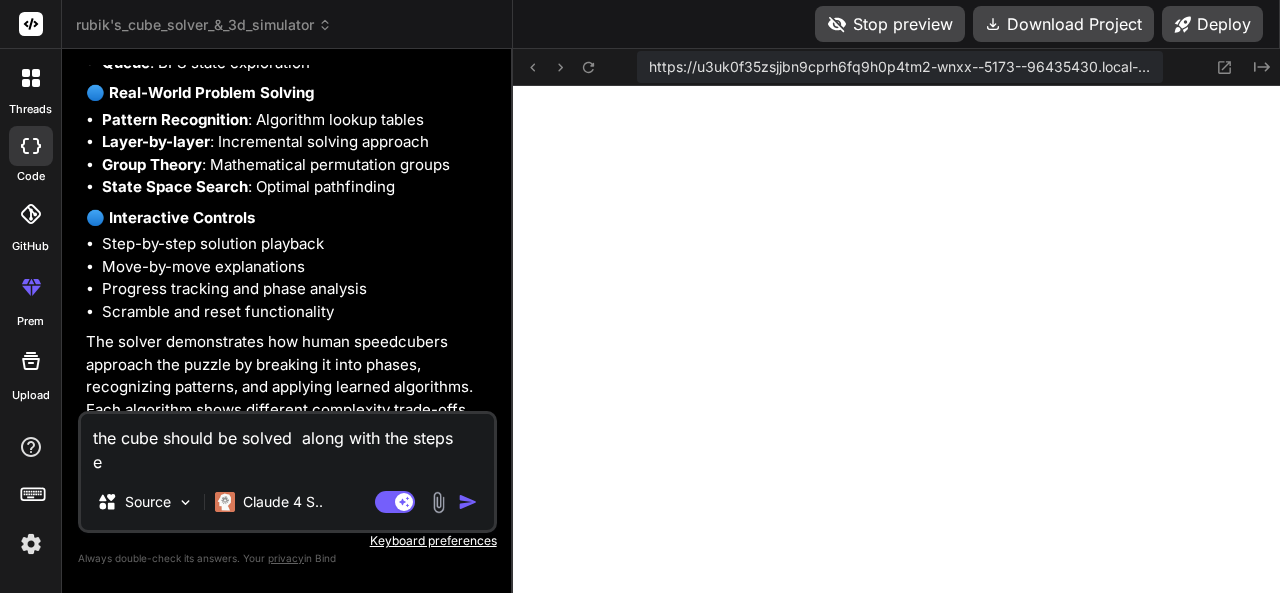 type on "the cube should be solved  along with the steps
ea" 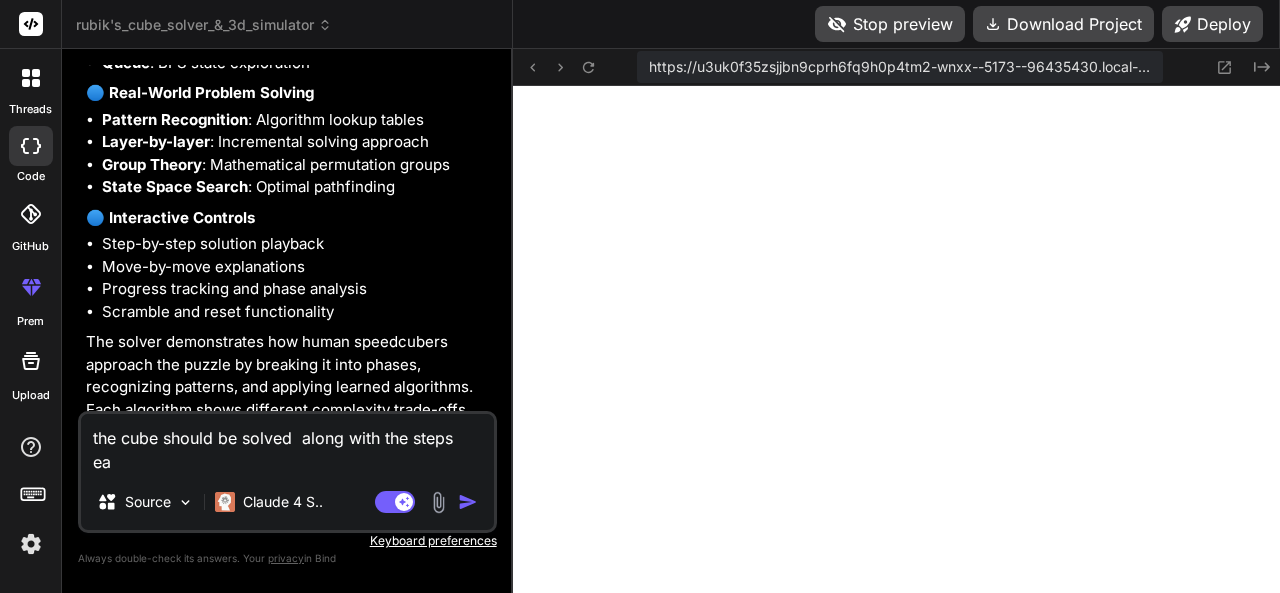 type on "the cube should be solved  along with the steps
eac" 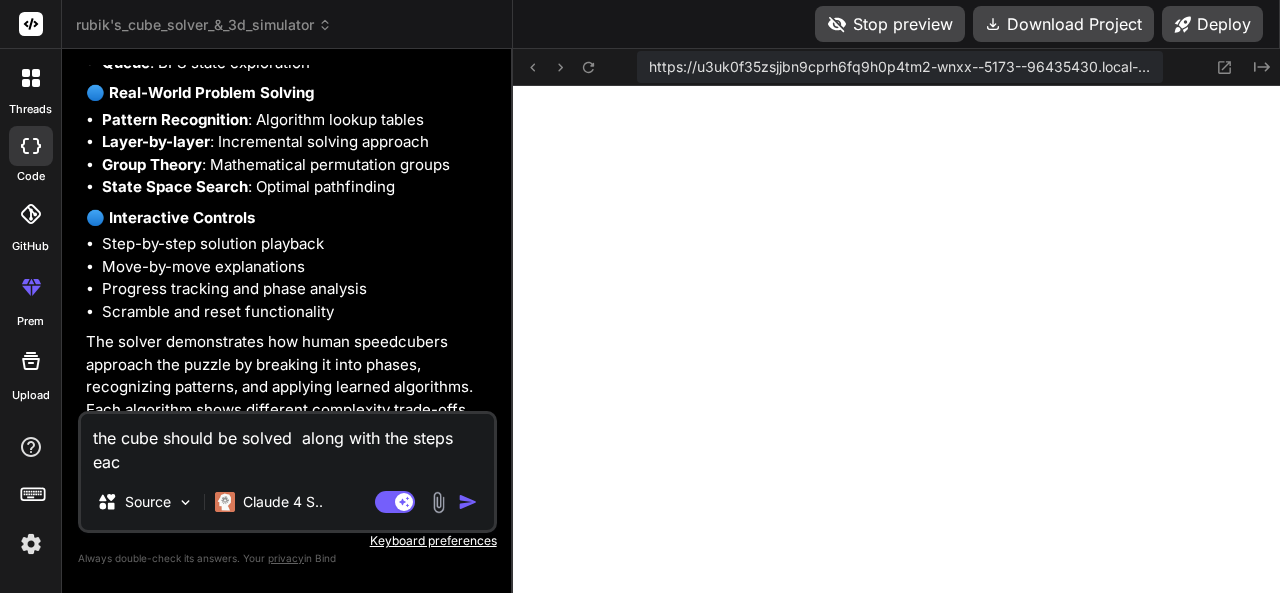 type on "the cube should be solved  along with the steps
each" 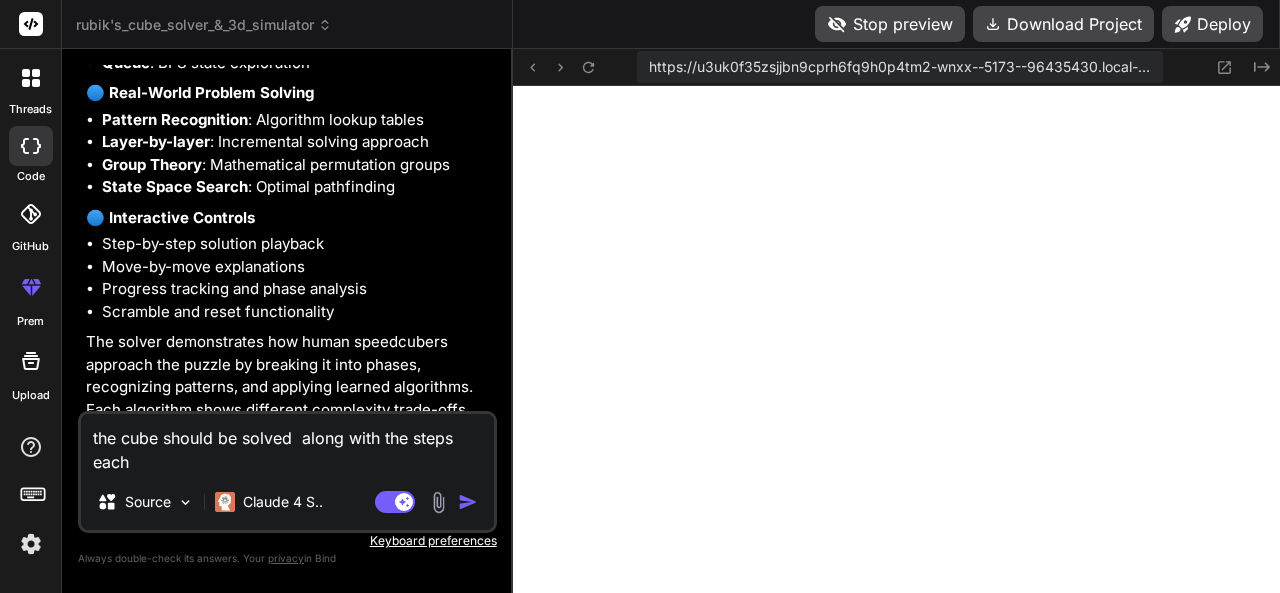 type on "the cube should be solved  along with the steps
each" 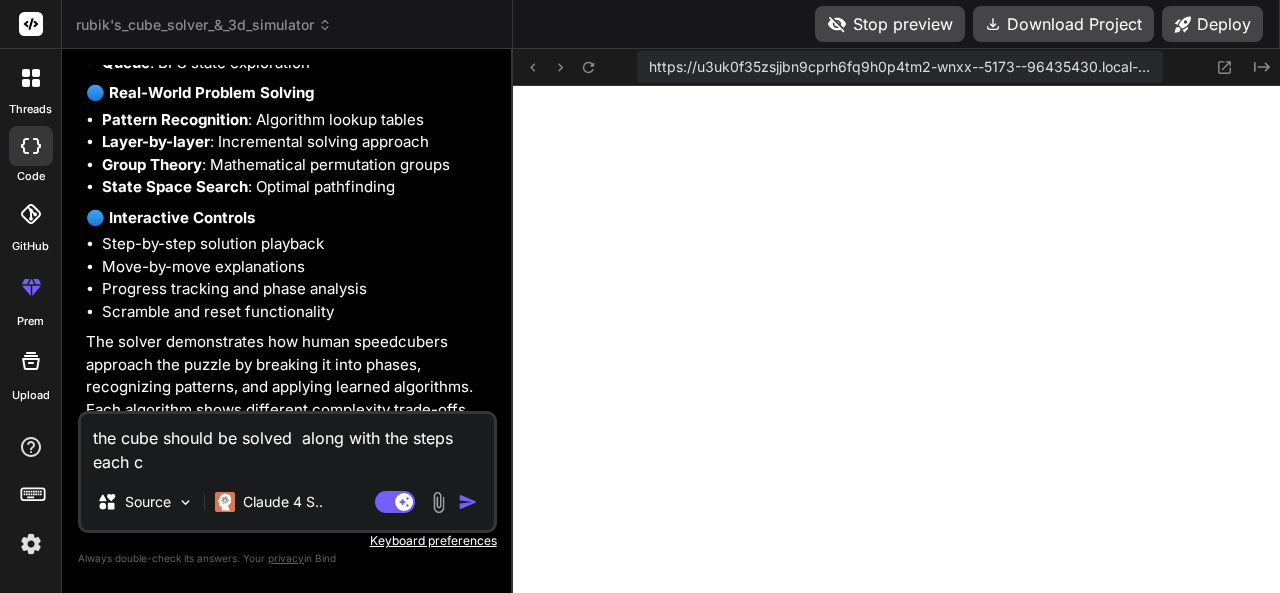 type on "the cube should be solved  along with the steps
each cu" 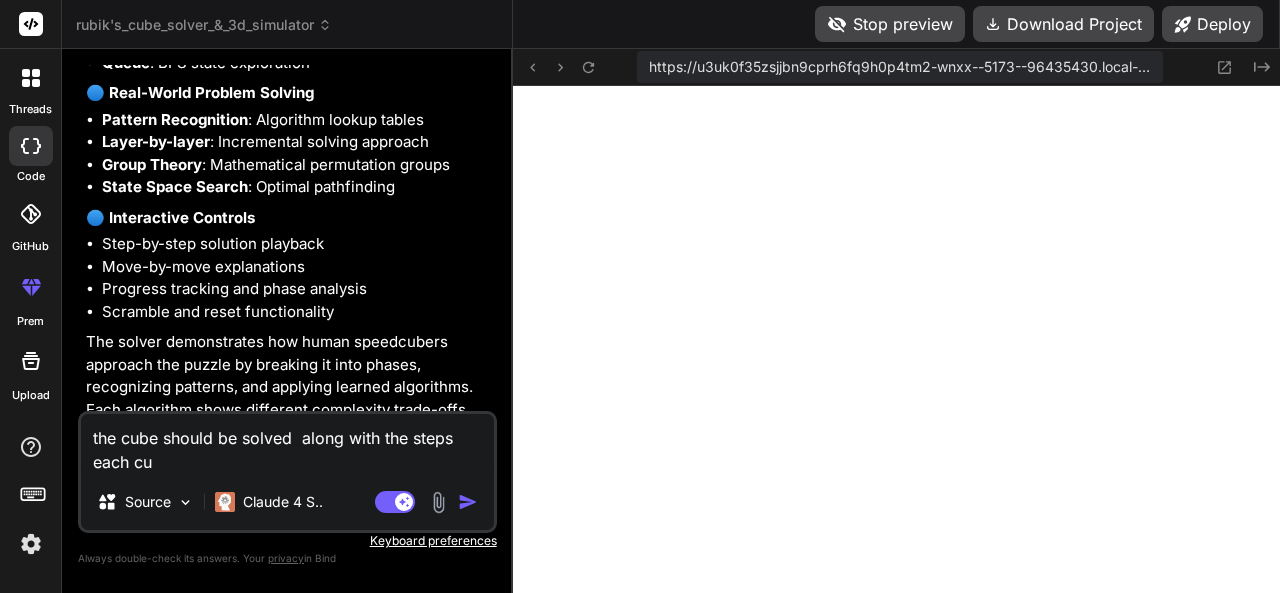 type on "the cube should be solved  along with the steps
each cub" 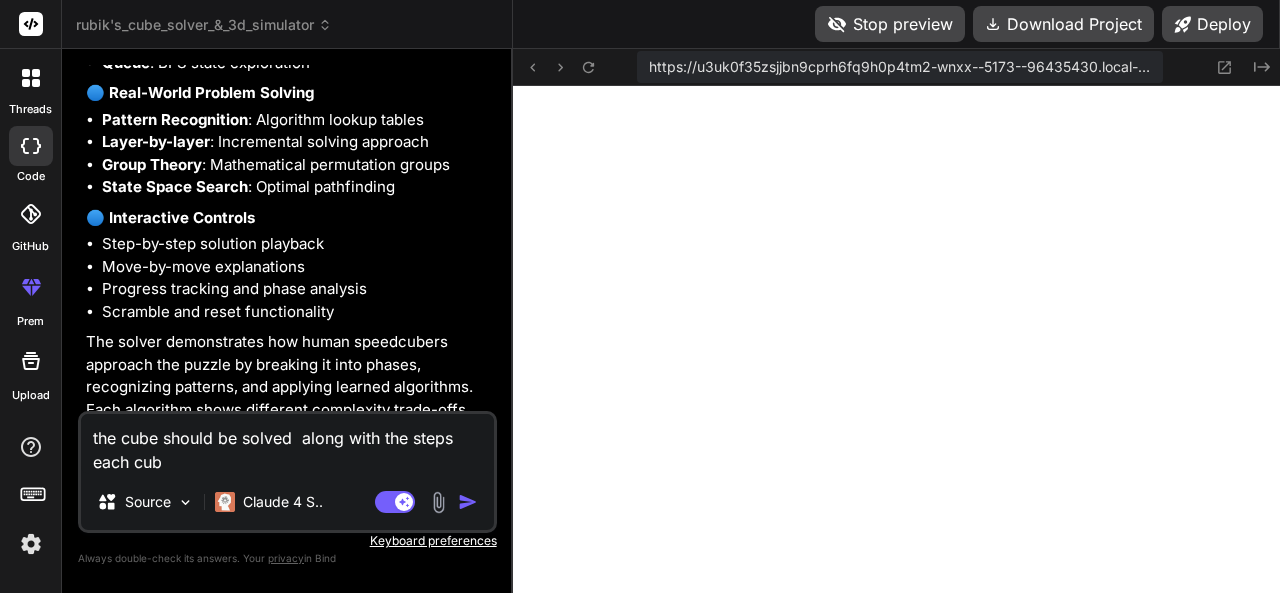 type on "the cube should be solved  along with the steps
each cubc" 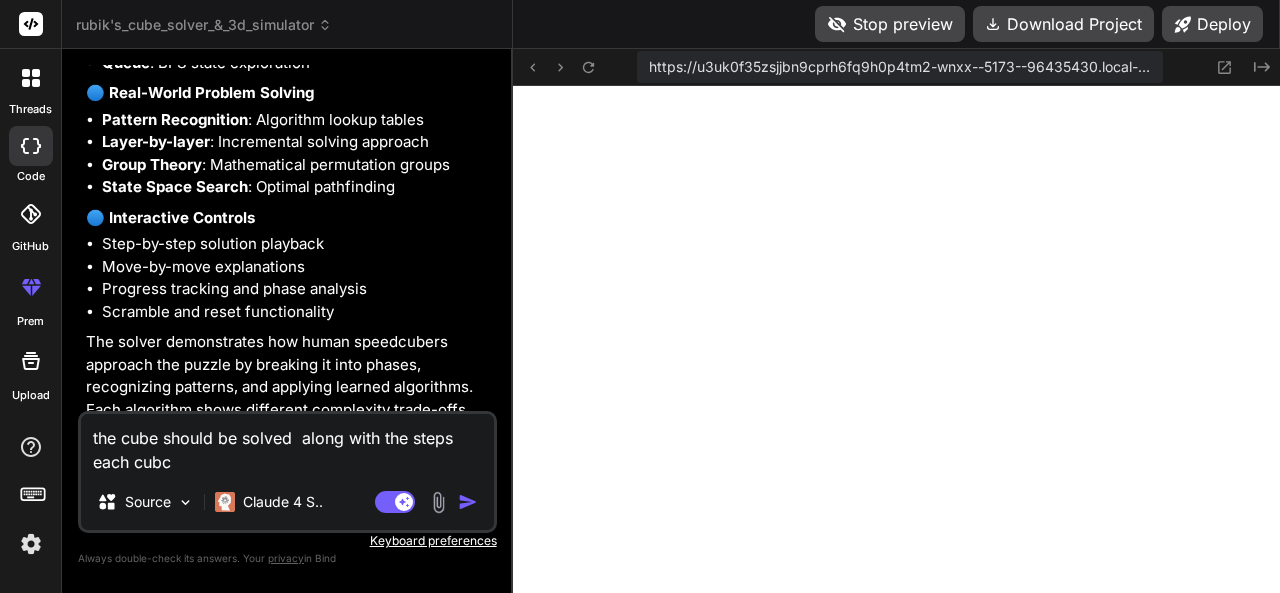 type on "the cube should be solved  along with the steps
each cub" 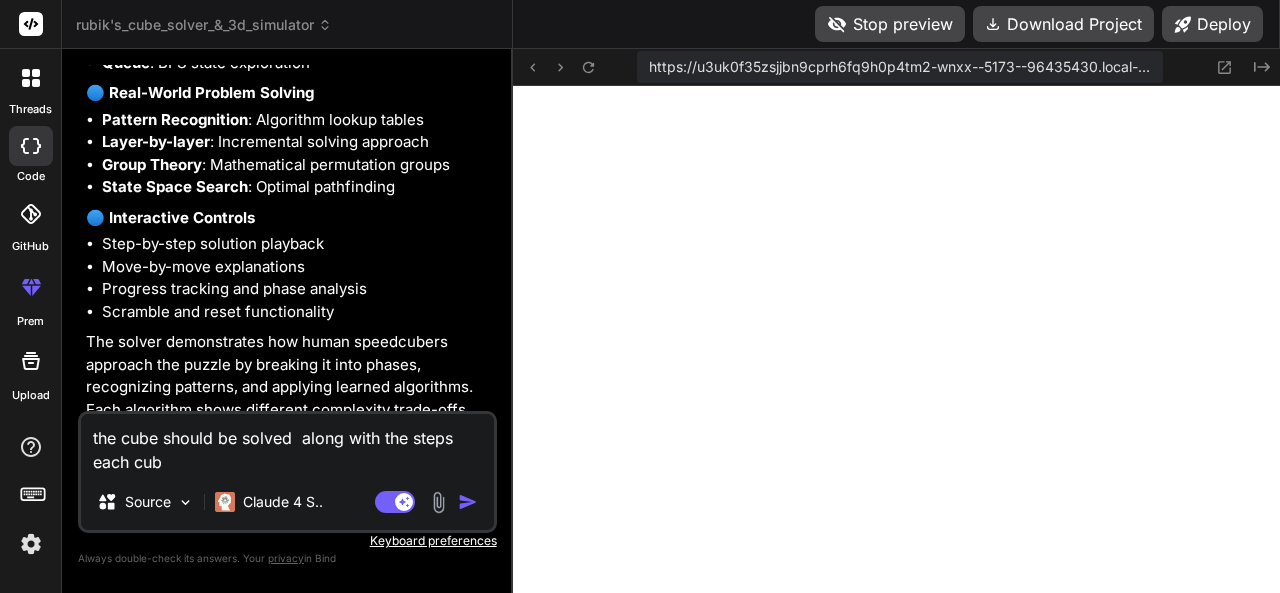 type on "the cube should be solved  along with the steps
each cubi" 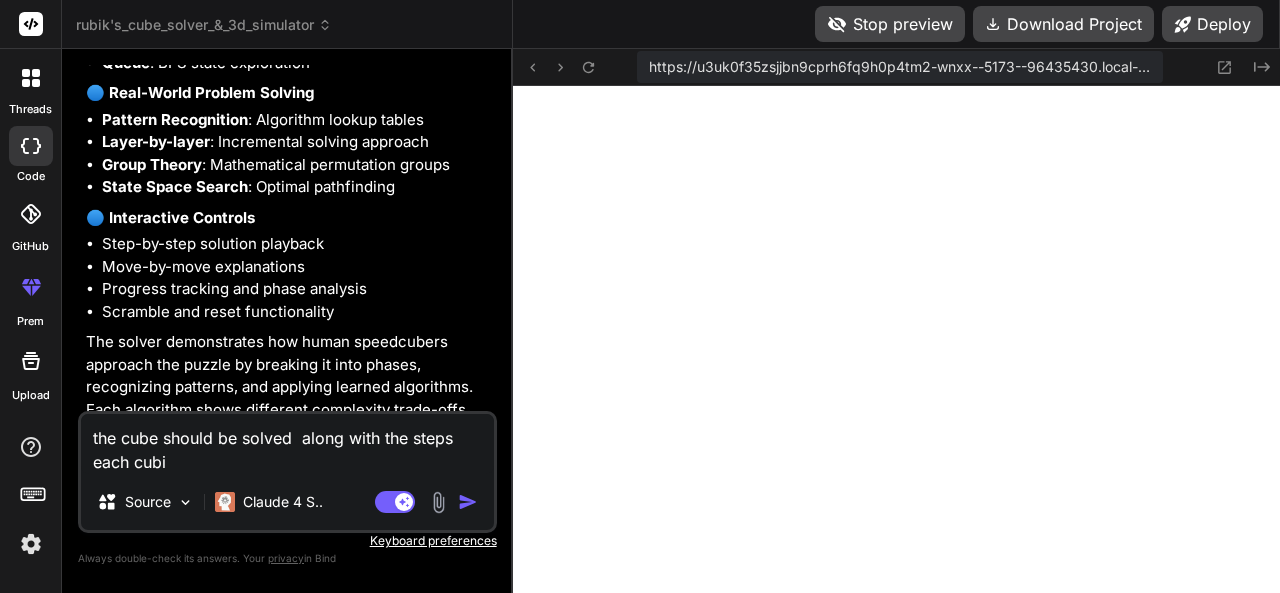 type on "the cube should be solved  along with the steps
each cubic" 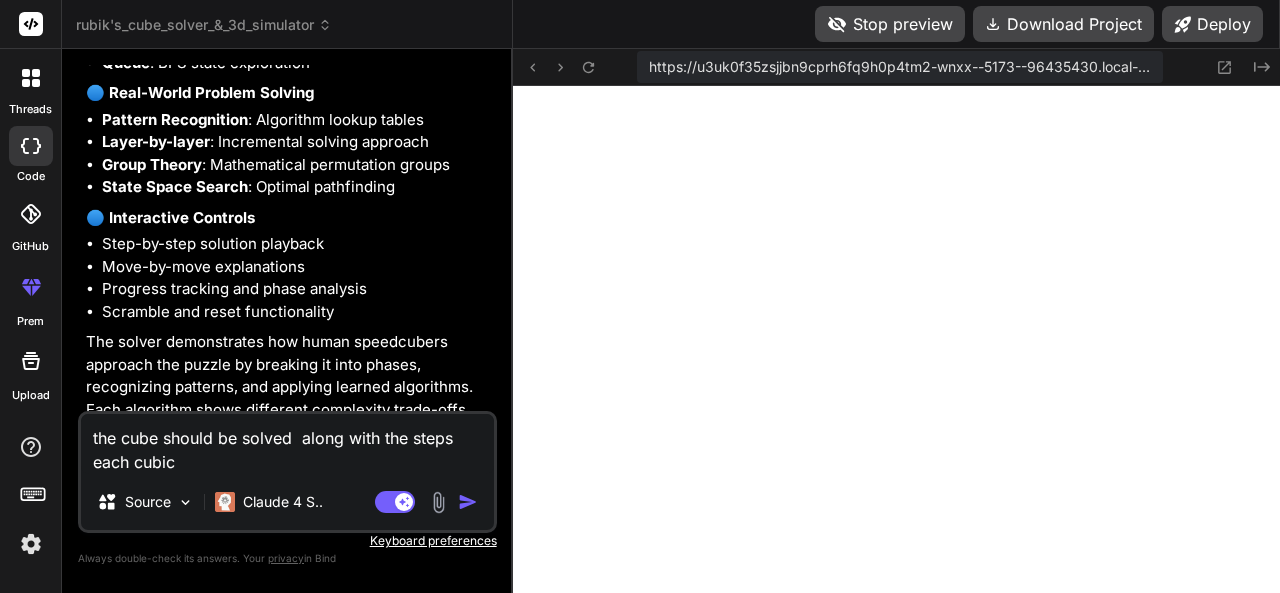 type on "x" 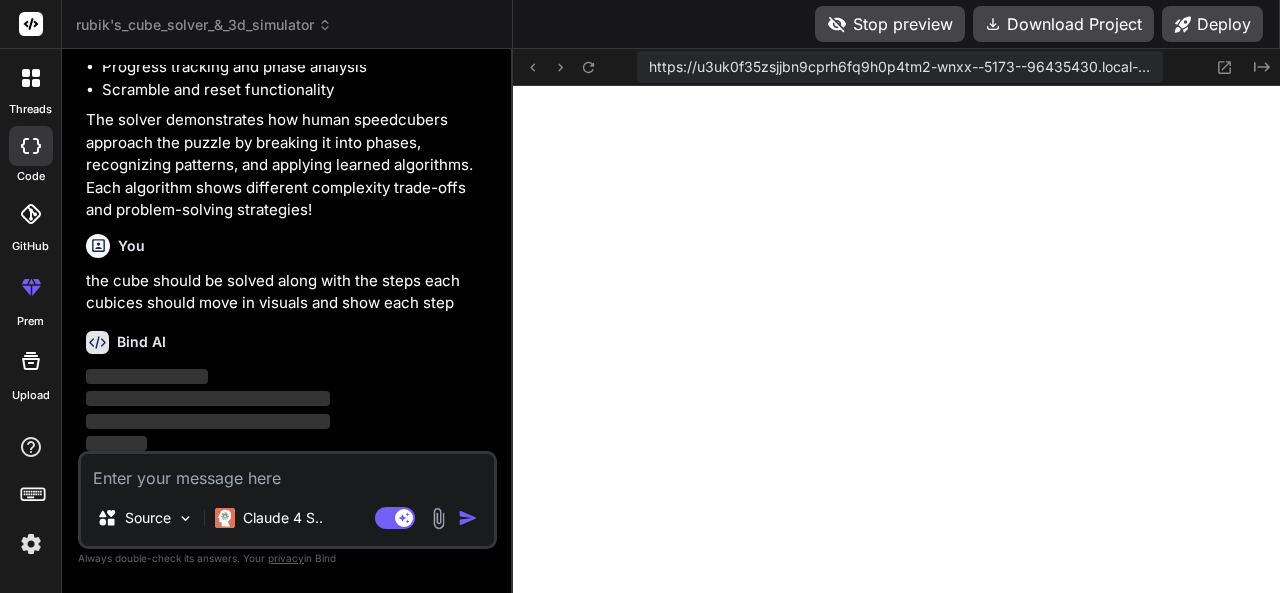 scroll, scrollTop: 3240, scrollLeft: 0, axis: vertical 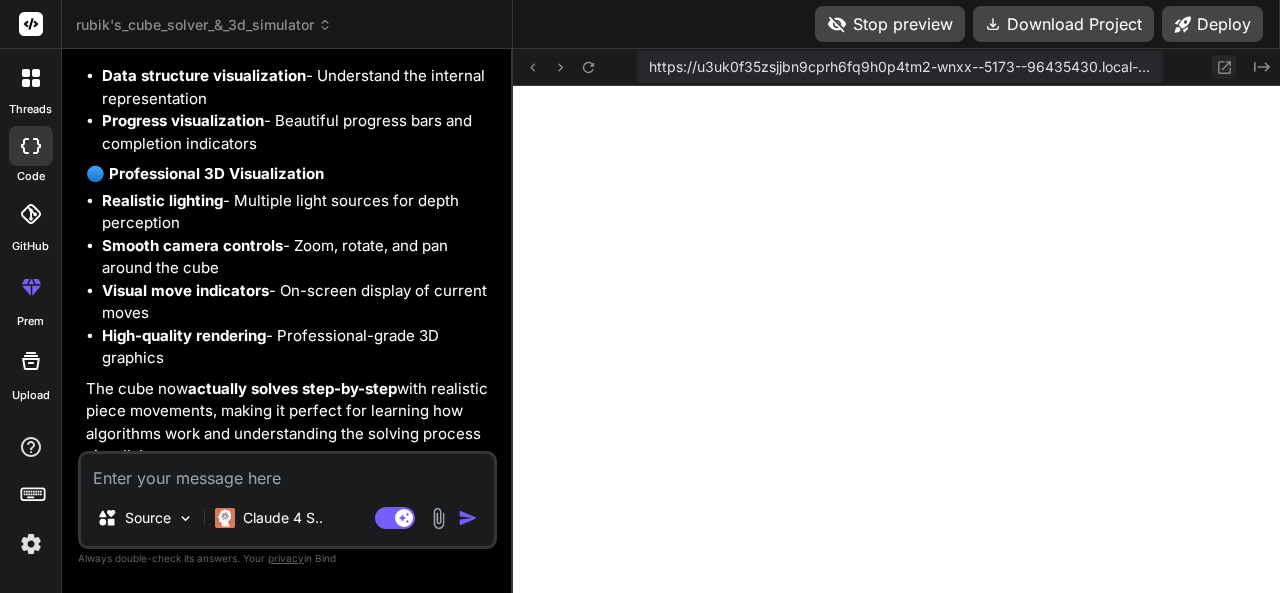 click 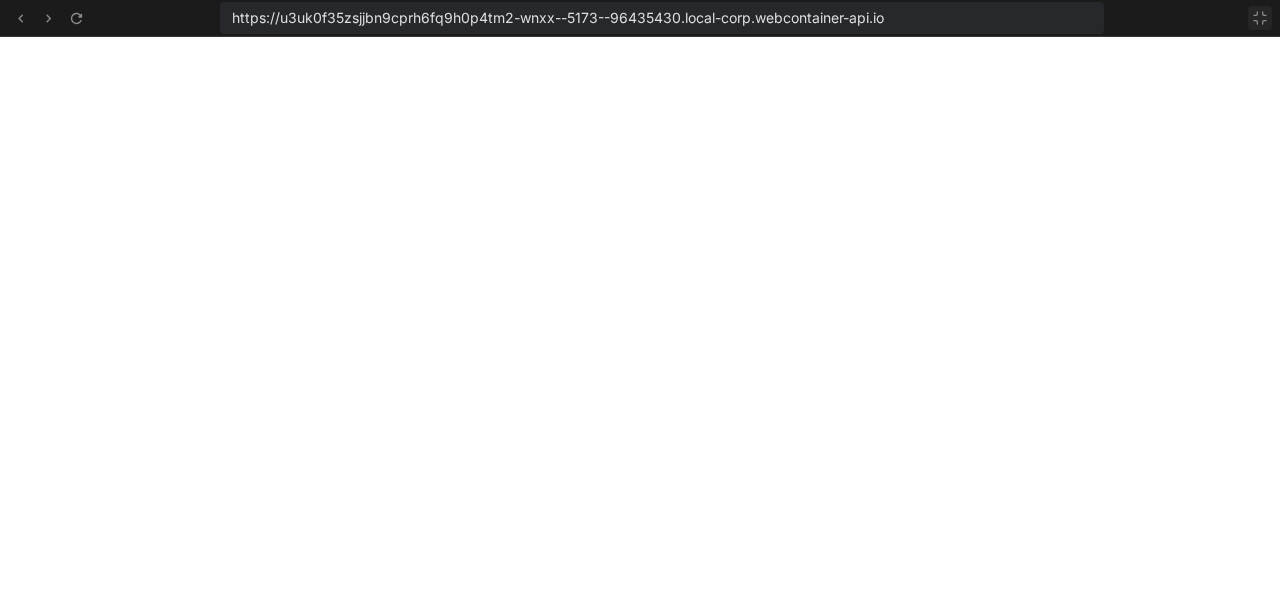 click 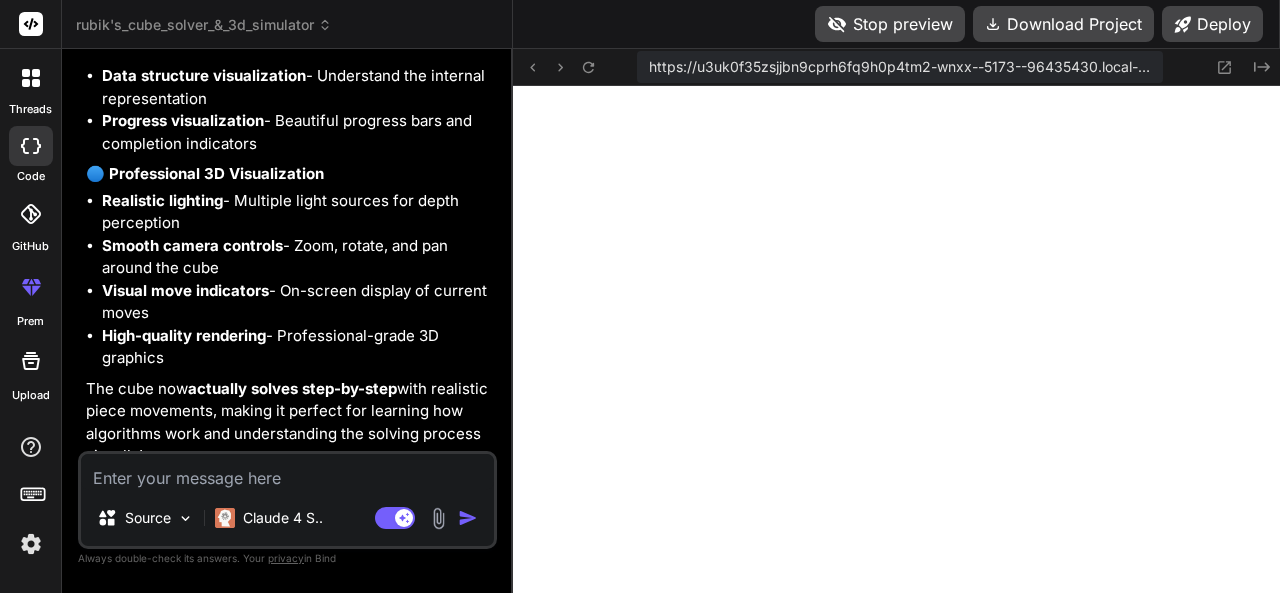 click at bounding box center (287, 472) 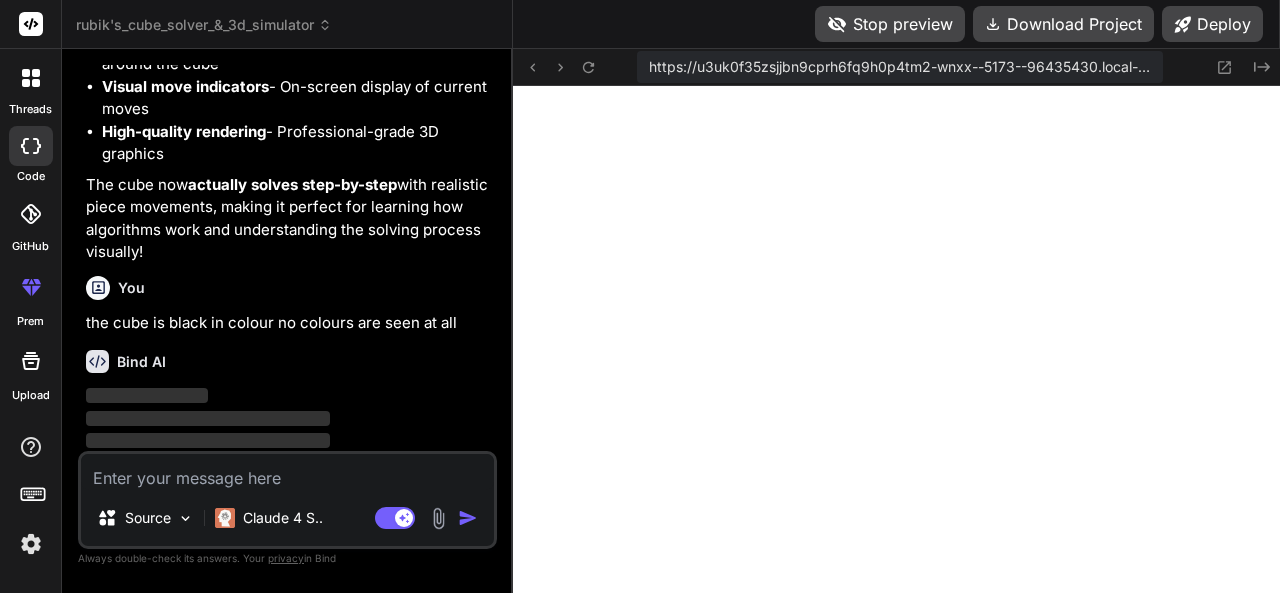 scroll, scrollTop: 5024, scrollLeft: 0, axis: vertical 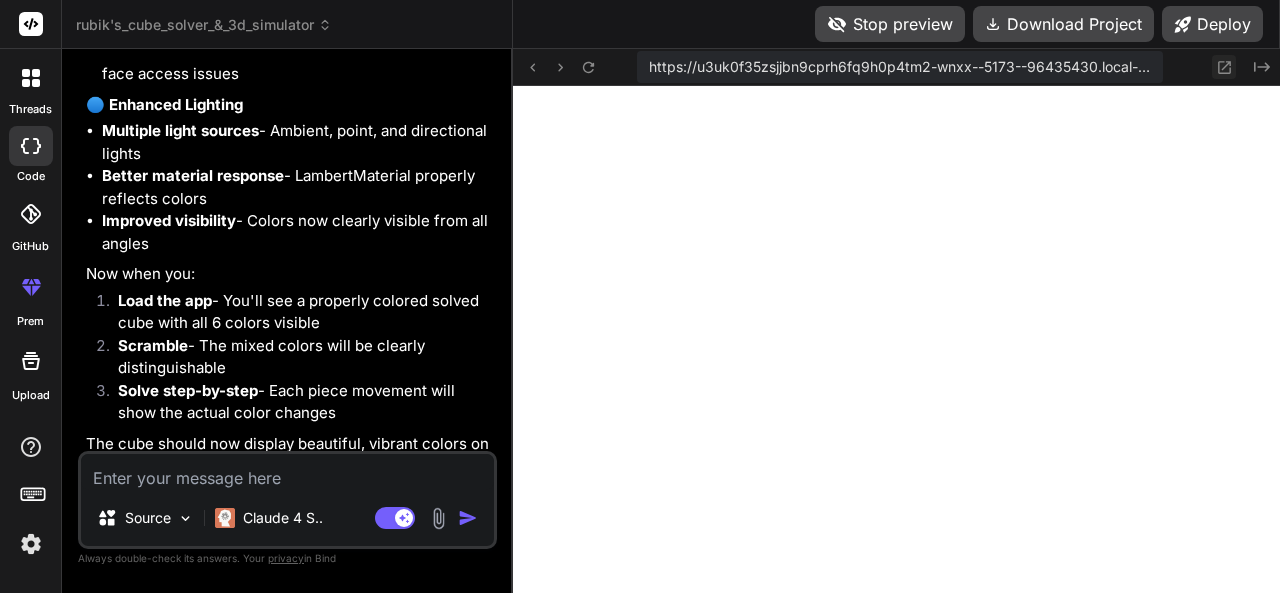 click 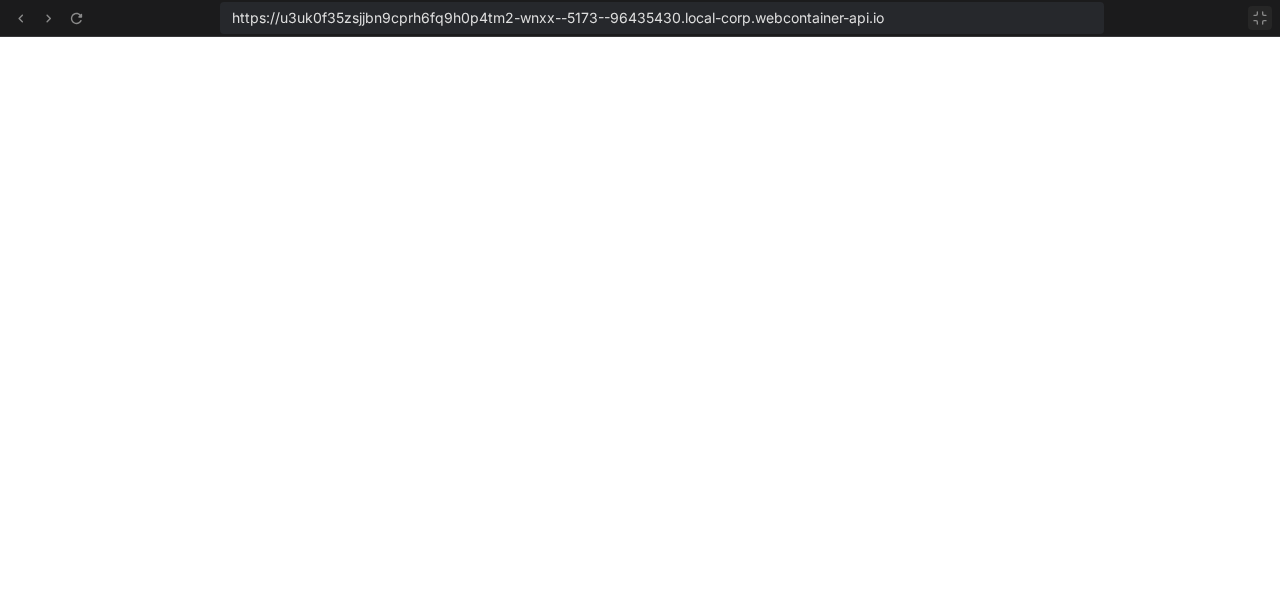 click 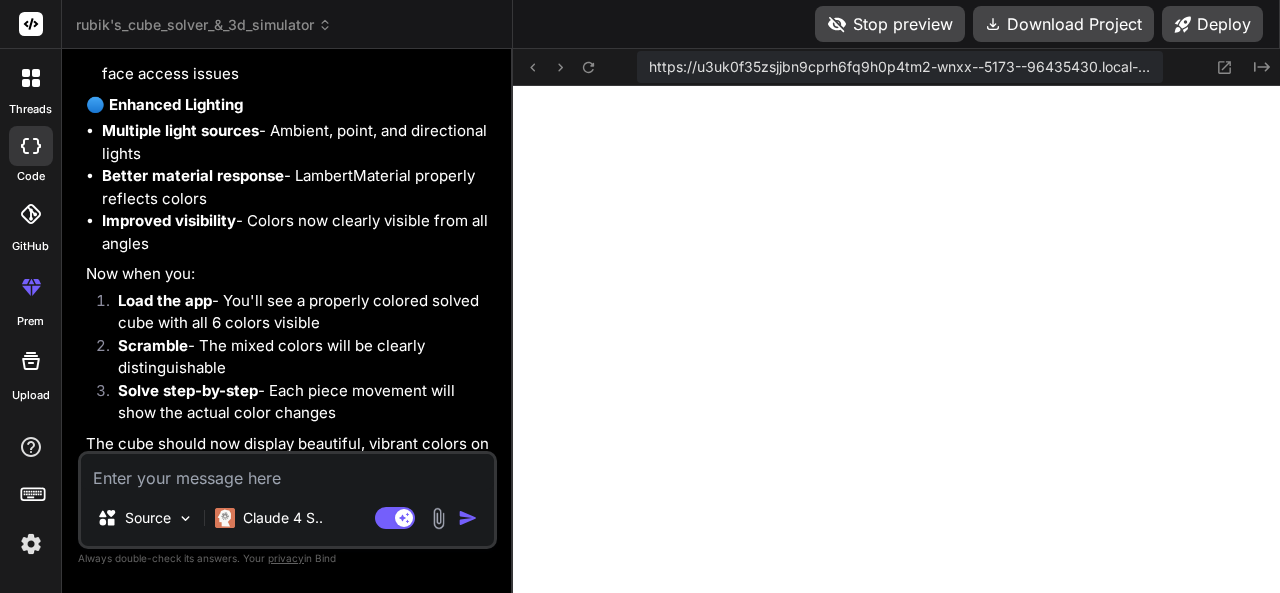 click at bounding box center (287, 472) 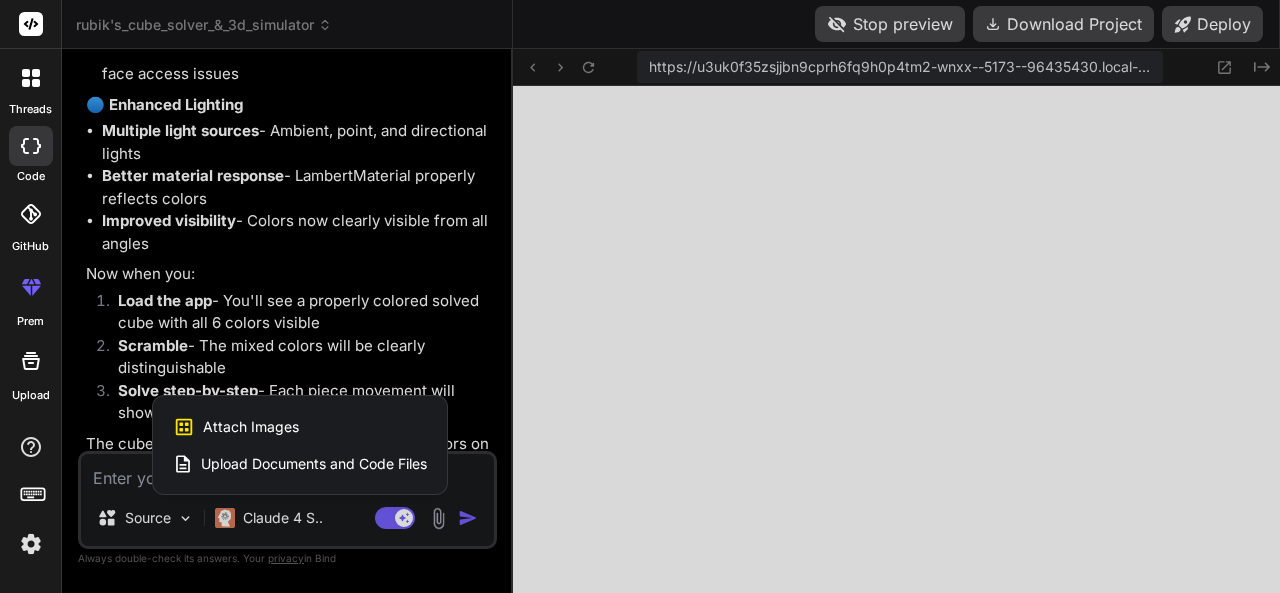 click at bounding box center (640, 296) 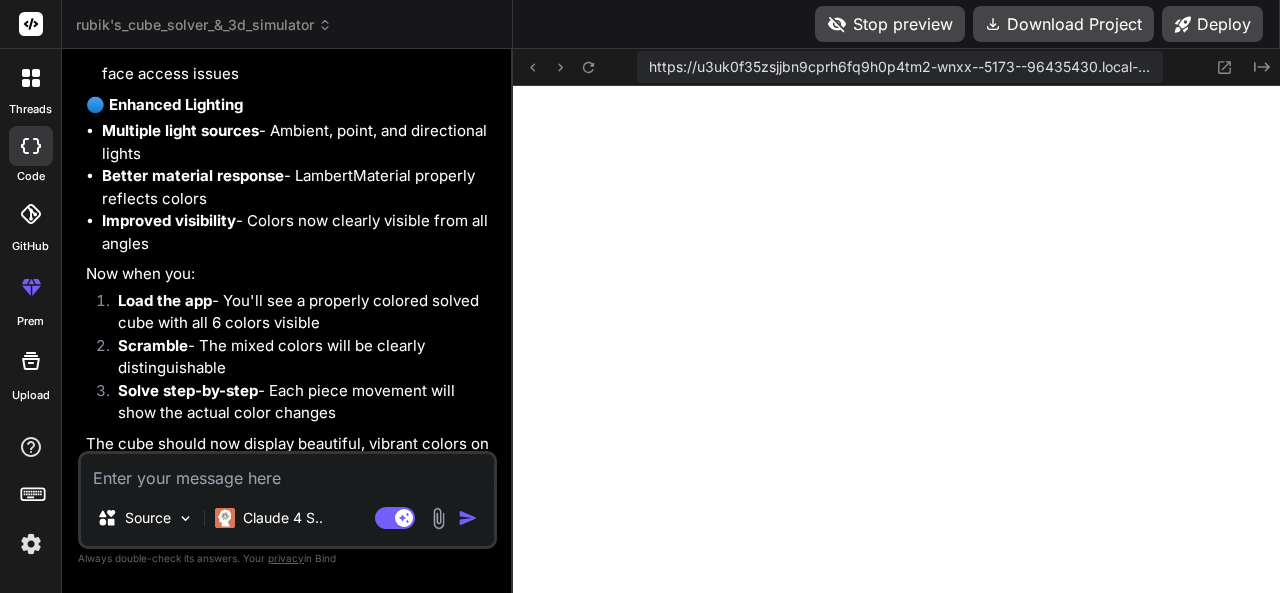 click at bounding box center [287, 472] 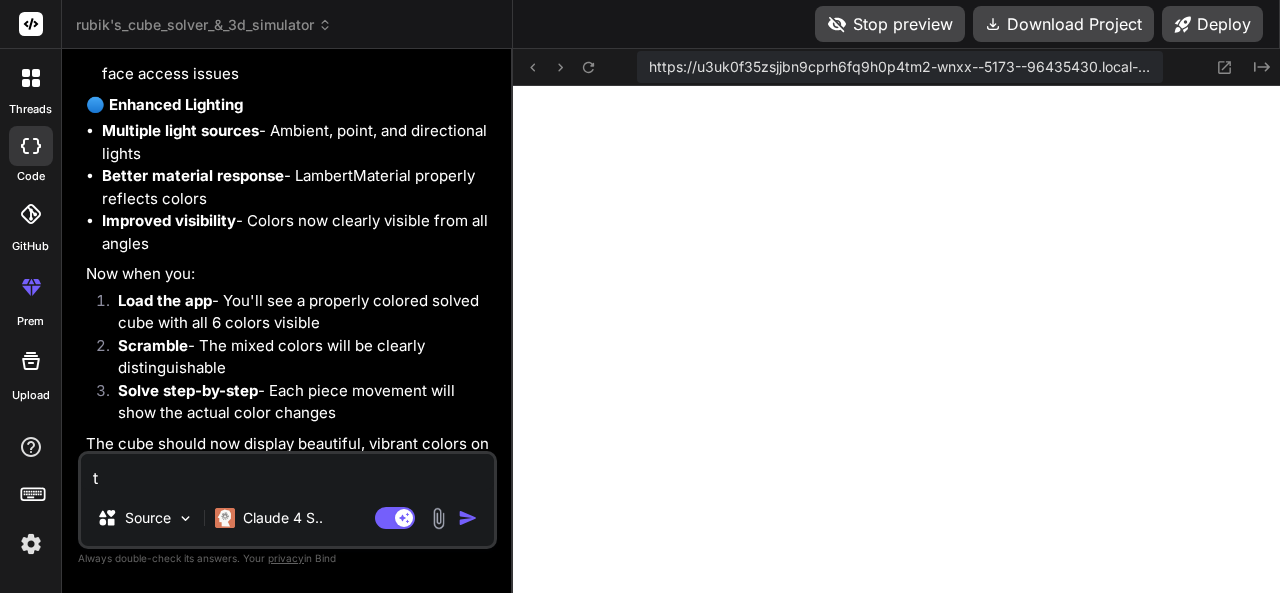 click on "t" at bounding box center (287, 472) 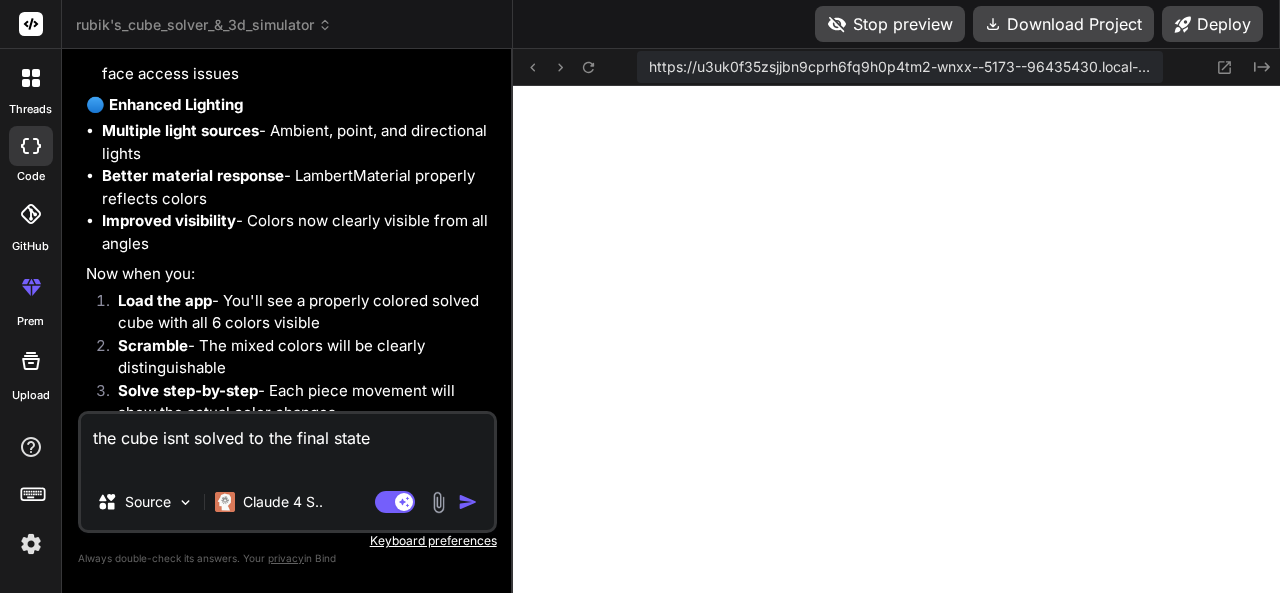 paste on "A "solved" state on a Rubik's Cube refers to the arrangement where all the facelets (individual colored squares) on each face of the cube are the same color" 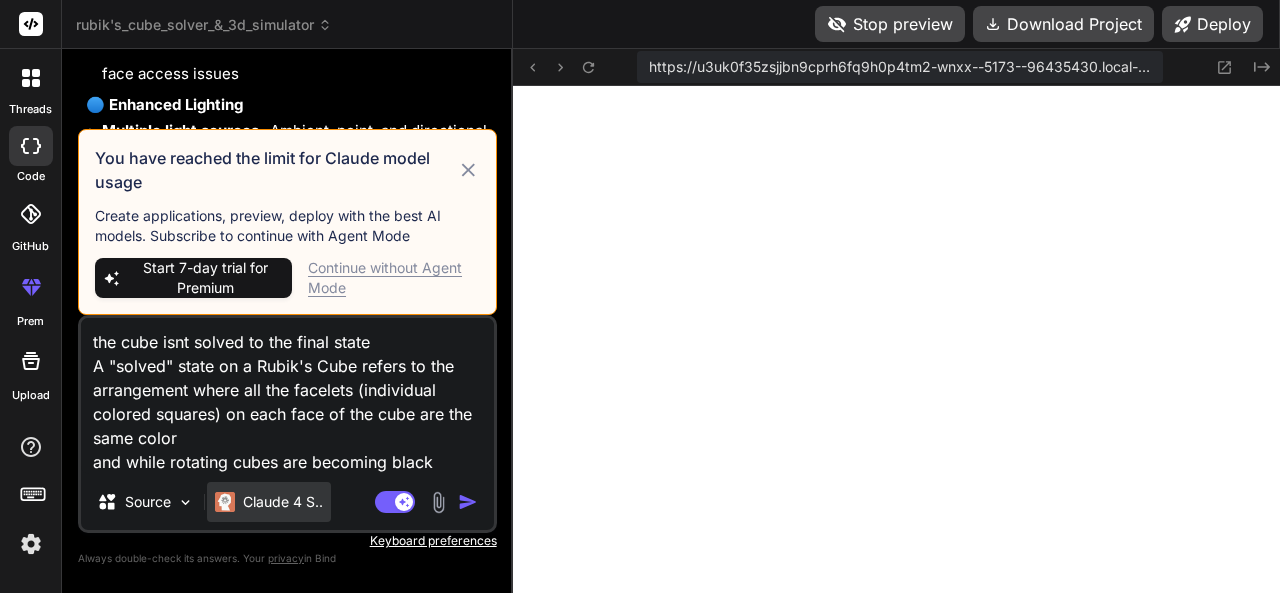 click on "Claude 4 S.." at bounding box center (269, 502) 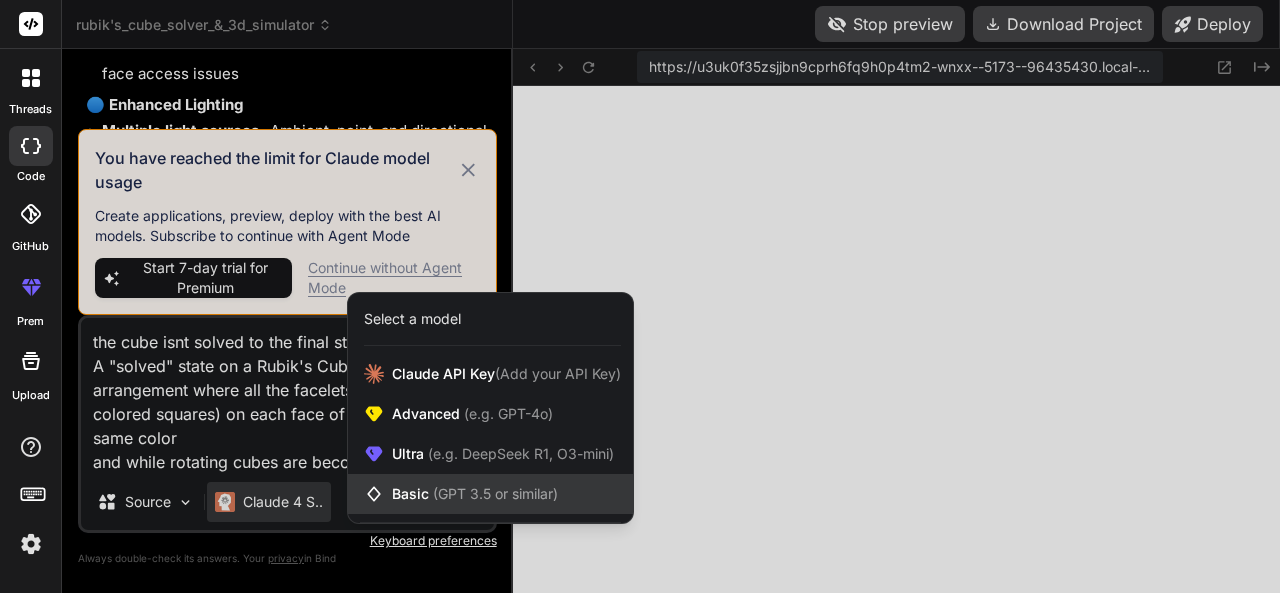click on "(GPT 3.5 or similar)" at bounding box center [495, 493] 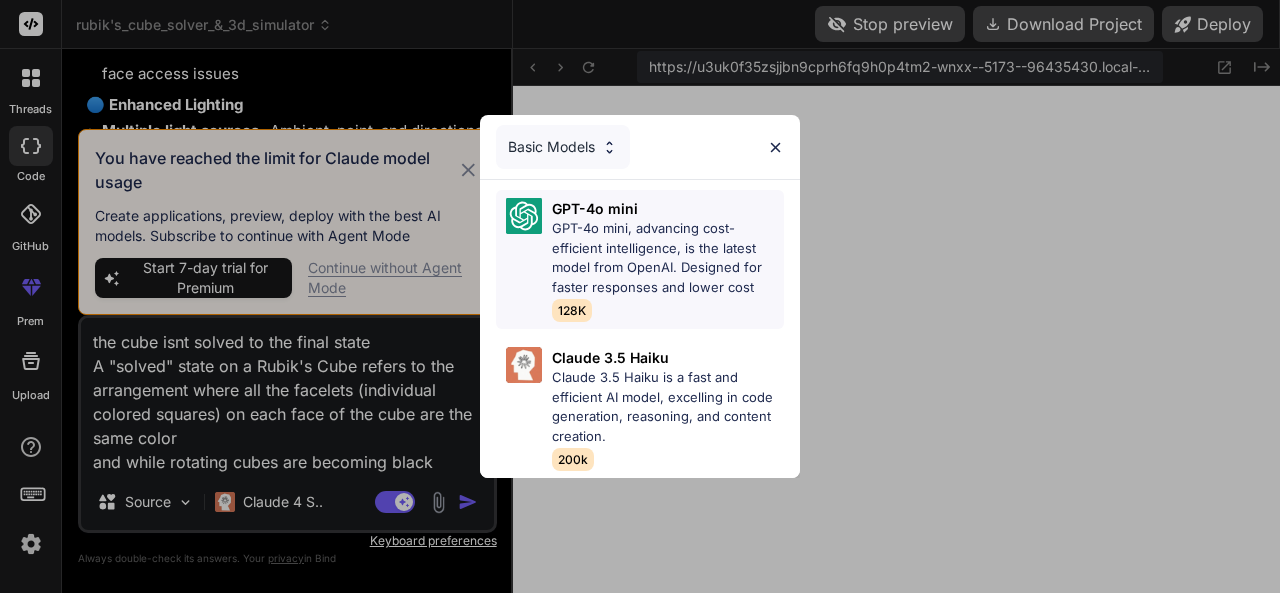 click on "GPT-4o mini, advancing cost-efficient intelligence, is the latest model from OpenAI. Designed for faster responses and lower cost" at bounding box center [668, 258] 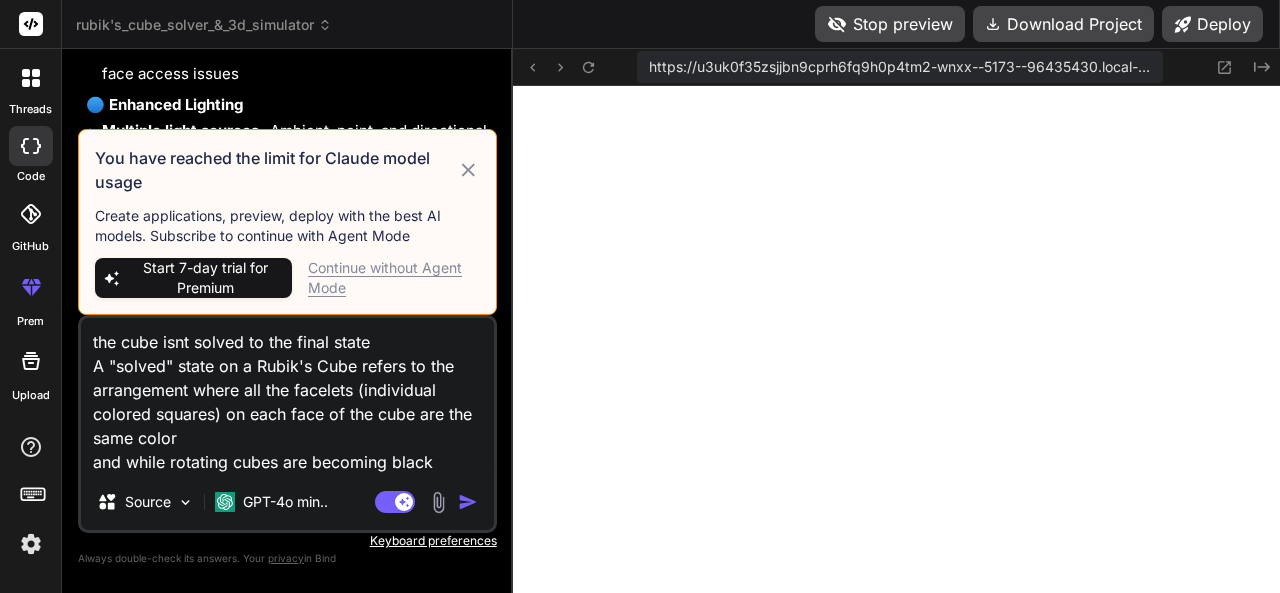 click at bounding box center (468, 502) 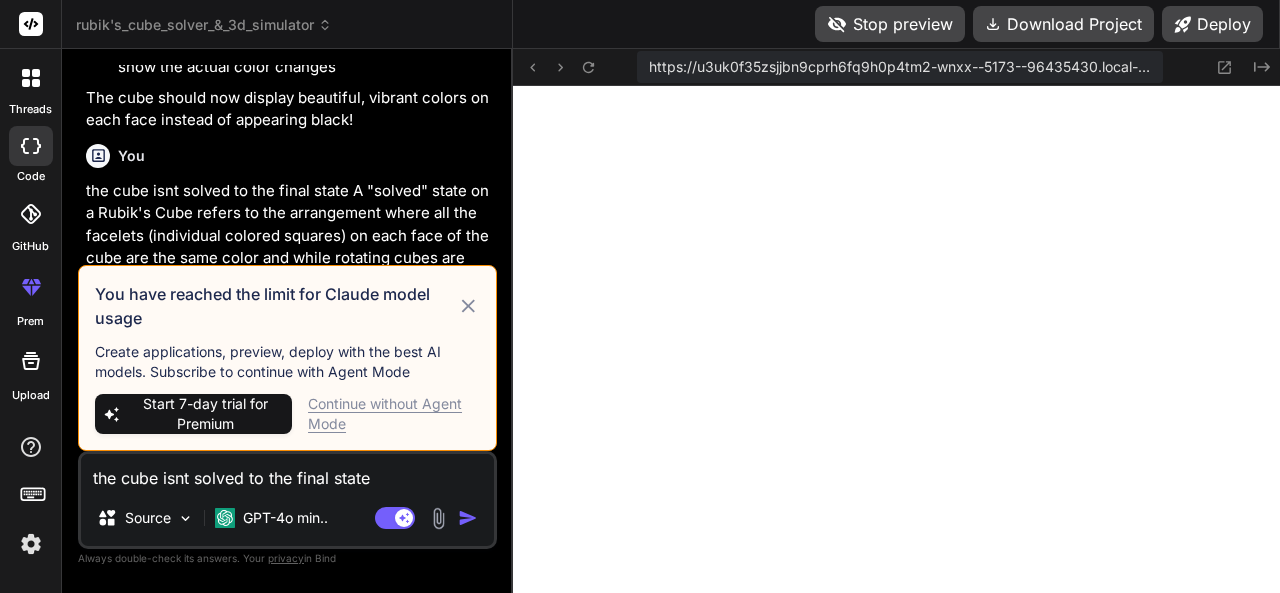 scroll, scrollTop: 6855, scrollLeft: 0, axis: vertical 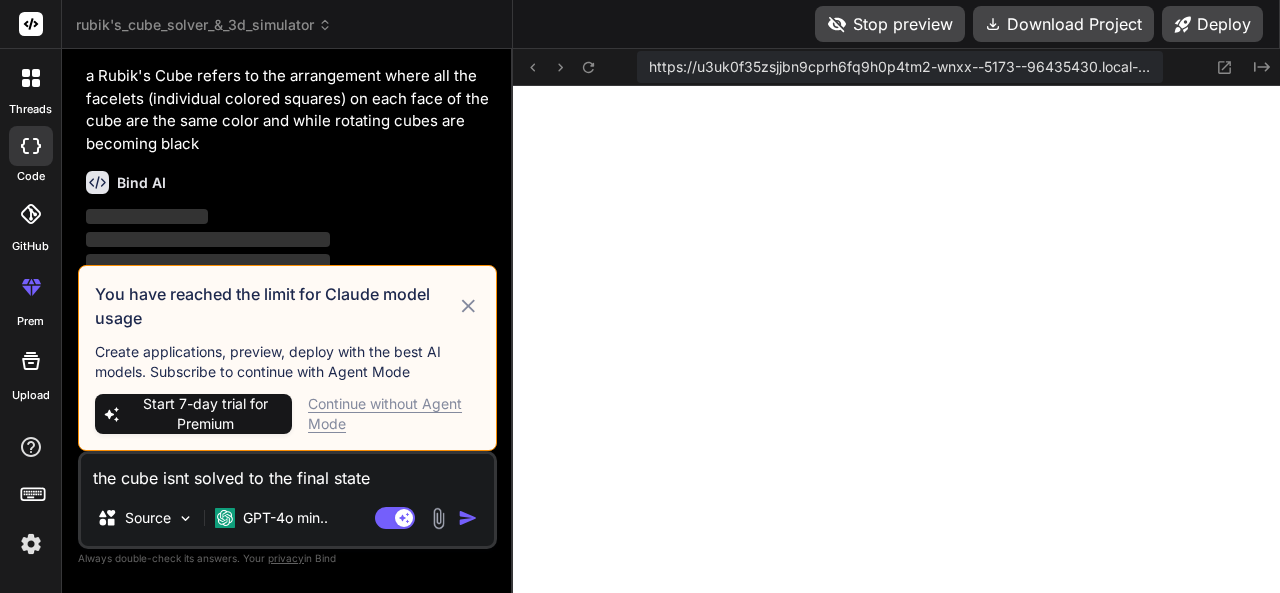 click 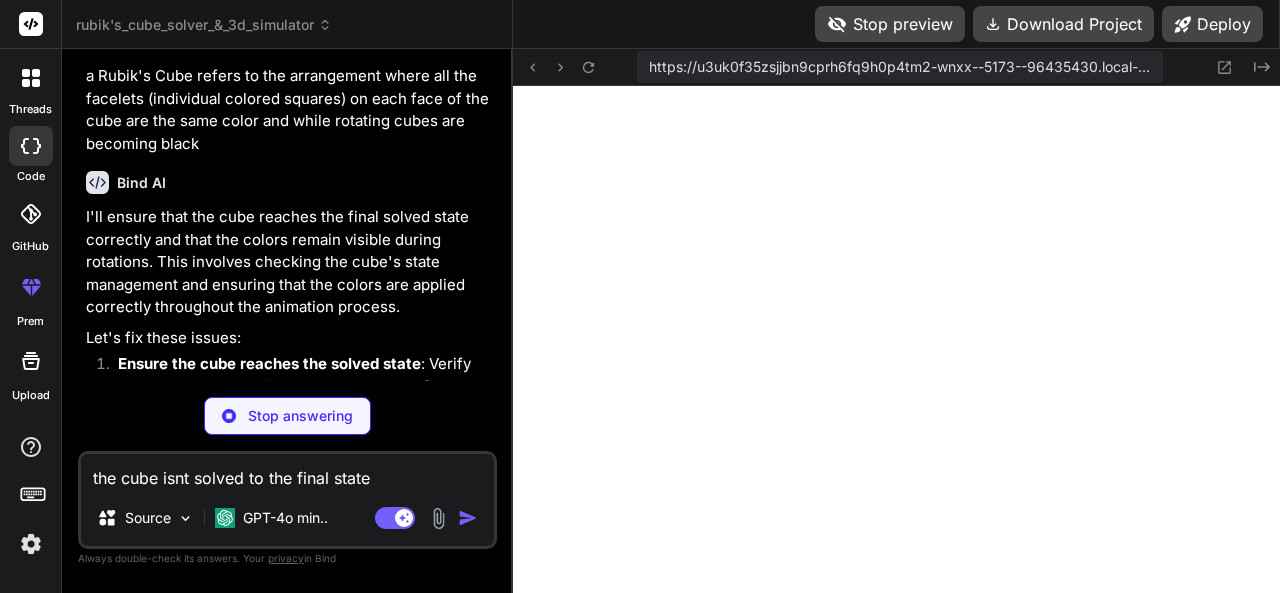 scroll, scrollTop: 7094, scrollLeft: 0, axis: vertical 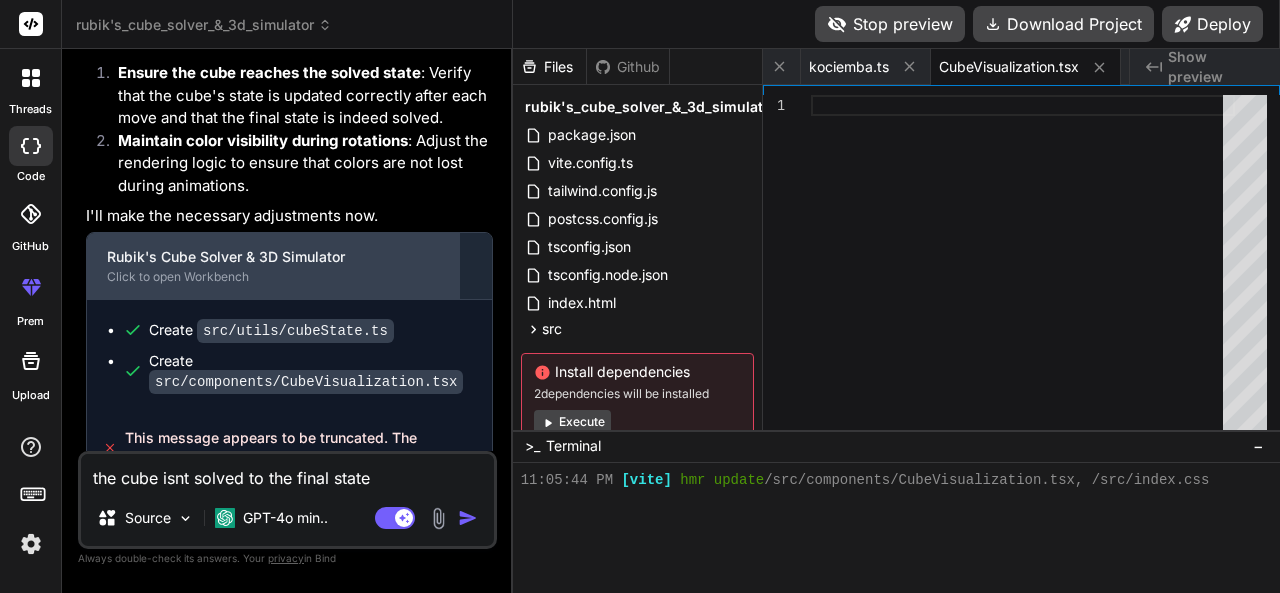 click on "Rubik's Cube Solver & 3D Simulator Click to open Workbench" at bounding box center (273, 266) 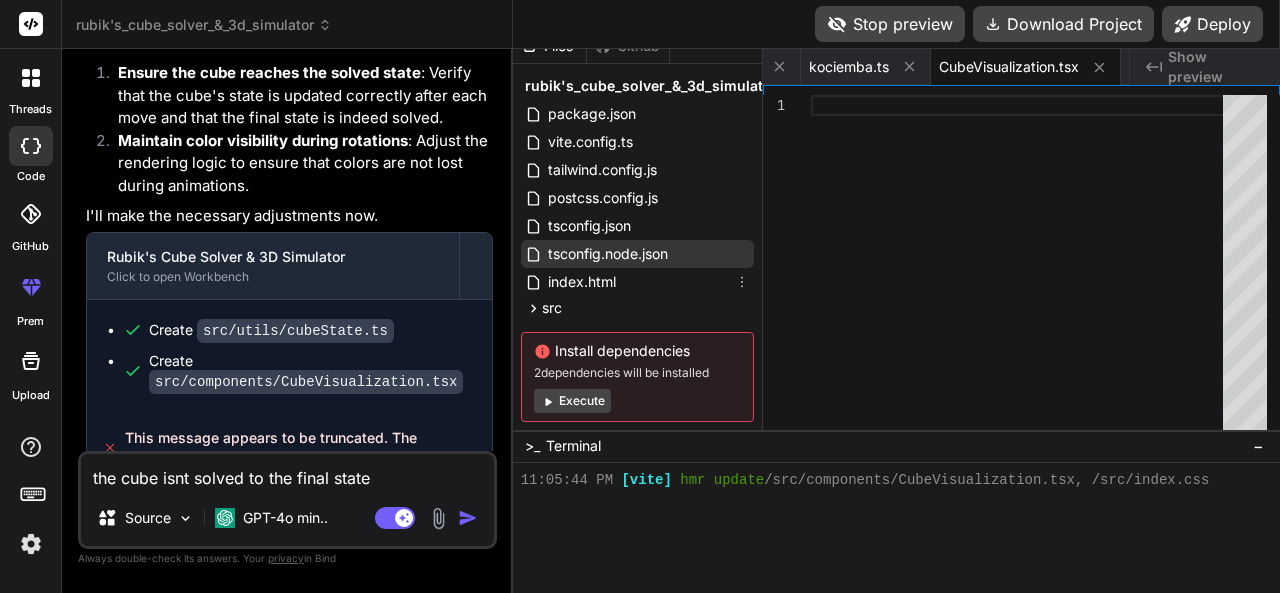 scroll, scrollTop: 59, scrollLeft: 0, axis: vertical 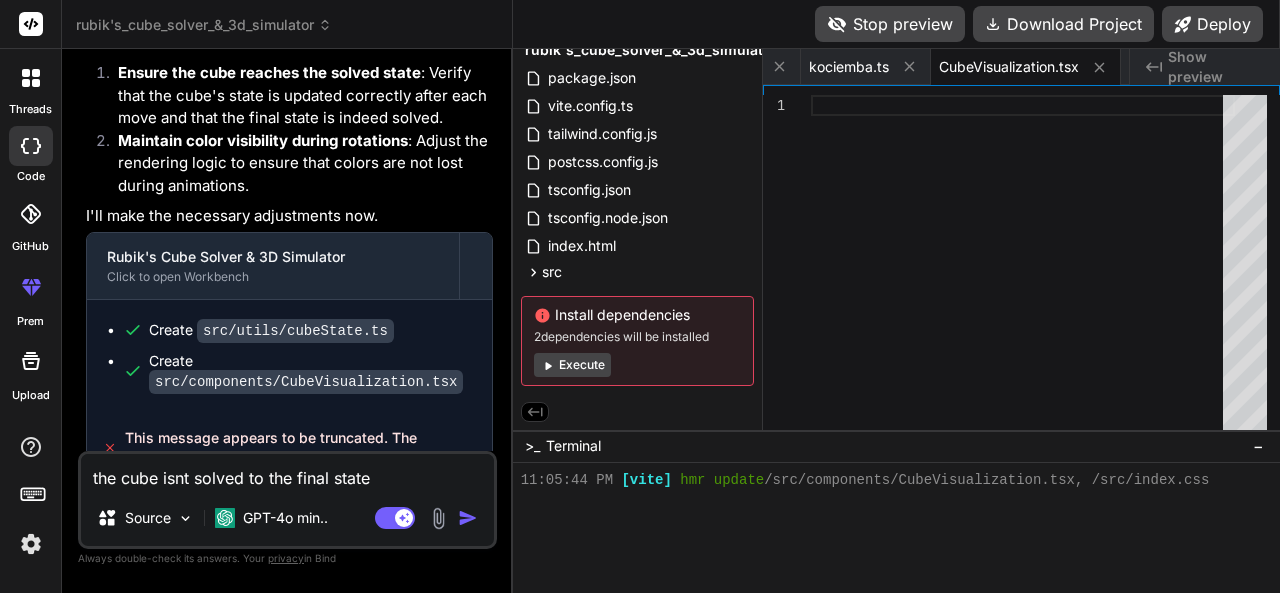 click on "Execute" at bounding box center (572, 365) 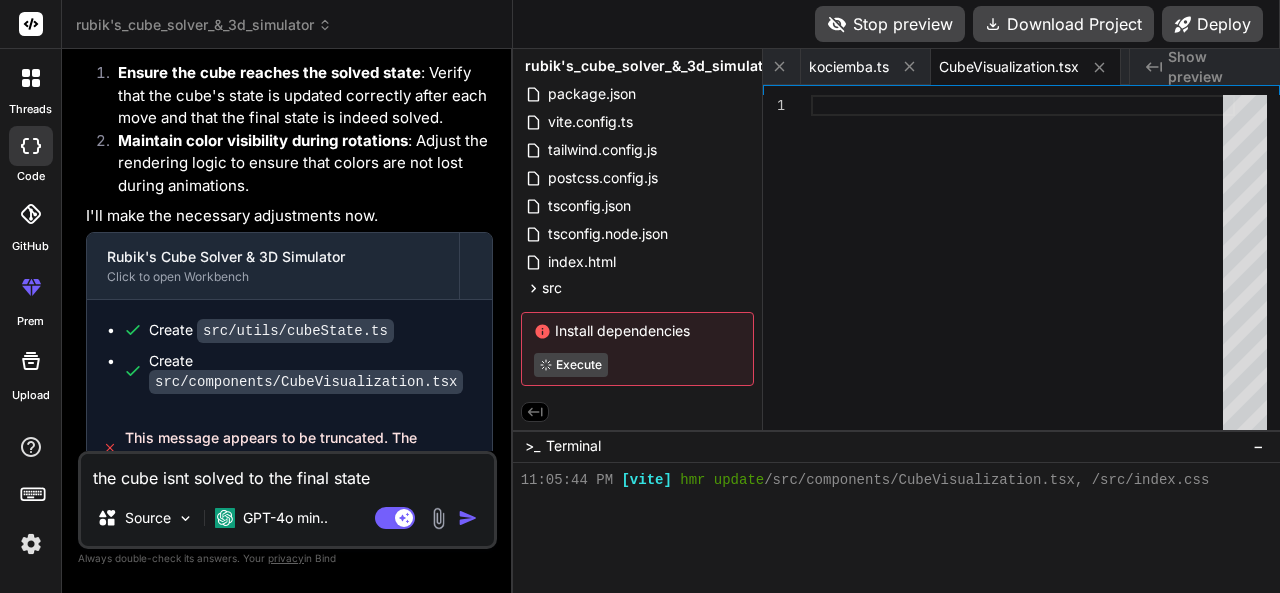 scroll, scrollTop: 43, scrollLeft: 0, axis: vertical 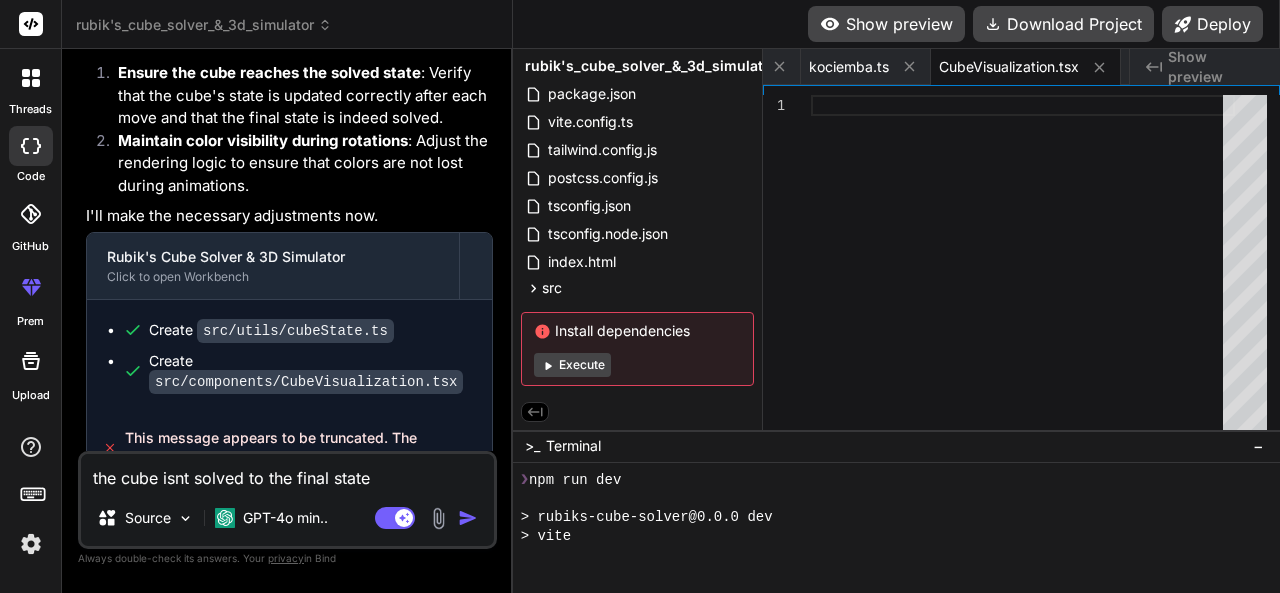 click on "Show preview" at bounding box center (886, 24) 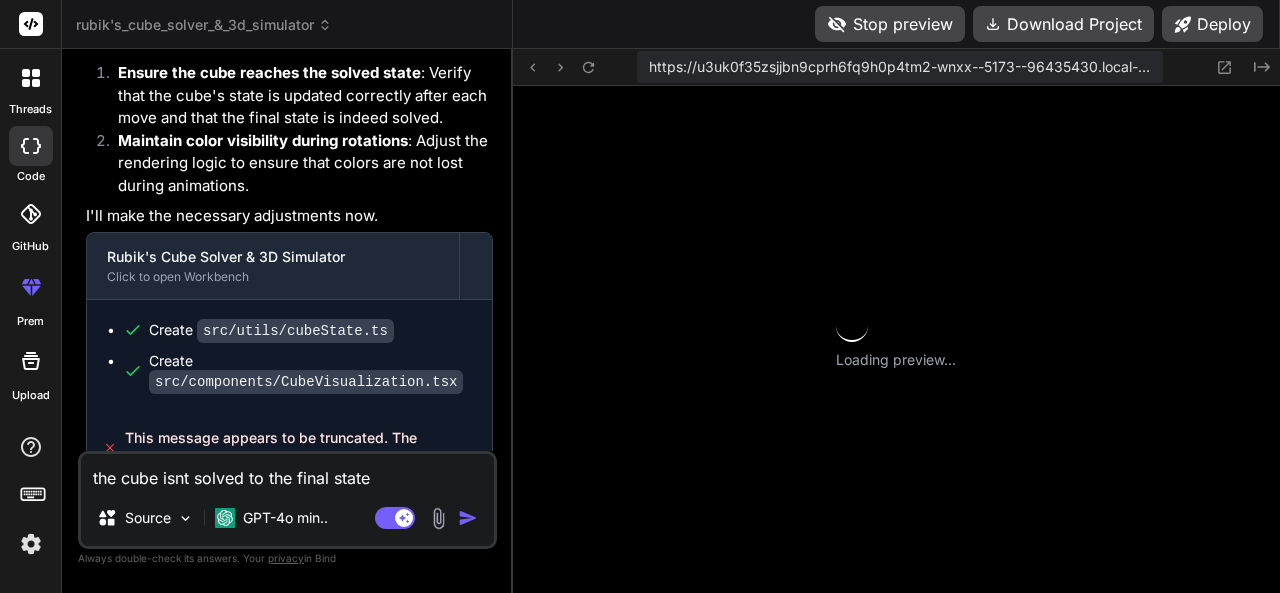 scroll, scrollTop: 6832, scrollLeft: 0, axis: vertical 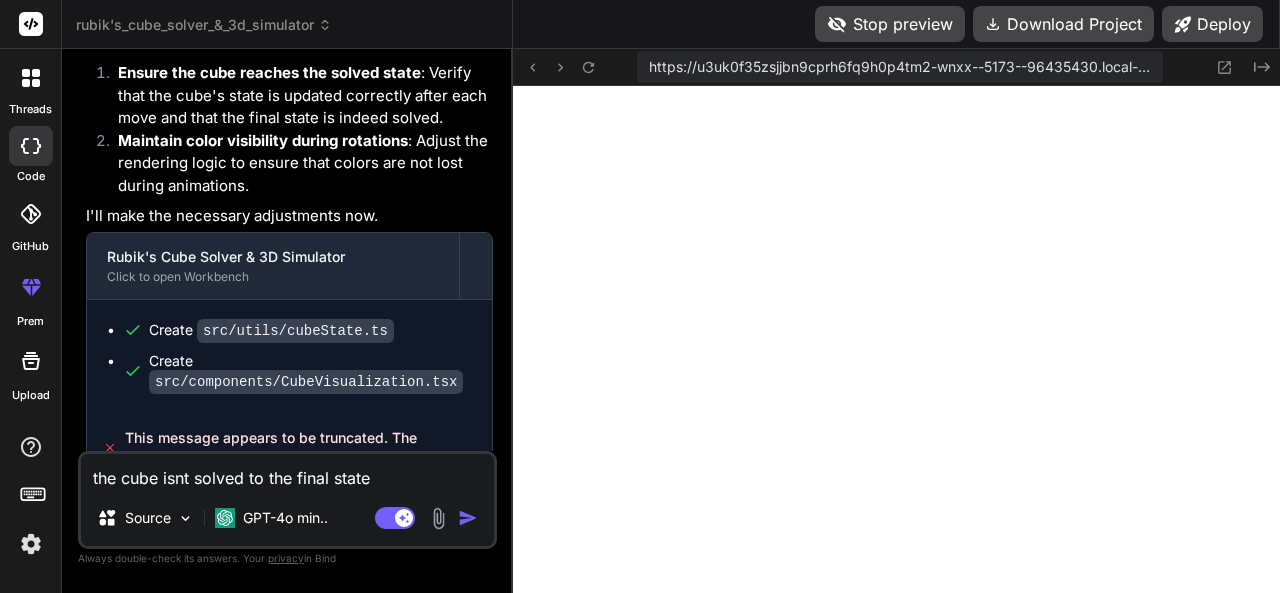 click at bounding box center [589, 67] 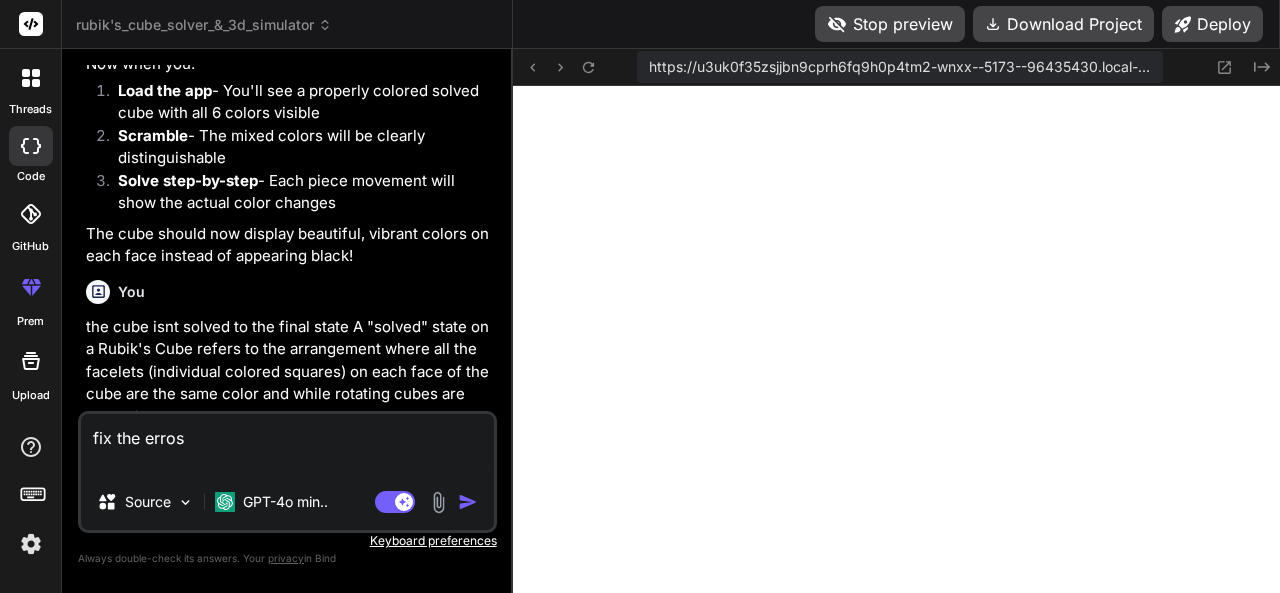 scroll, scrollTop: 6680, scrollLeft: 0, axis: vertical 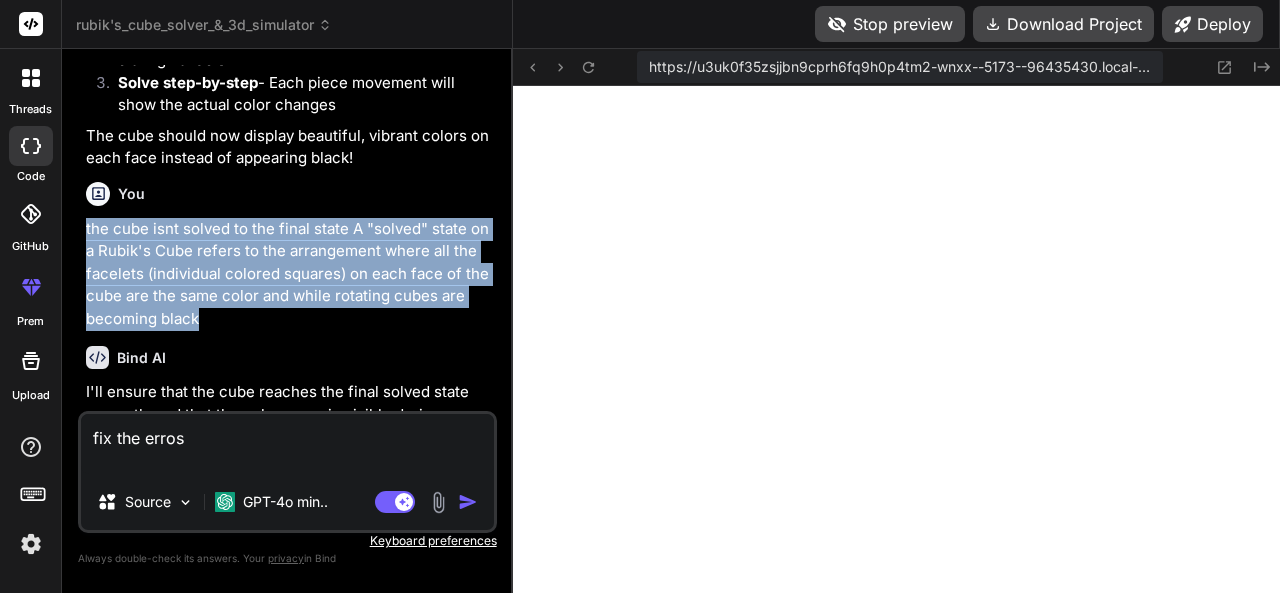 drag, startPoint x: 196, startPoint y: 289, endPoint x: 80, endPoint y: 197, distance: 148.05405 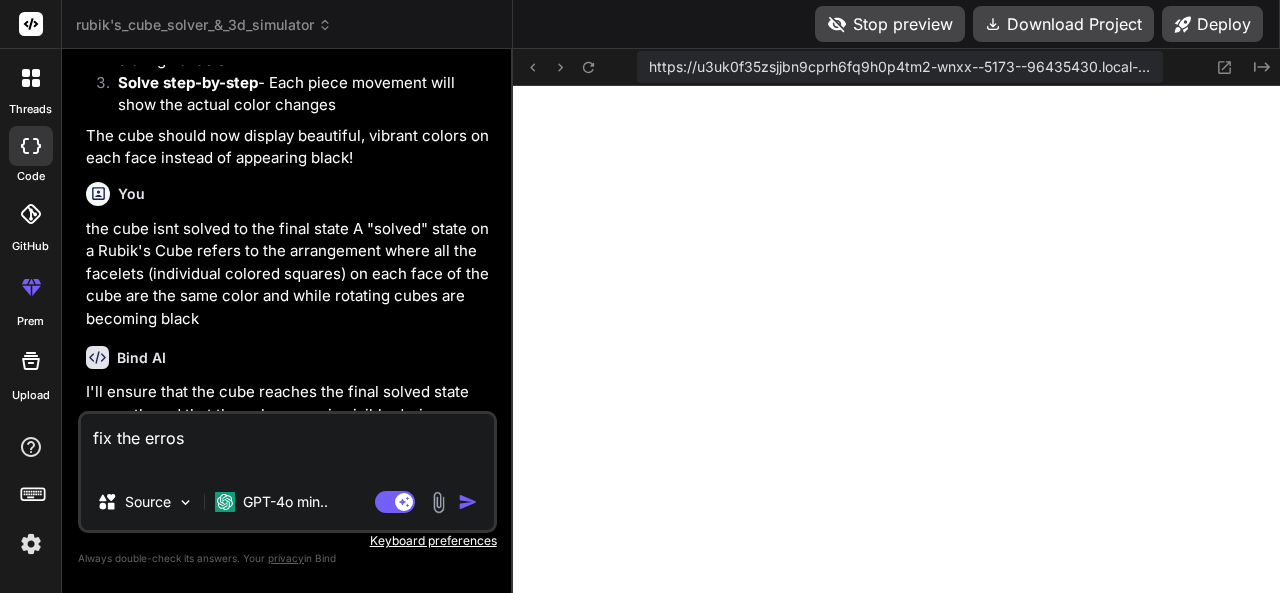 click on "fix the erros" at bounding box center [287, 444] 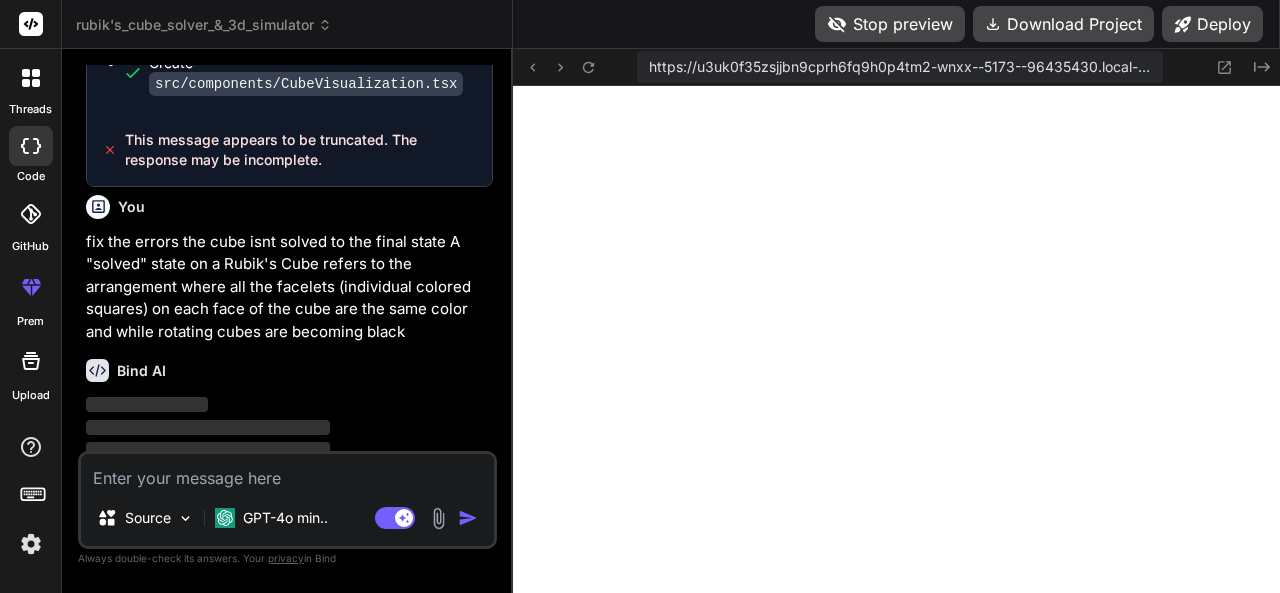 scroll, scrollTop: 7444, scrollLeft: 0, axis: vertical 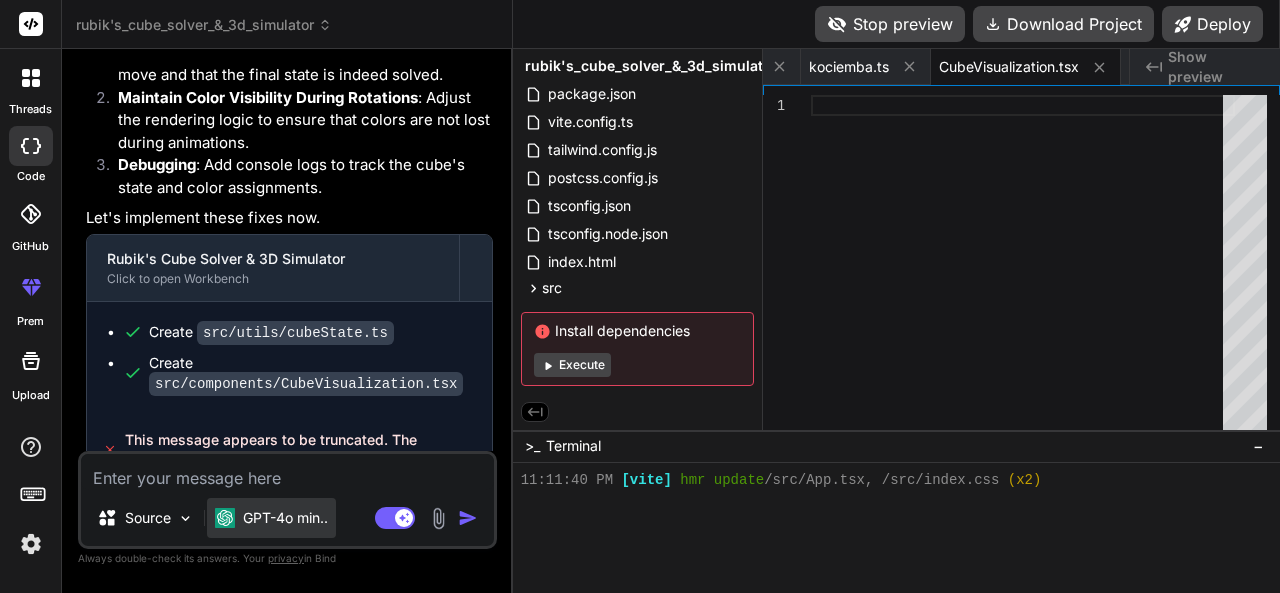 click on "GPT-4o min.." at bounding box center [271, 518] 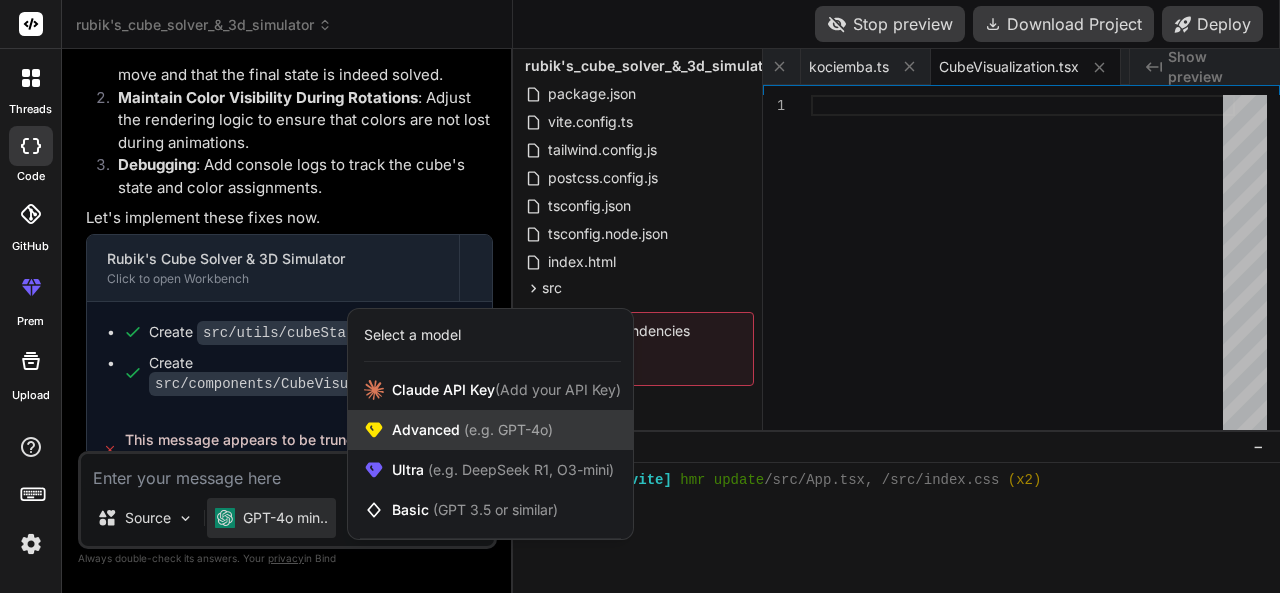 click on "Advanced     (e.g. GPT-4o)" at bounding box center [472, 430] 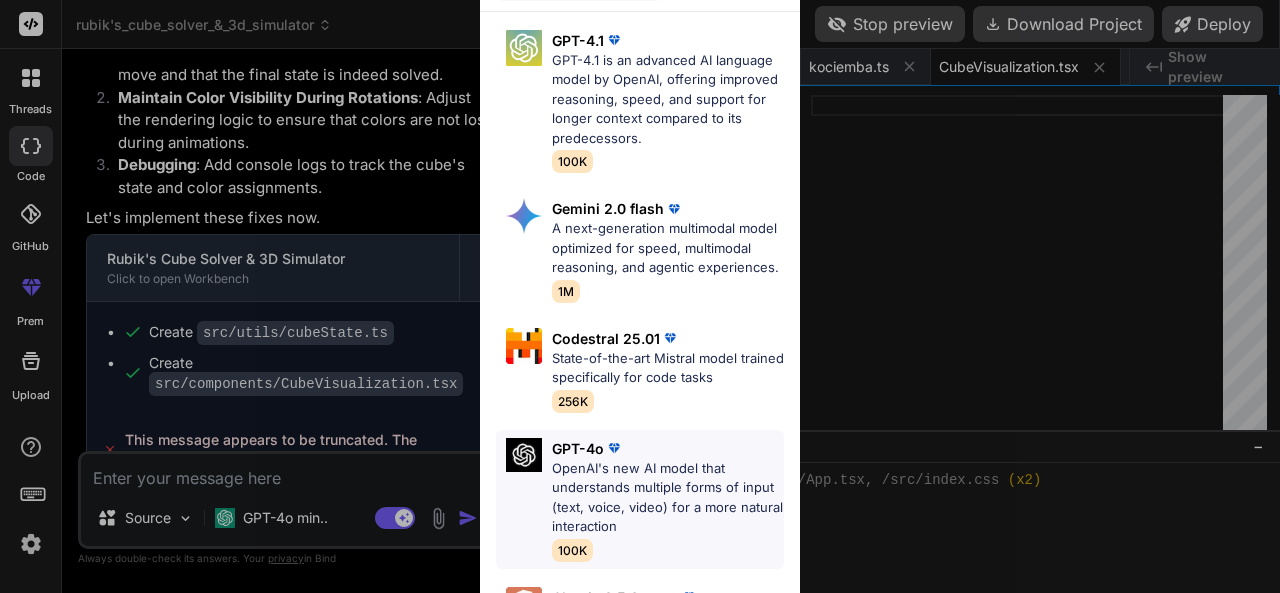 scroll, scrollTop: 55, scrollLeft: 0, axis: vertical 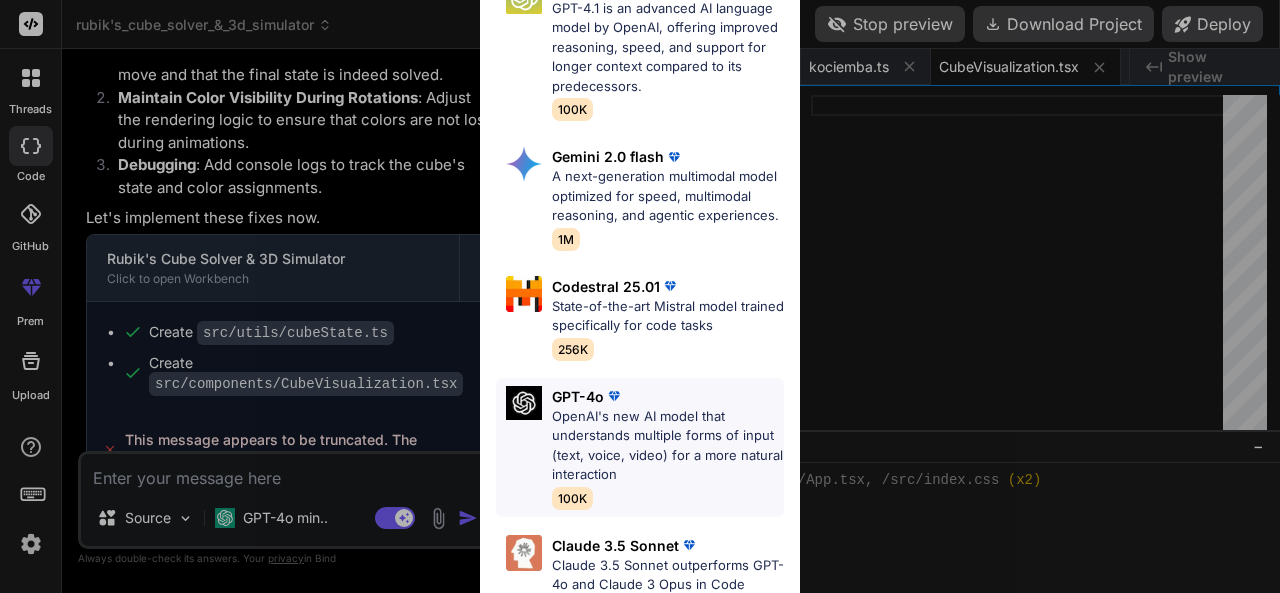 click on "OpenAI's new AI model that understands multiple forms of input (text, voice, video) for a more natural interaction" at bounding box center [668, 446] 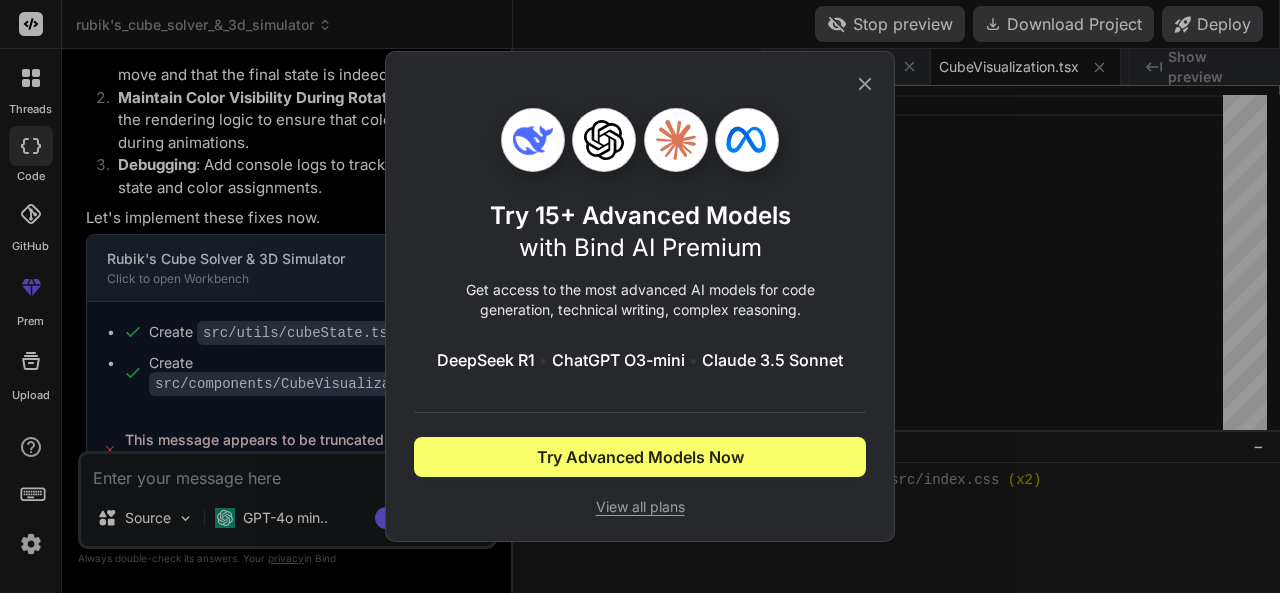 scroll, scrollTop: 0, scrollLeft: 0, axis: both 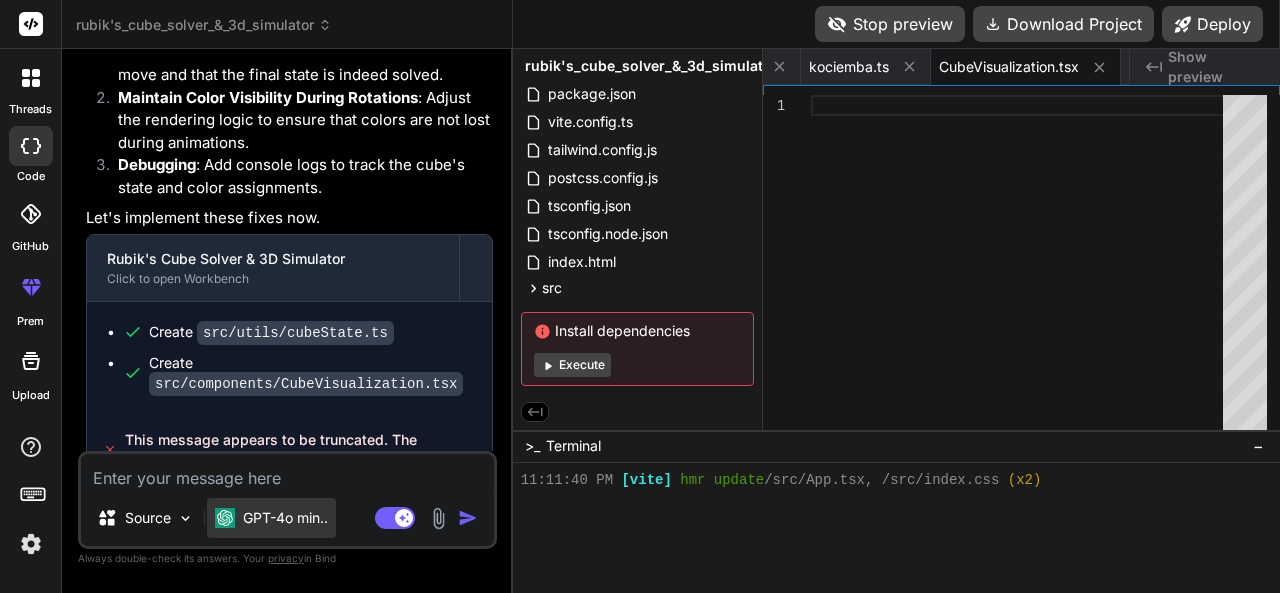 click on "GPT-4o min.." at bounding box center (285, 518) 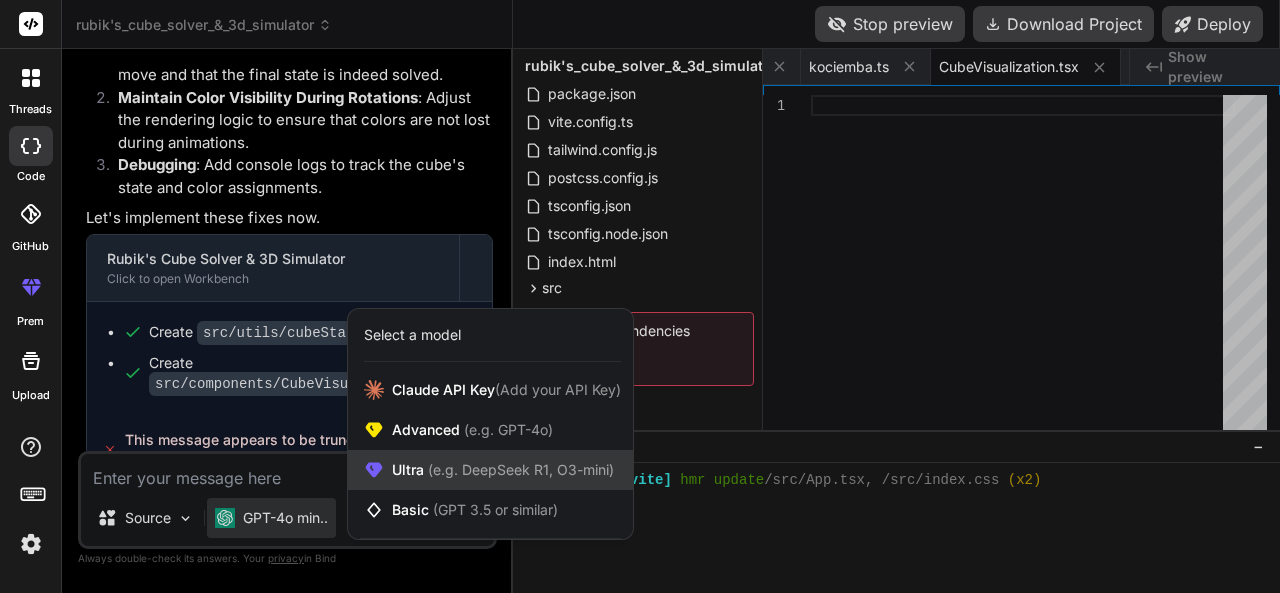 click on "(e.g. DeepSeek R1, O3-mini)" at bounding box center (519, 469) 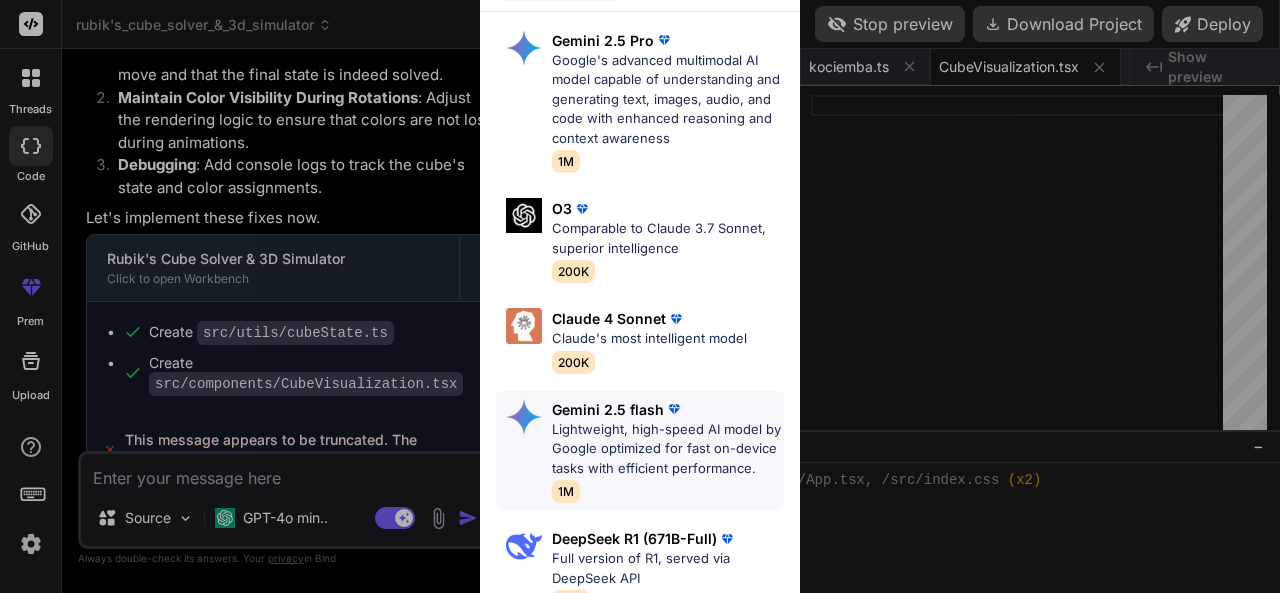 click at bounding box center (674, 409) 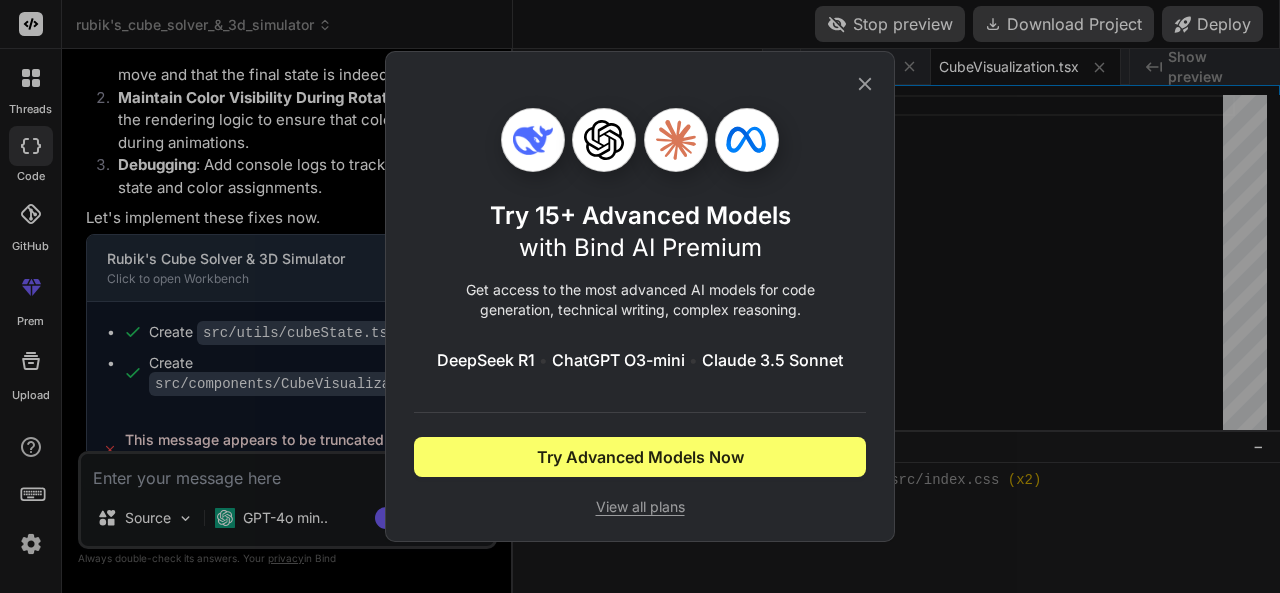 click 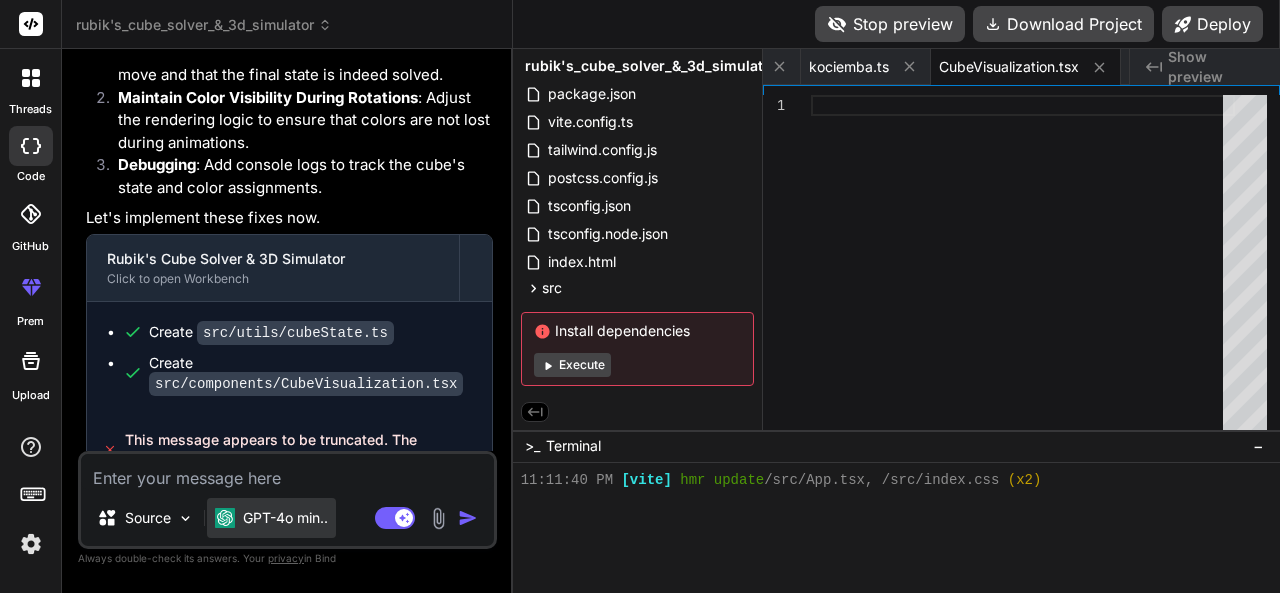 click on "GPT-4o min.." at bounding box center (285, 518) 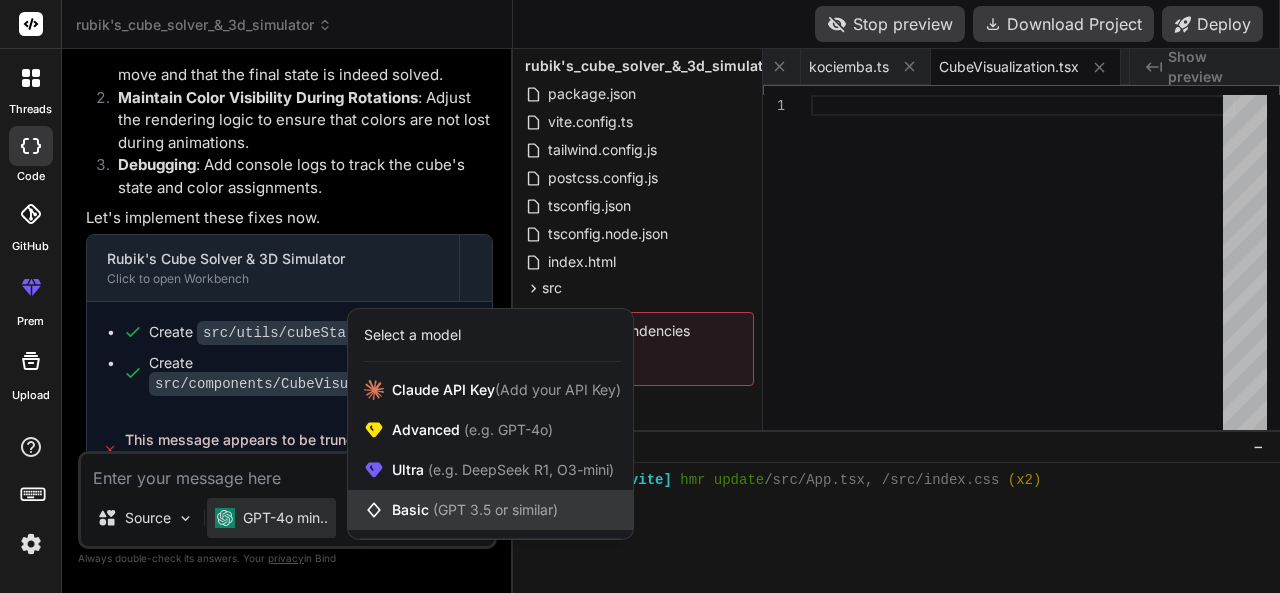 click on "(GPT 3.5 or similar)" at bounding box center [495, 509] 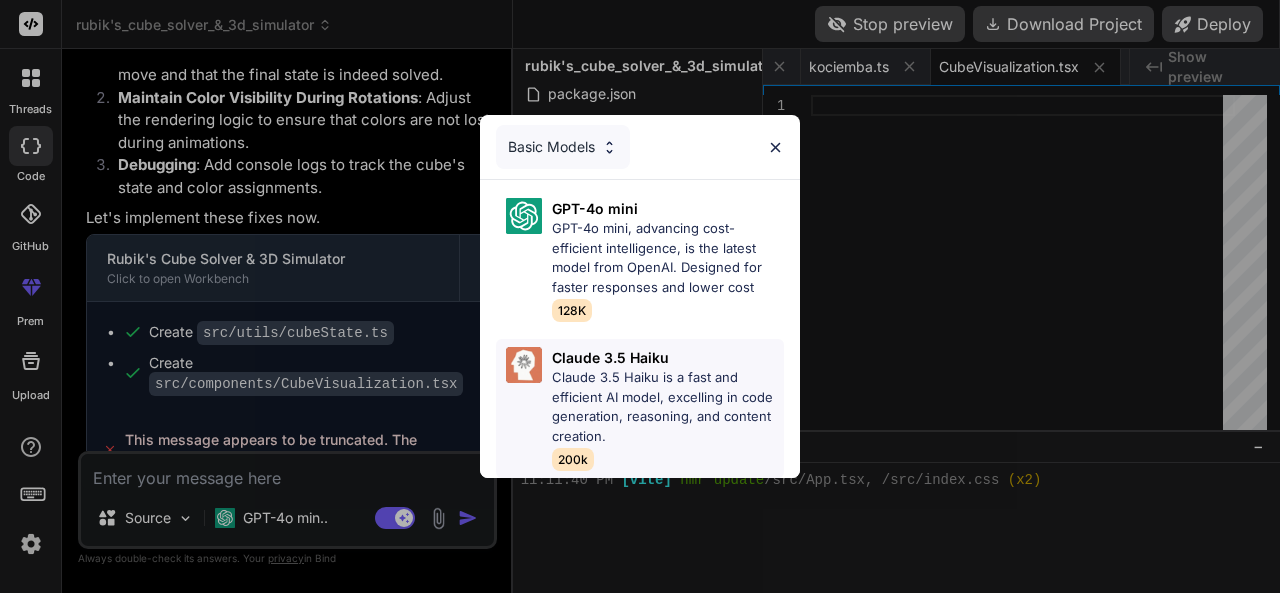 click on "Claude 3.5 Haiku is a fast and efficient AI model, excelling in code generation, reasoning, and content creation." at bounding box center (668, 407) 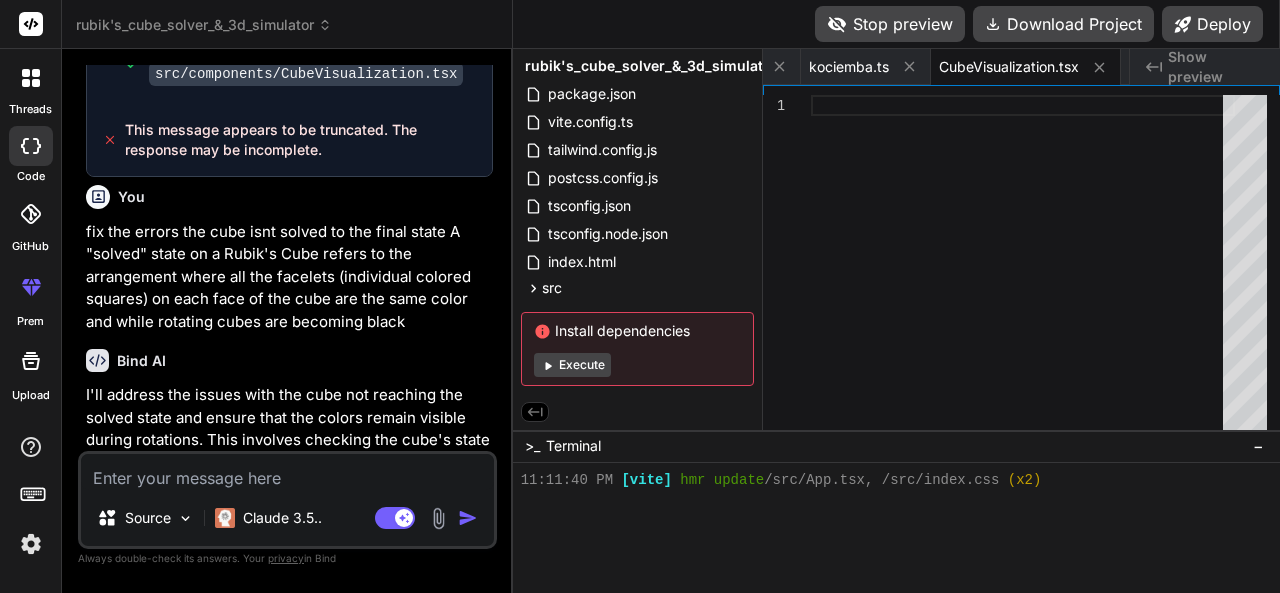 scroll, scrollTop: 7453, scrollLeft: 0, axis: vertical 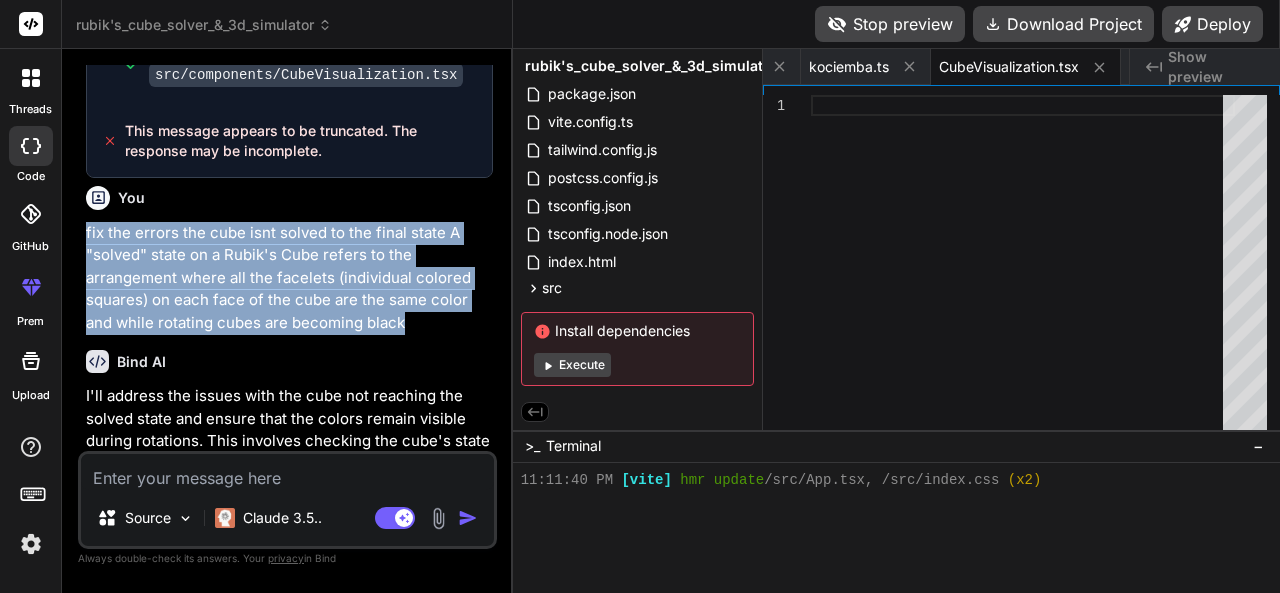 drag, startPoint x: 402, startPoint y: 291, endPoint x: 79, endPoint y: 194, distance: 337.25064 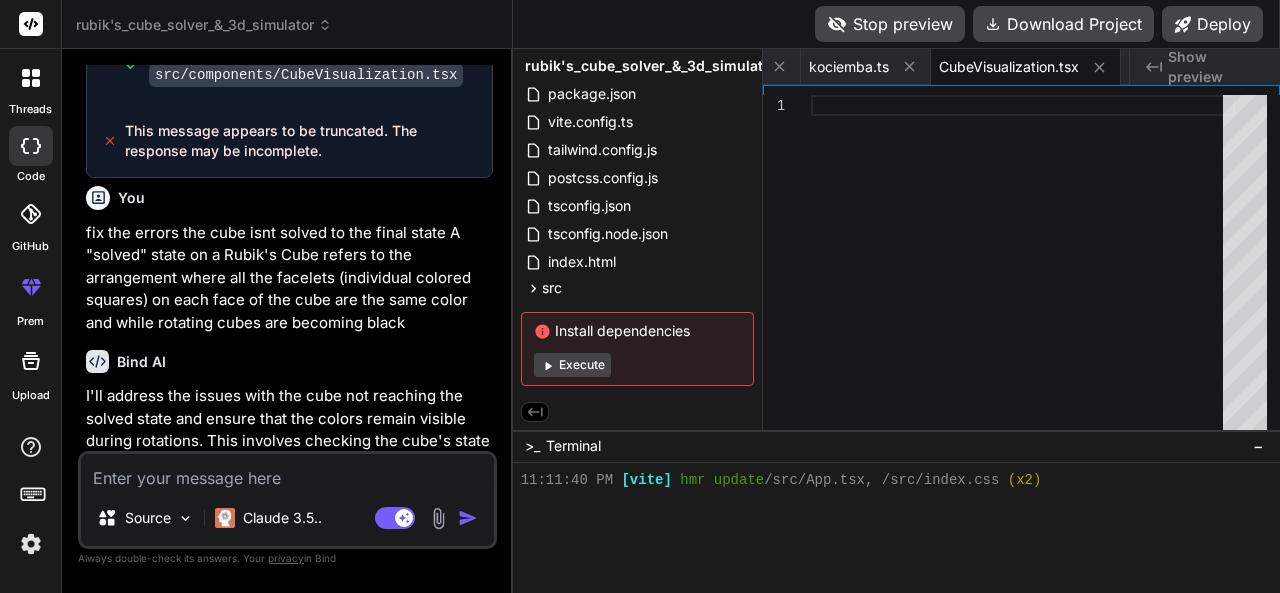 click at bounding box center [287, 472] 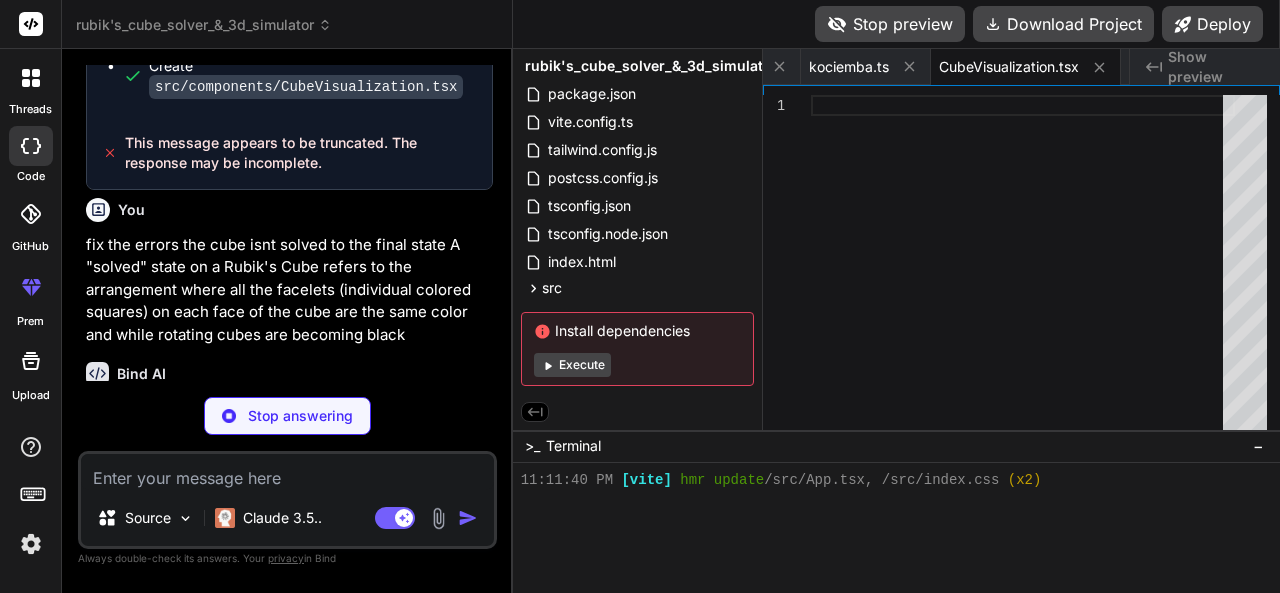 scroll, scrollTop: 8275, scrollLeft: 0, axis: vertical 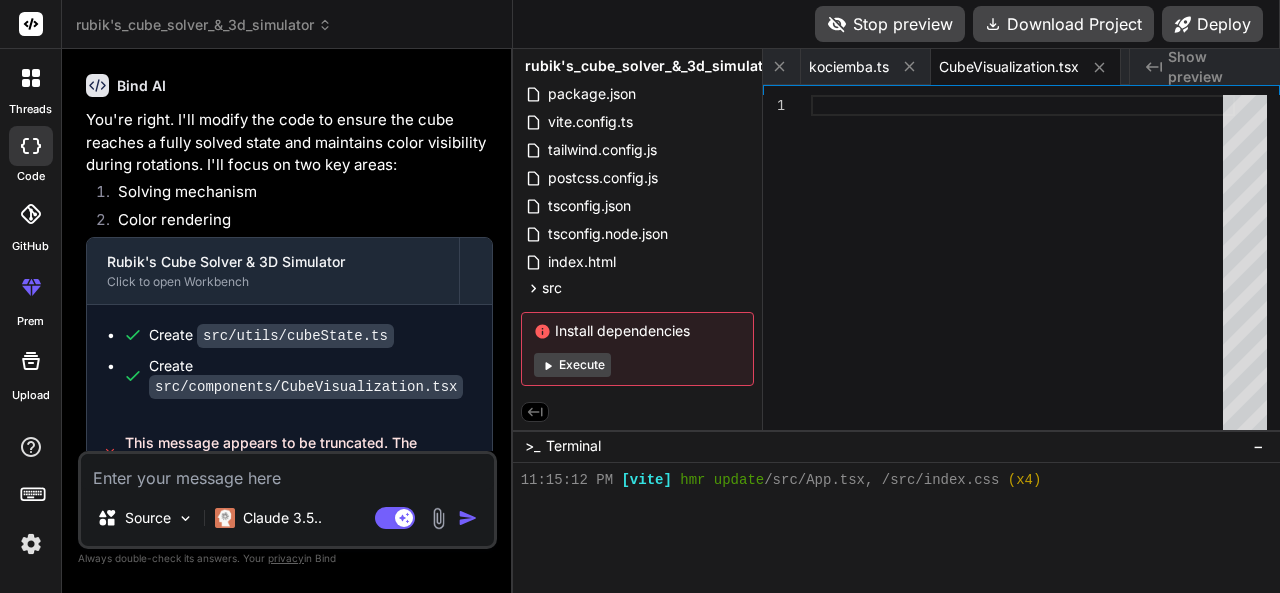click on "Execute" at bounding box center [572, 365] 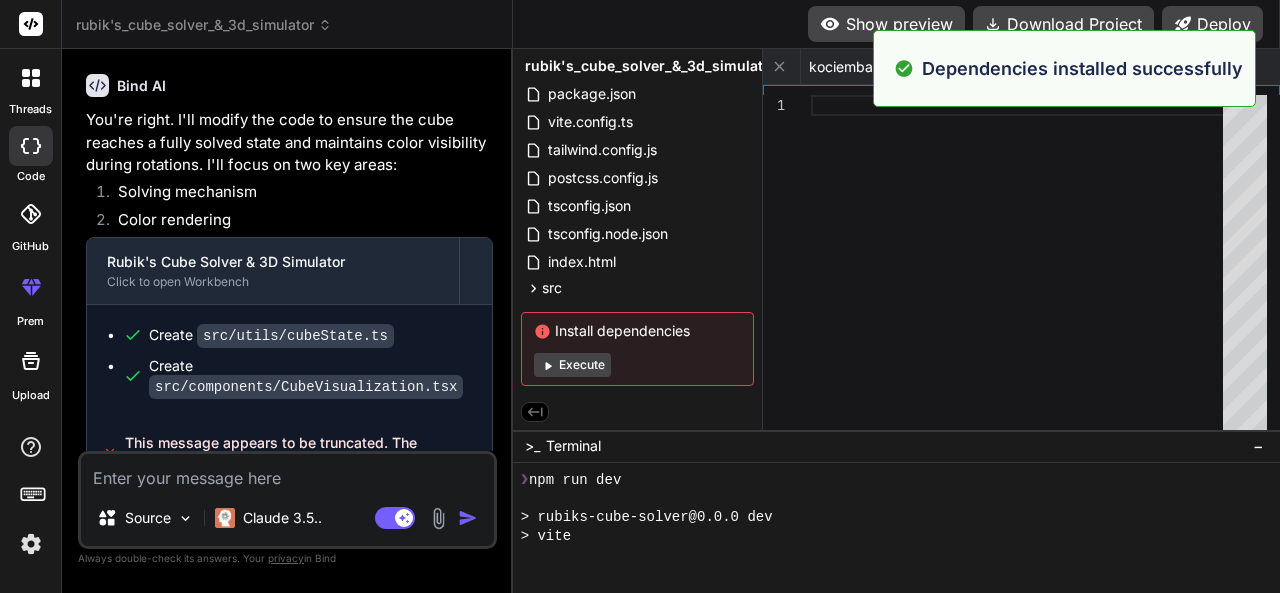 scroll, scrollTop: 7597, scrollLeft: 0, axis: vertical 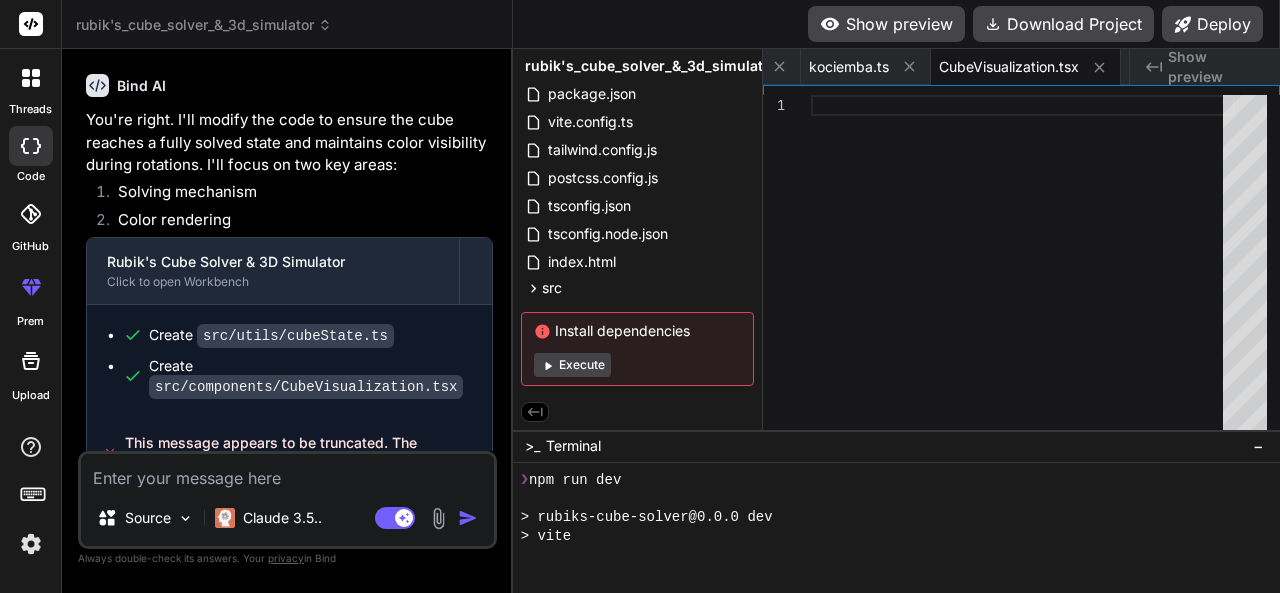 click on "Show preview" at bounding box center (886, 24) 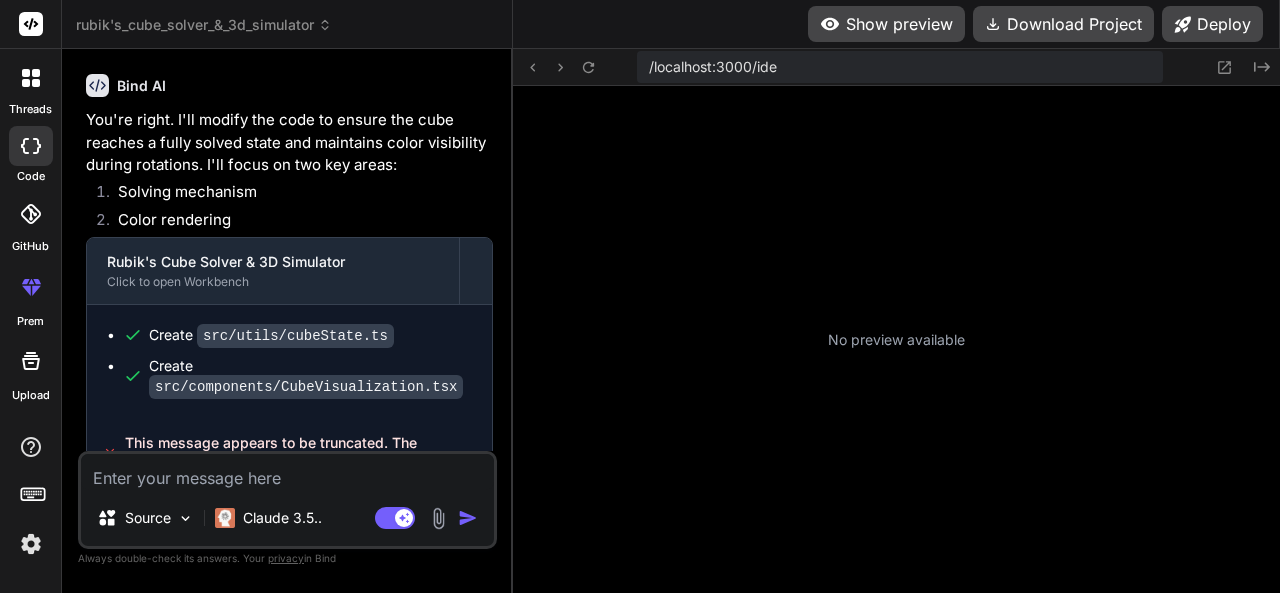 scroll, scrollTop: 7896, scrollLeft: 0, axis: vertical 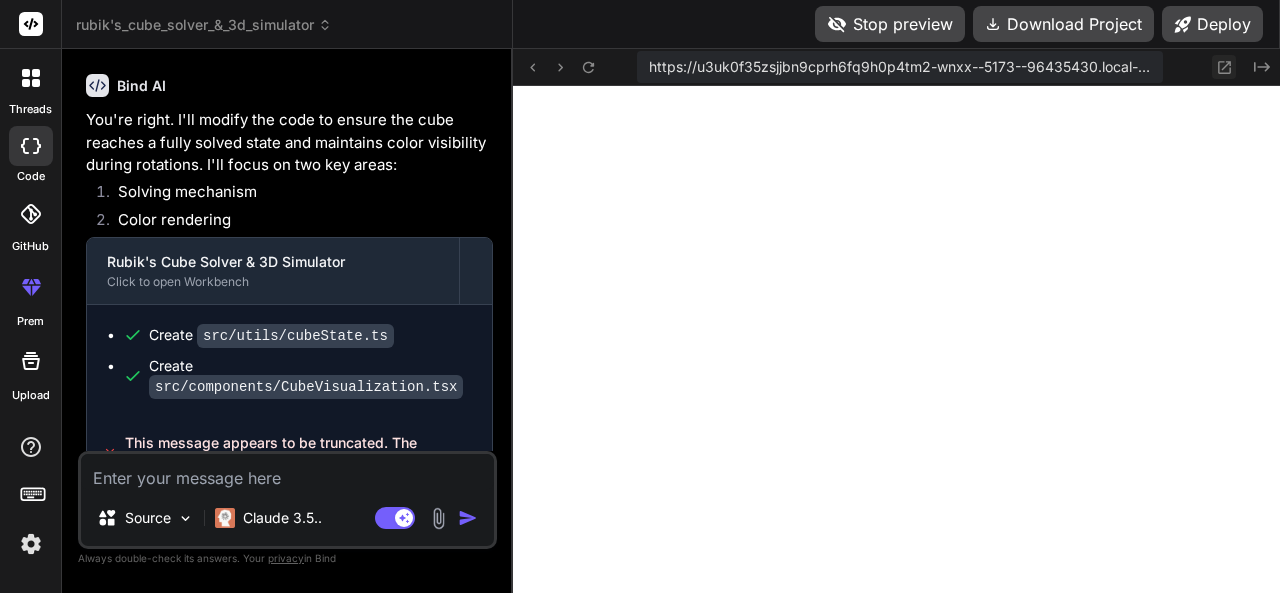 click 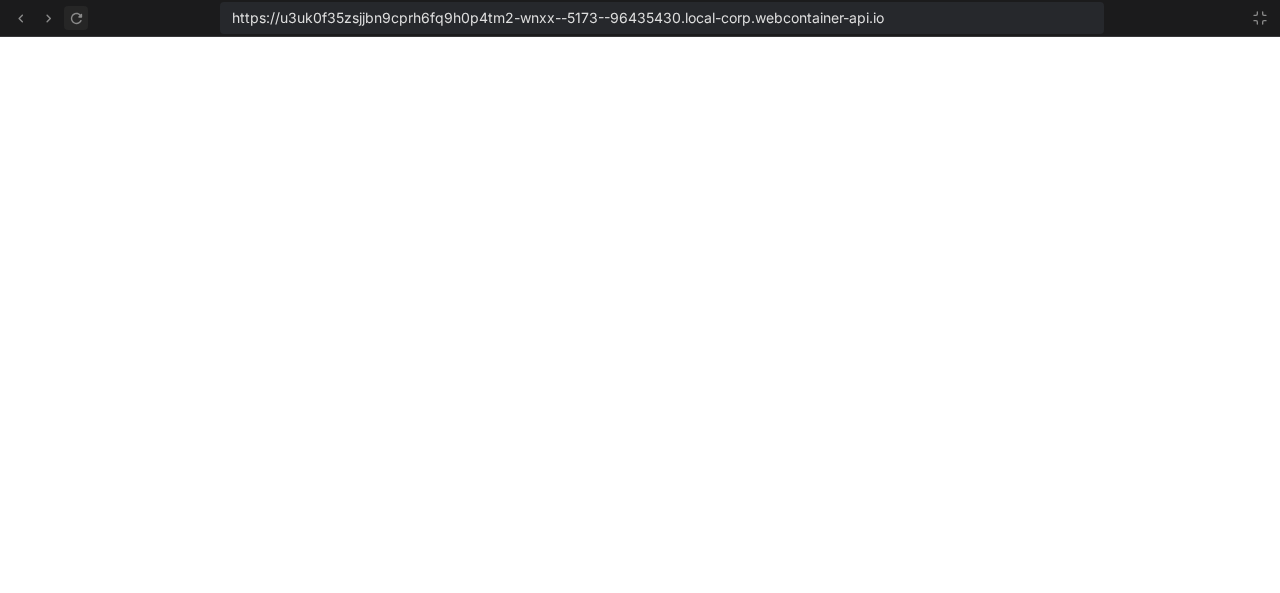 click at bounding box center [76, 18] 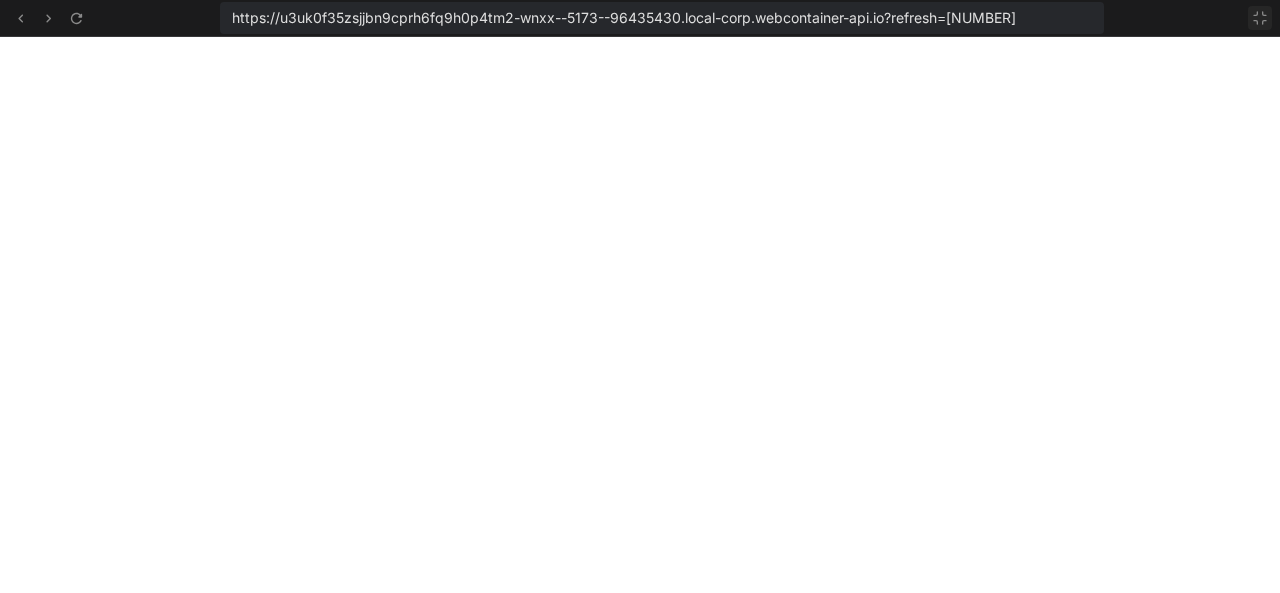 click 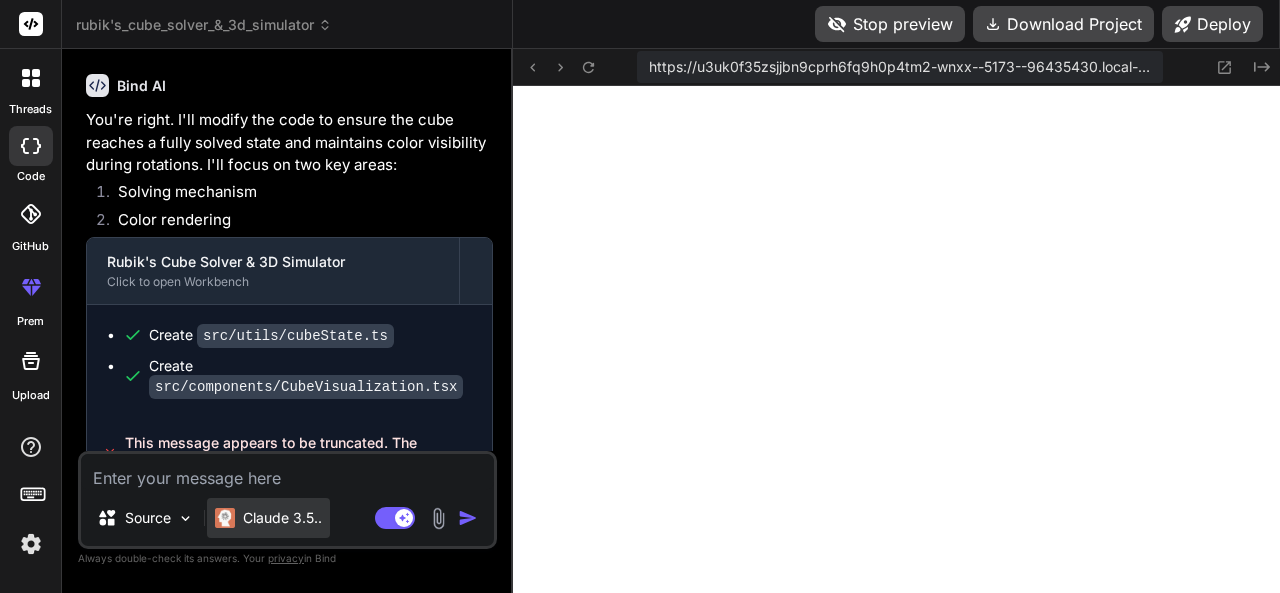 click on "Claude 3.5.." at bounding box center (282, 518) 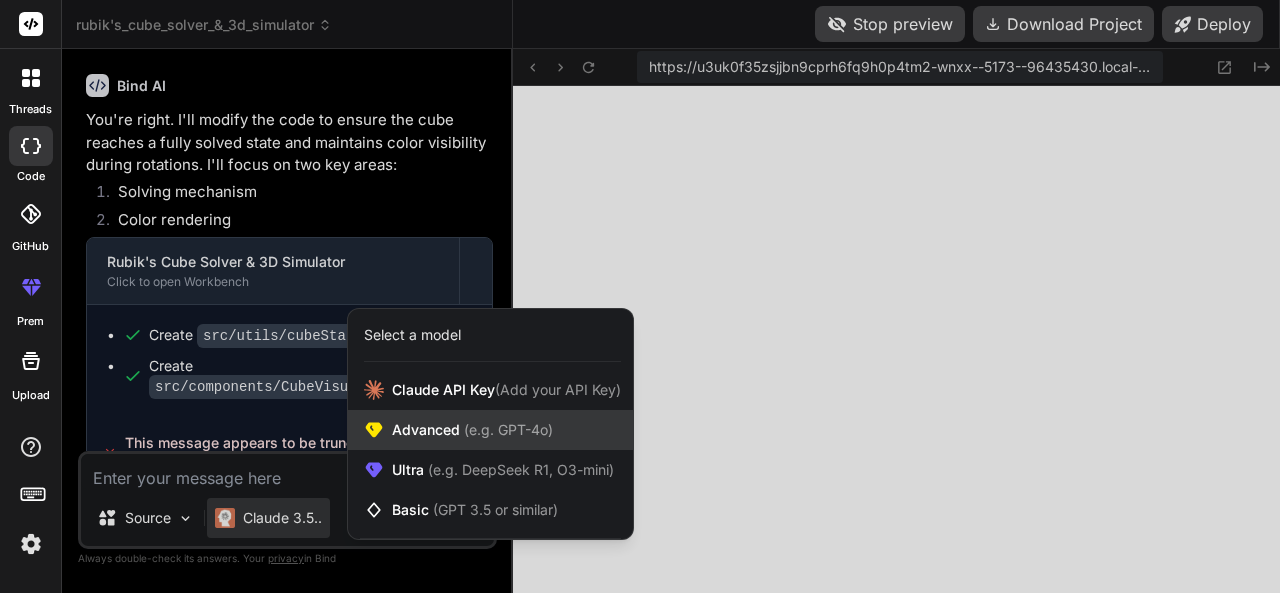 click on "Advanced     (e.g. GPT-4o)" at bounding box center (490, 430) 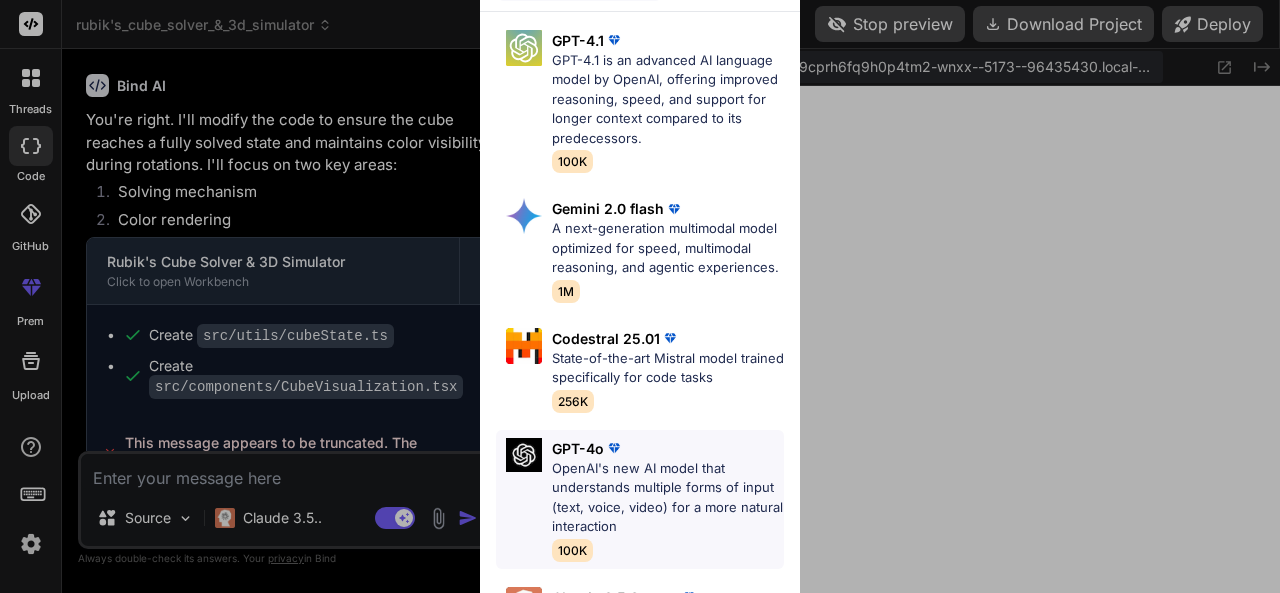 click on "OpenAI's new AI model that understands multiple forms of input (text, voice, video) for a more natural interaction" at bounding box center (668, 498) 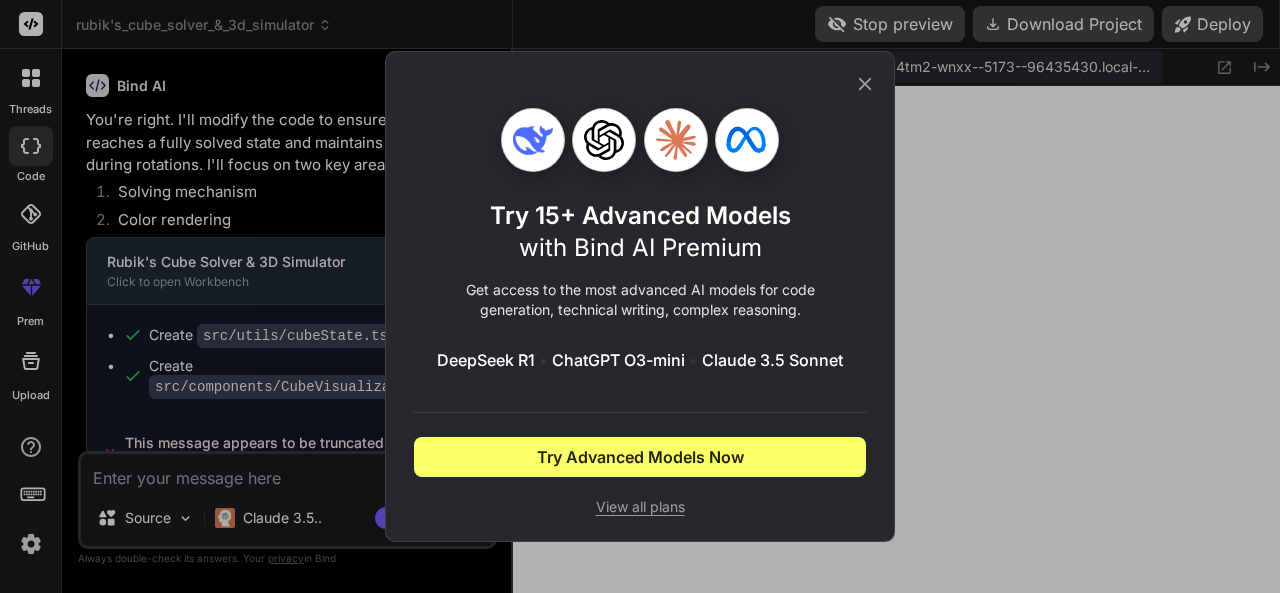 click on "View all plans" at bounding box center (640, 507) 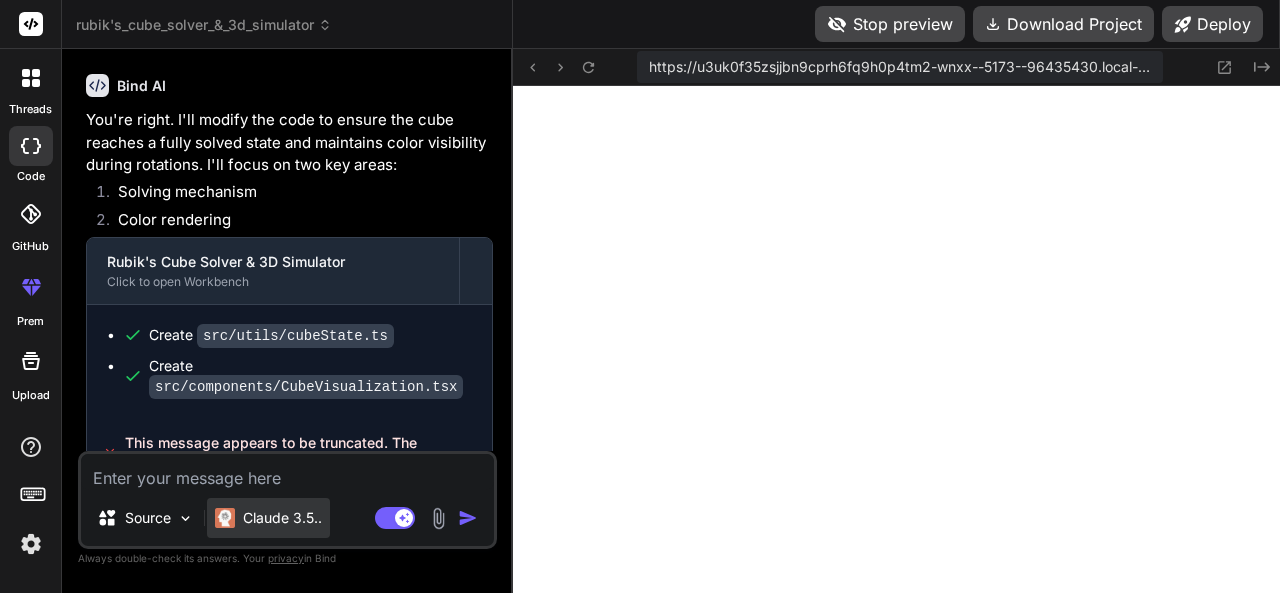 click on "Claude 3.5.." at bounding box center [268, 518] 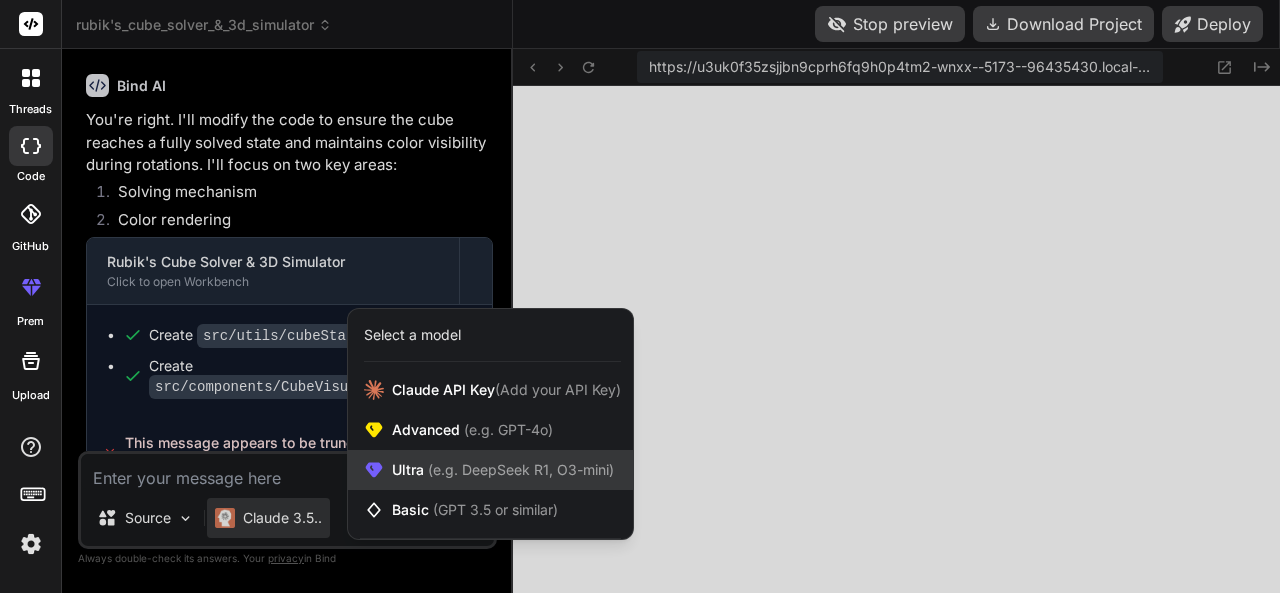 click on "Ultra     (e.g. DeepSeek R1, O3-mini)" at bounding box center [490, 470] 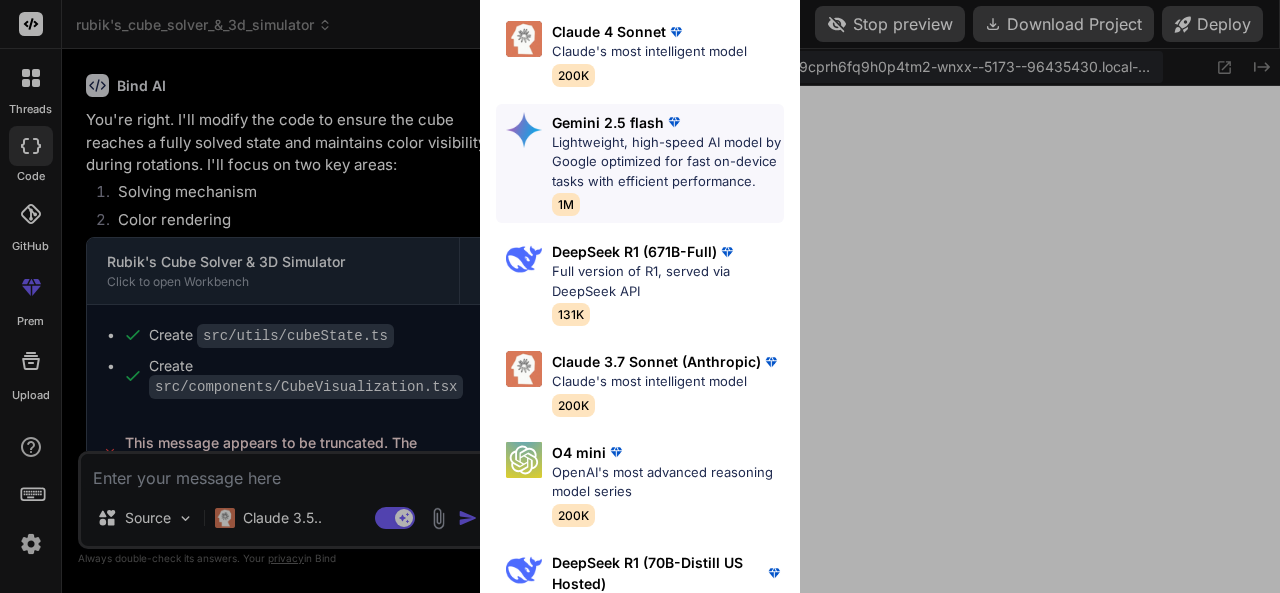 scroll, scrollTop: 308, scrollLeft: 0, axis: vertical 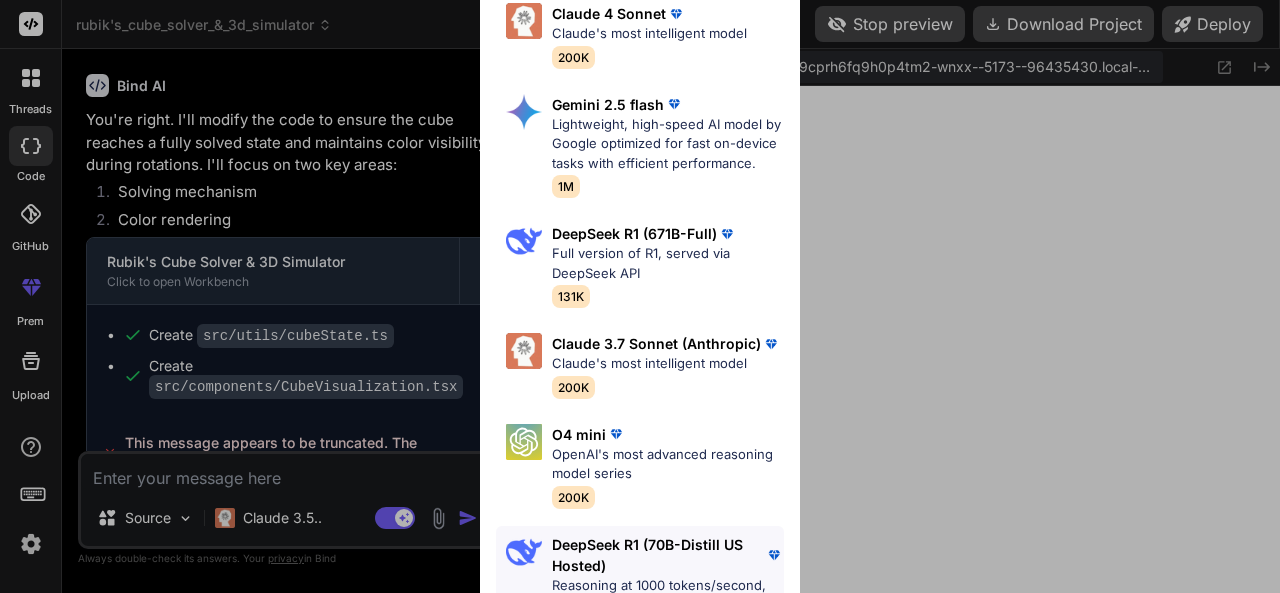 click on "DeepSeek R1 (70B-Distill US Hosted)" at bounding box center (658, 555) 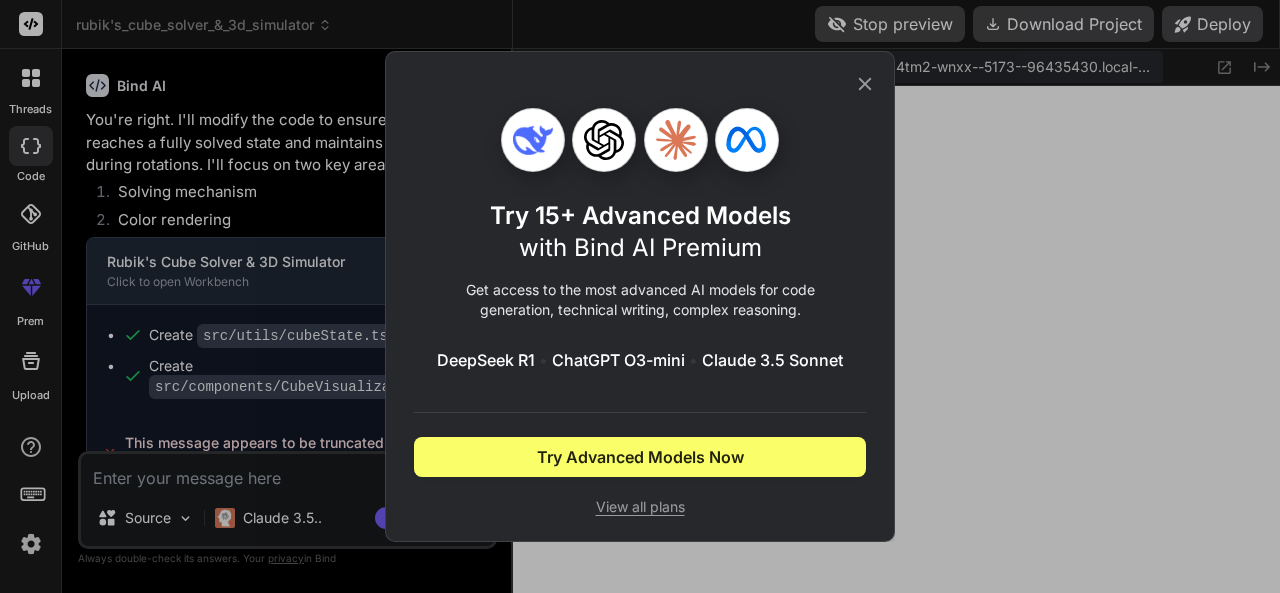 click on "Try 15+ Advanced Models with Bind AI Premium Get access to the most advanced AI models for code  generation, technical writing, complex reasoning. DeepSeek R1 •   ChatGPT O3-mini • Claude 3.5 Sonnet Try Advanced Models Now View all plans" at bounding box center [640, 296] 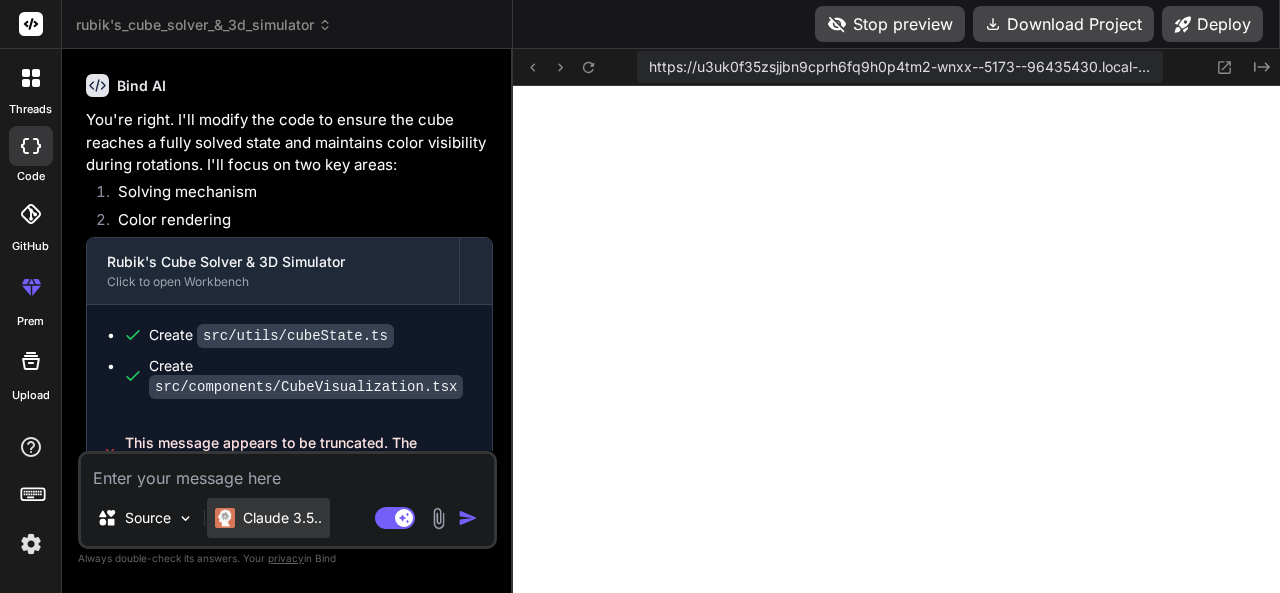 click on "Claude 3.5.." at bounding box center (282, 518) 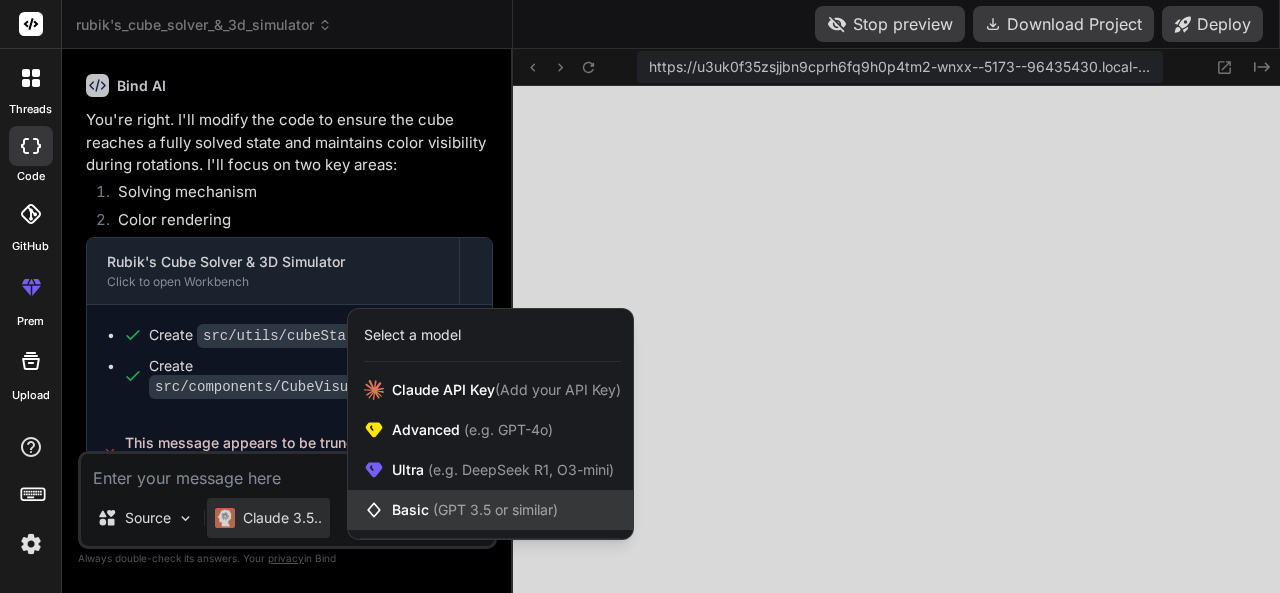 click on "(GPT 3.5 or similar)" at bounding box center [495, 509] 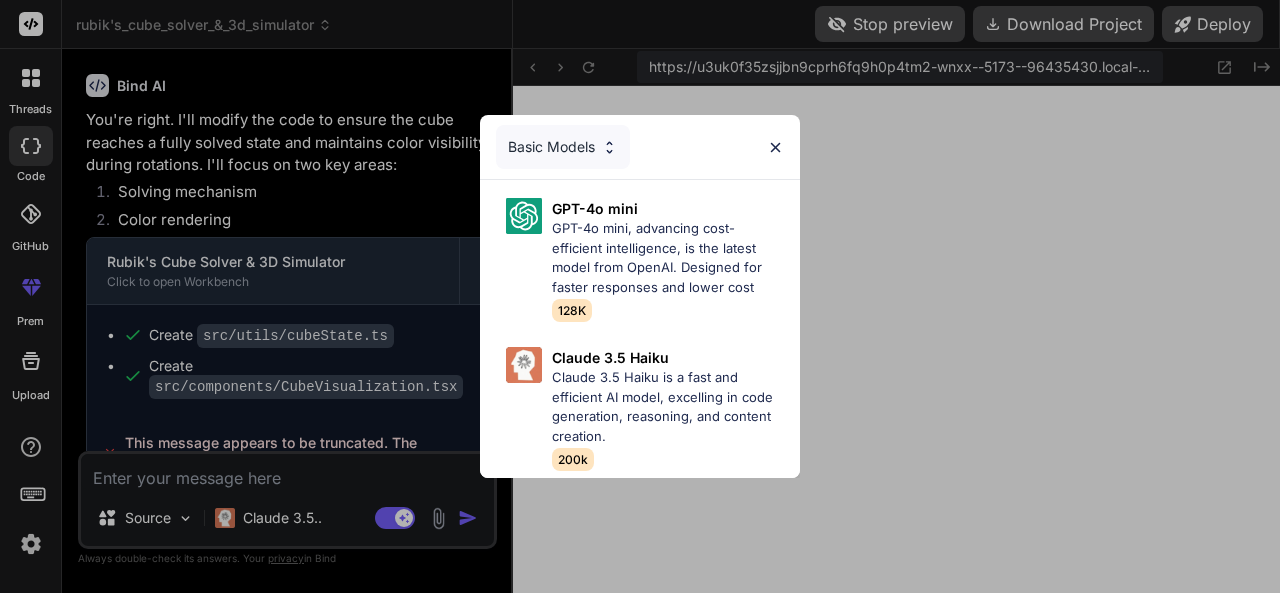 click on "Basic Models" at bounding box center [563, 147] 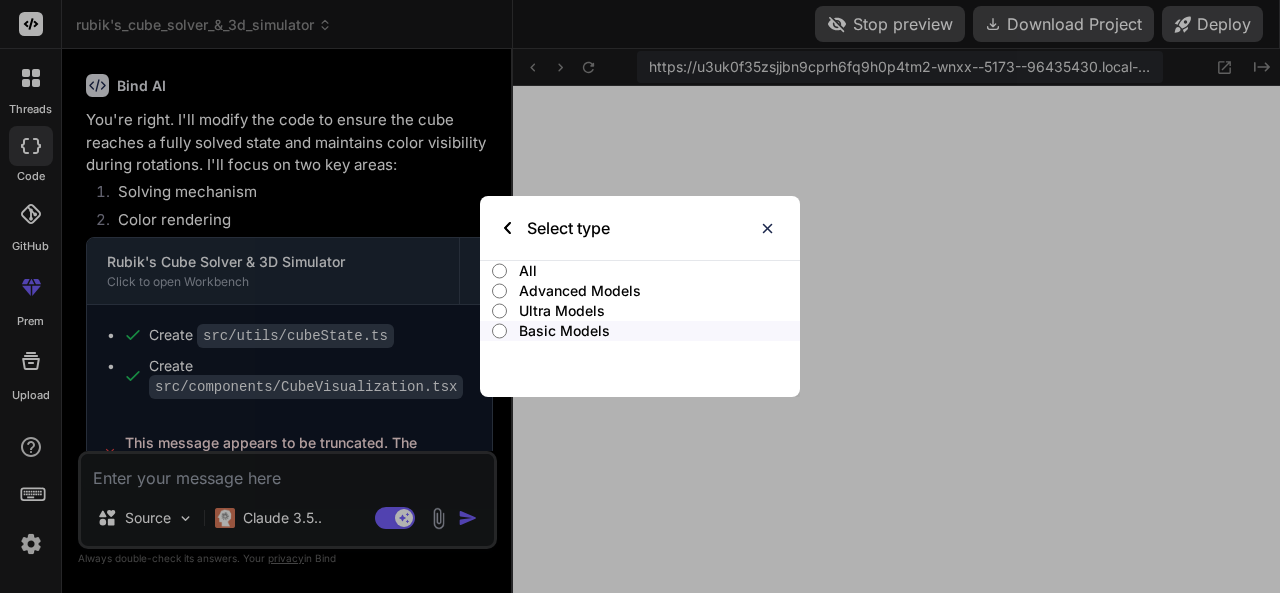 click on "Basic Models" at bounding box center (659, 331) 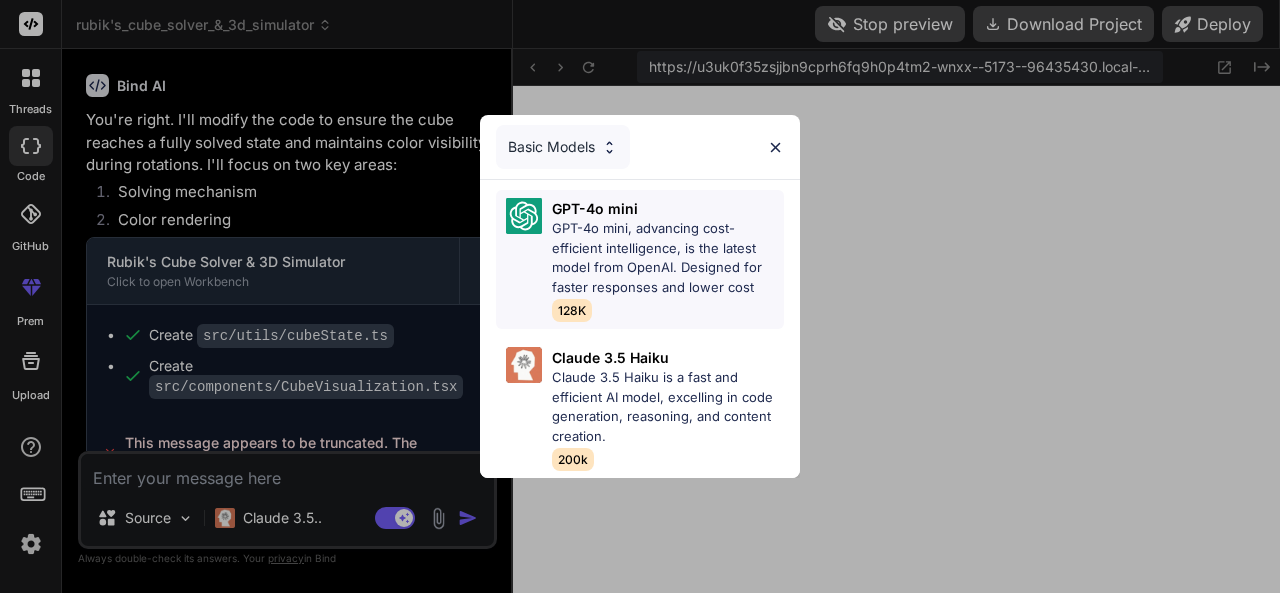 click on "GPT-4o mini, advancing cost-efficient intelligence, is the latest model from OpenAI. Designed for faster responses and lower cost" at bounding box center [668, 258] 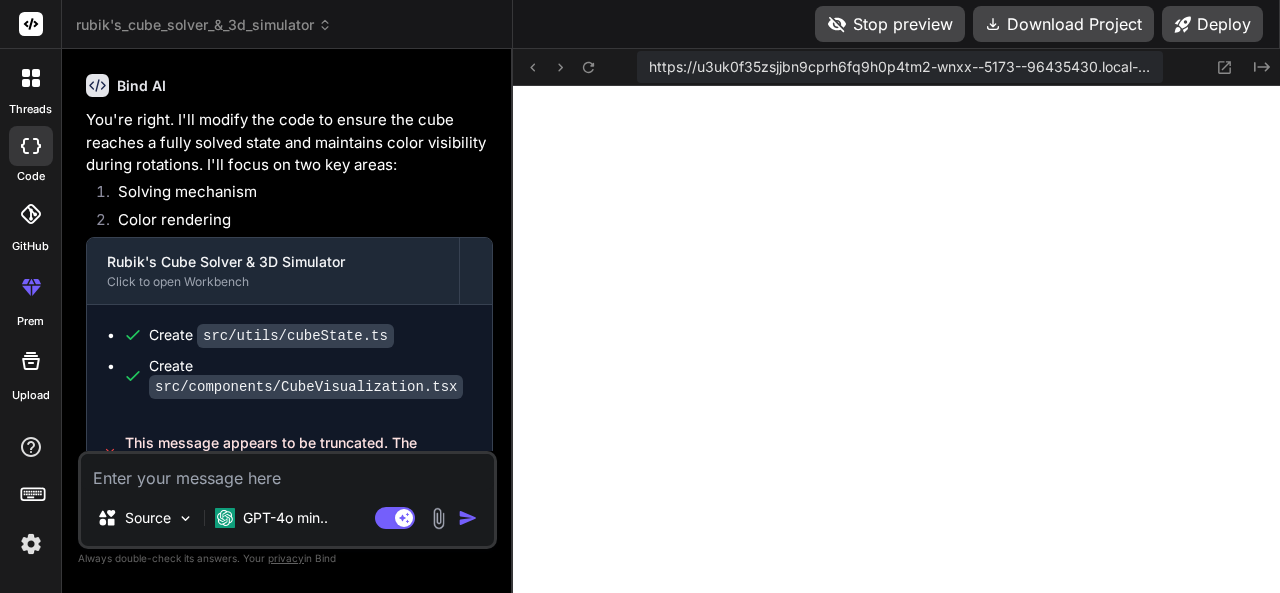 click at bounding box center (287, 472) 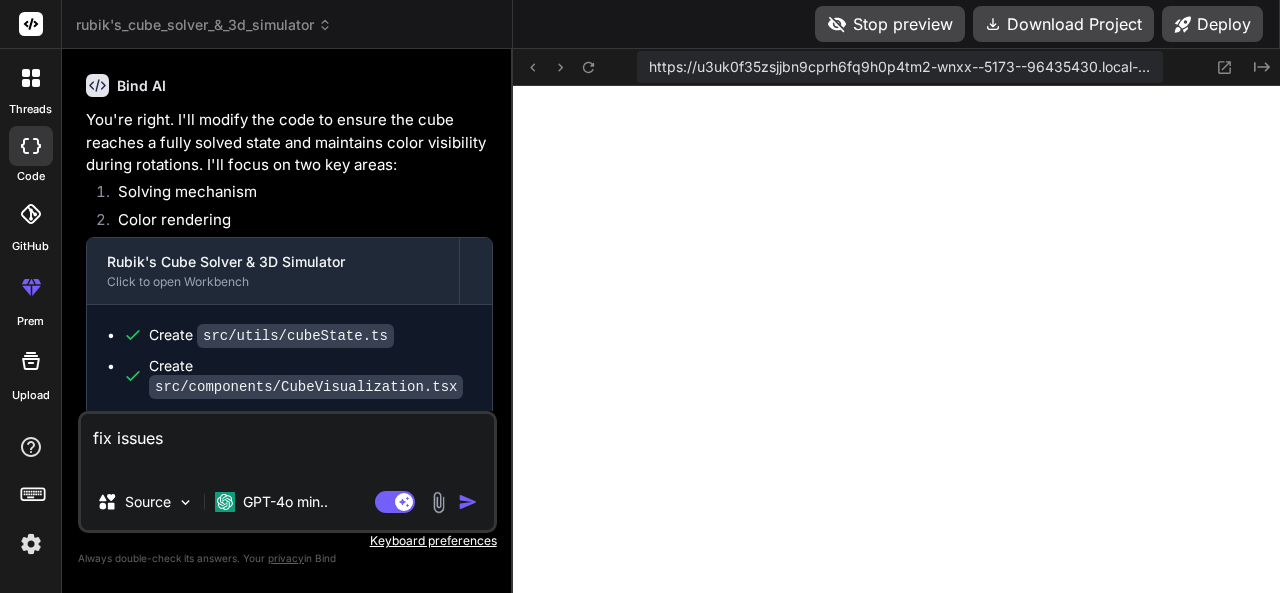 paste on "fix the errors the cube isnt solved to the final state A "solved" state on a Rubik's Cube refers to the arrangement where all the facelets (individual colored squares) on each face of the cube are the same color and while rotating cubes are becoming black" 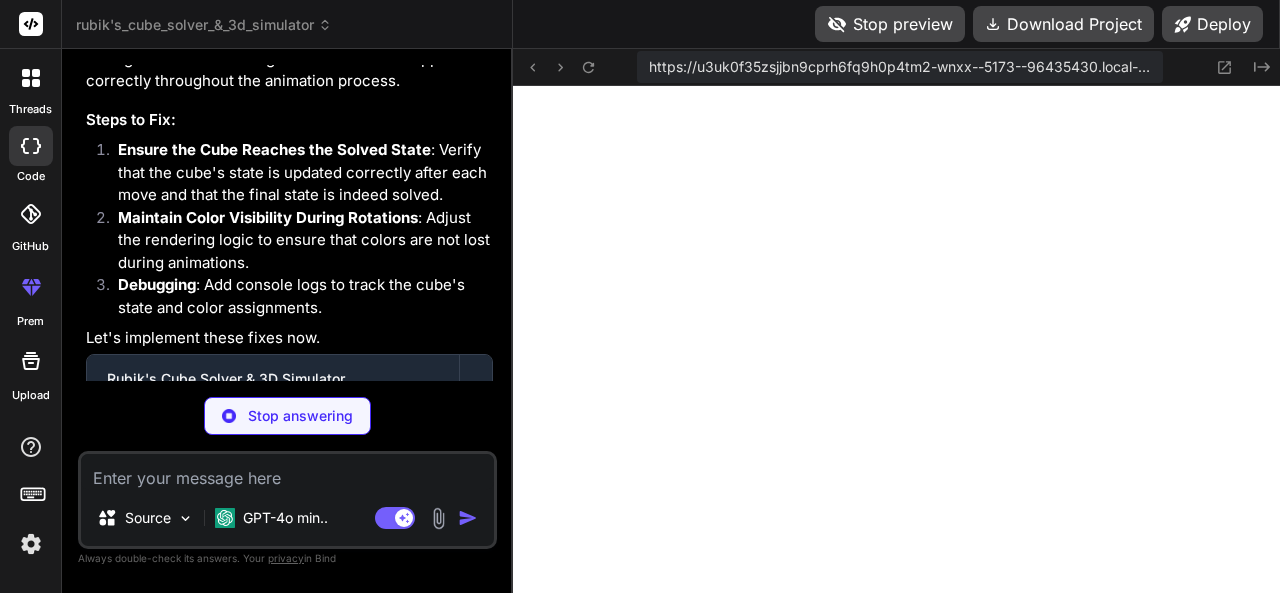 scroll, scrollTop: 9342, scrollLeft: 0, axis: vertical 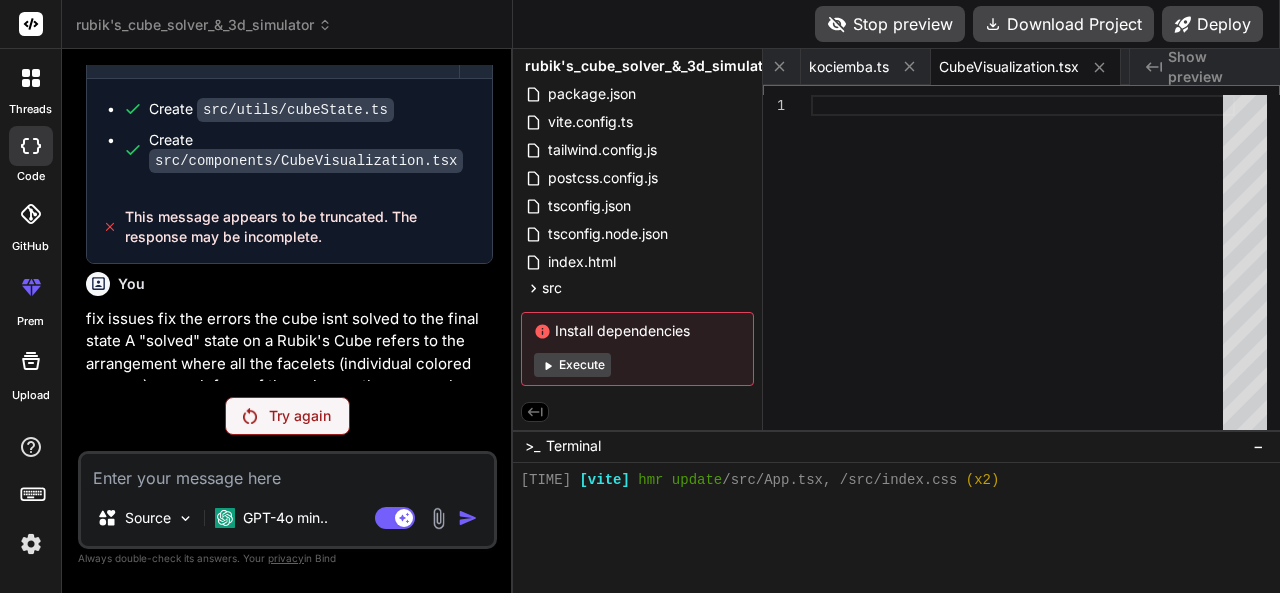 click on "Try again" at bounding box center [300, 416] 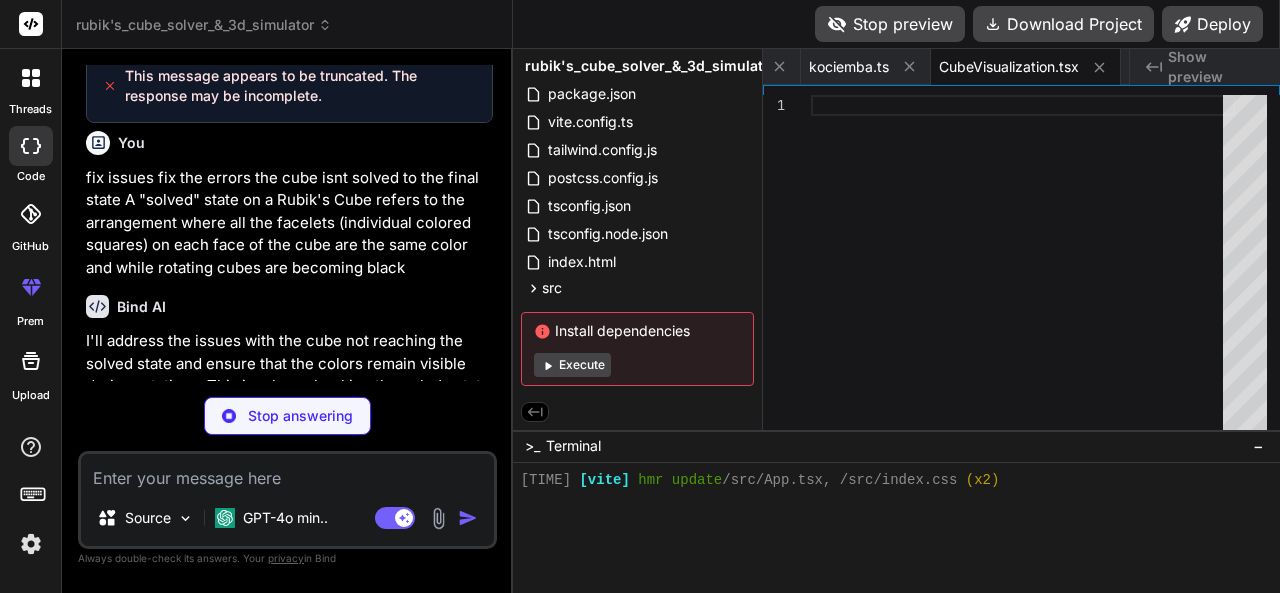 scroll, scrollTop: 9342, scrollLeft: 0, axis: vertical 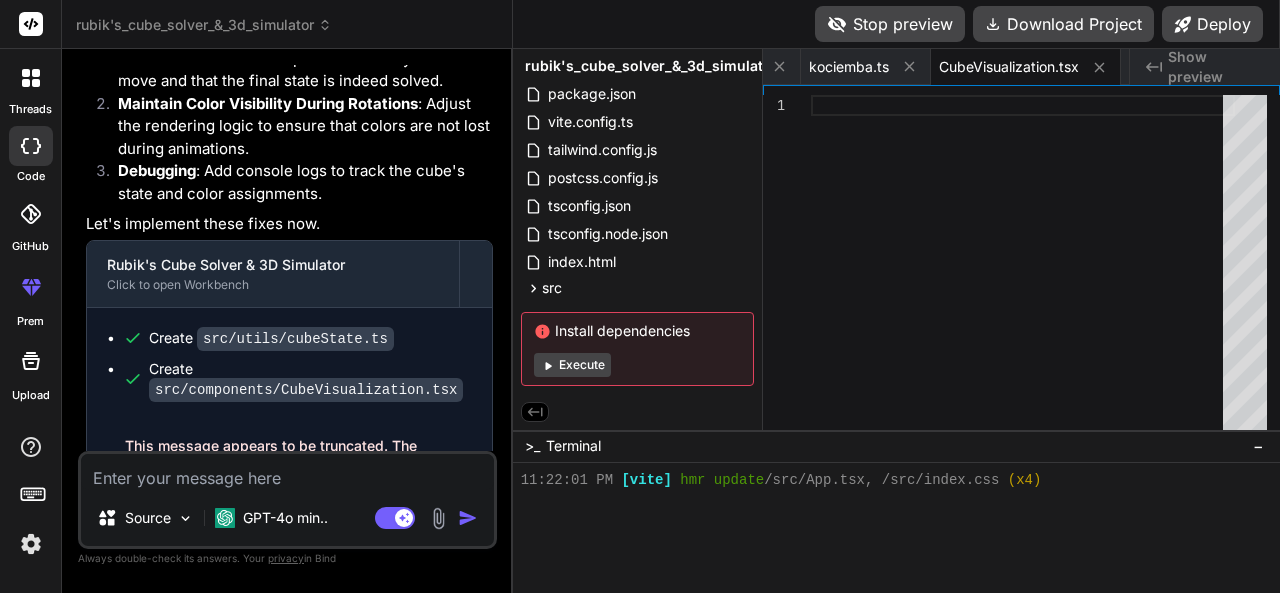 click on "Execute" at bounding box center [572, 365] 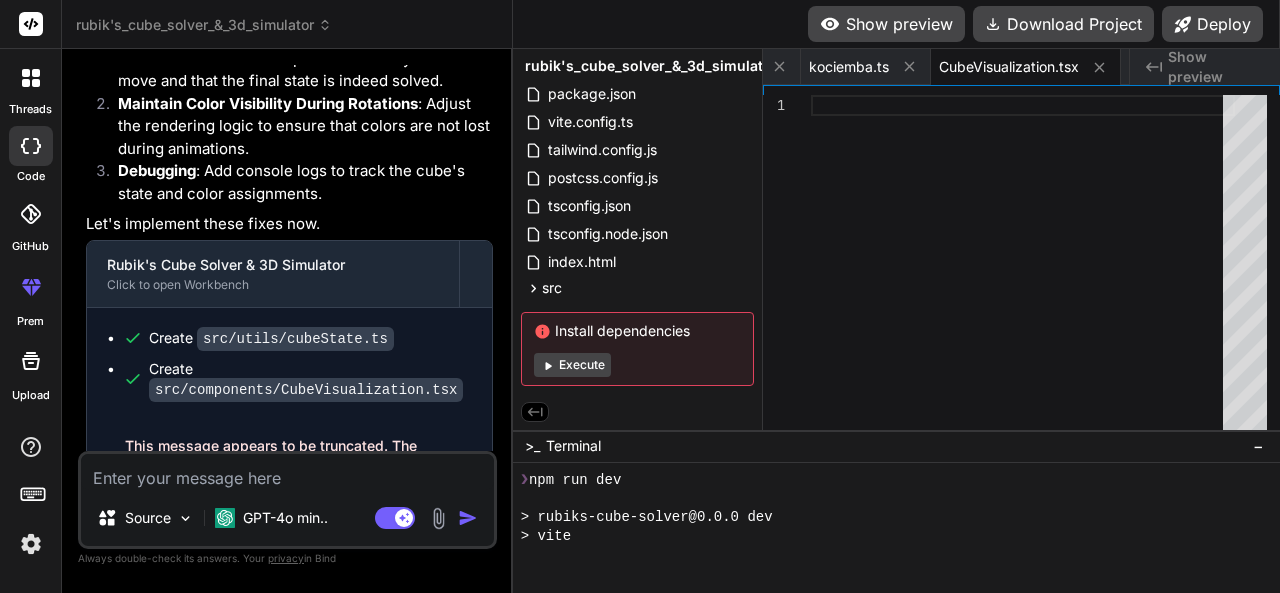 scroll, scrollTop: 8754, scrollLeft: 0, axis: vertical 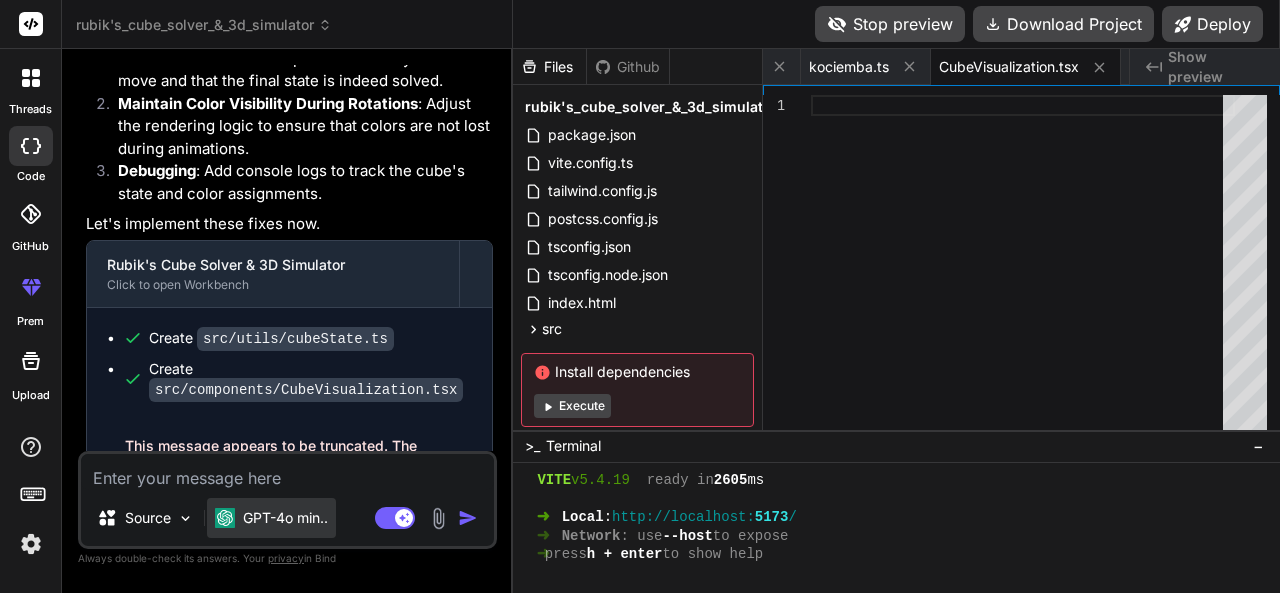 click on "GPT-4o min.." at bounding box center [285, 518] 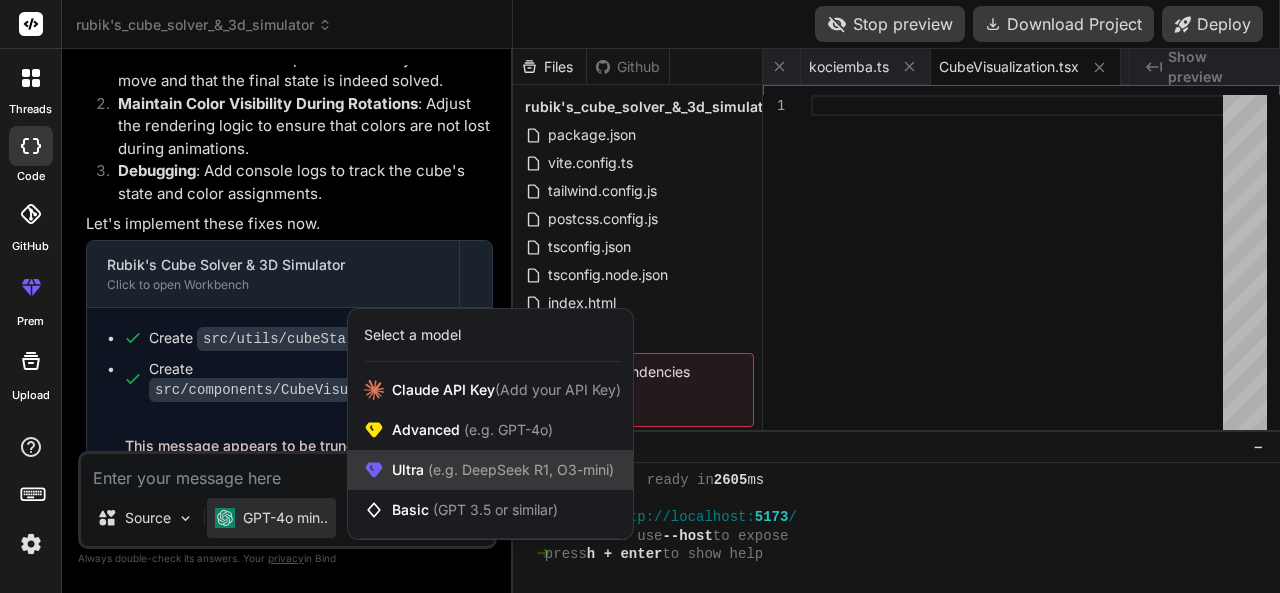 click on "Ultra     (e.g. DeepSeek R1, O3-mini)" at bounding box center [503, 470] 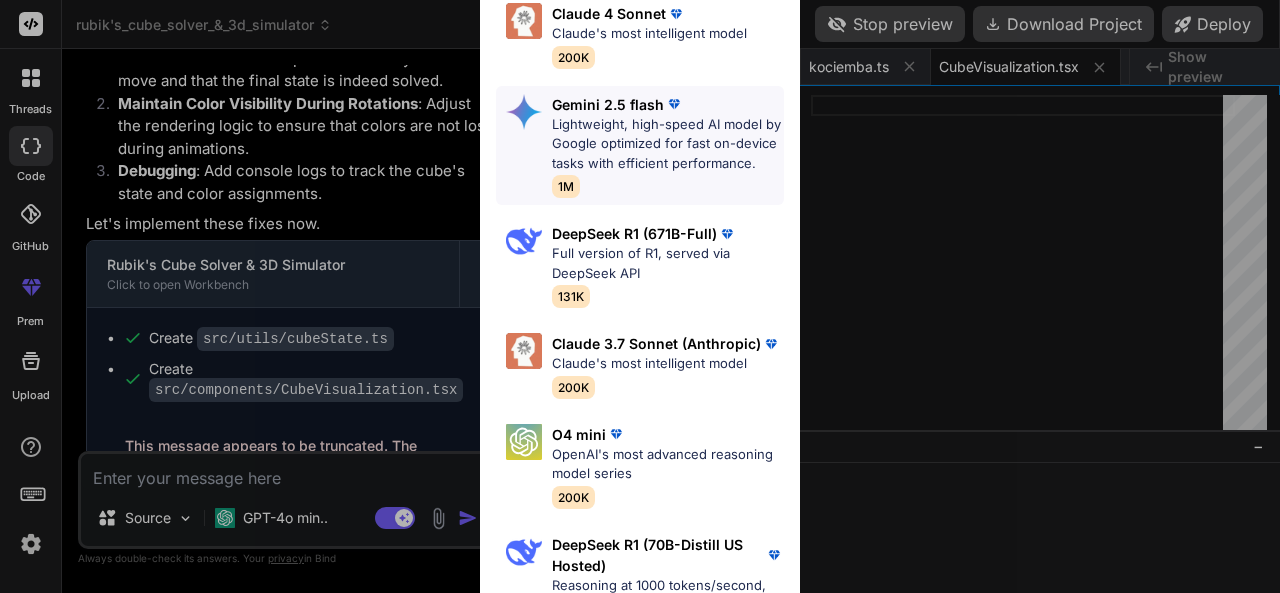 scroll, scrollTop: 0, scrollLeft: 0, axis: both 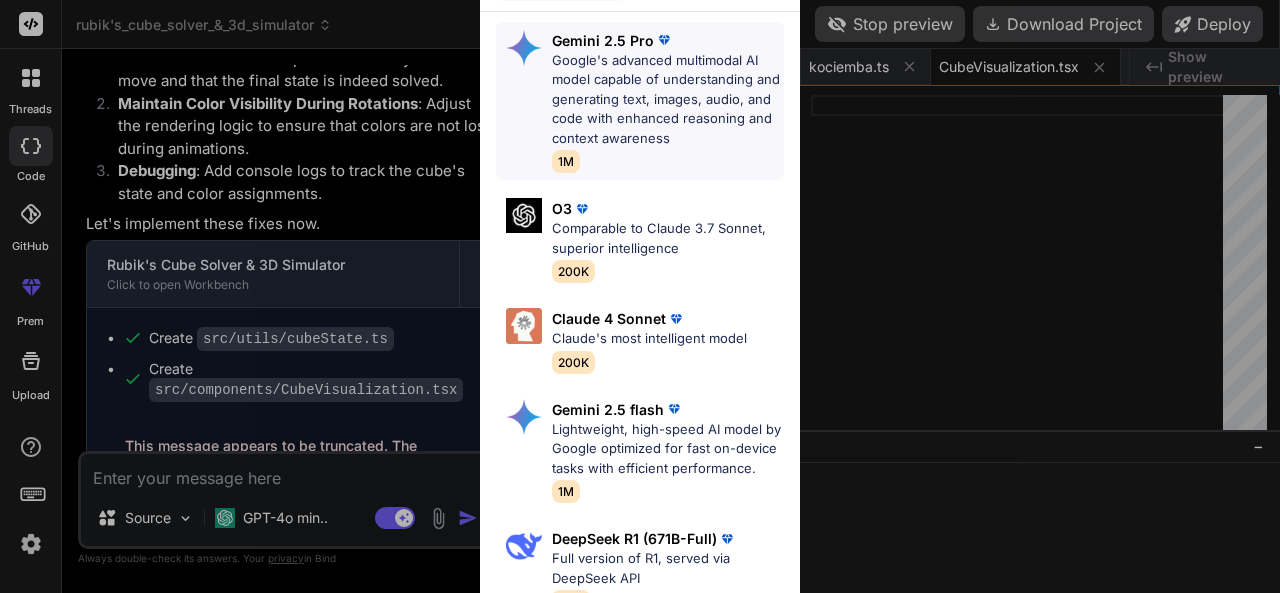 click on "Google's advanced multimodal AI model capable of understanding and generating text, images, audio, and code with enhanced reasoning and context awareness" at bounding box center (668, 100) 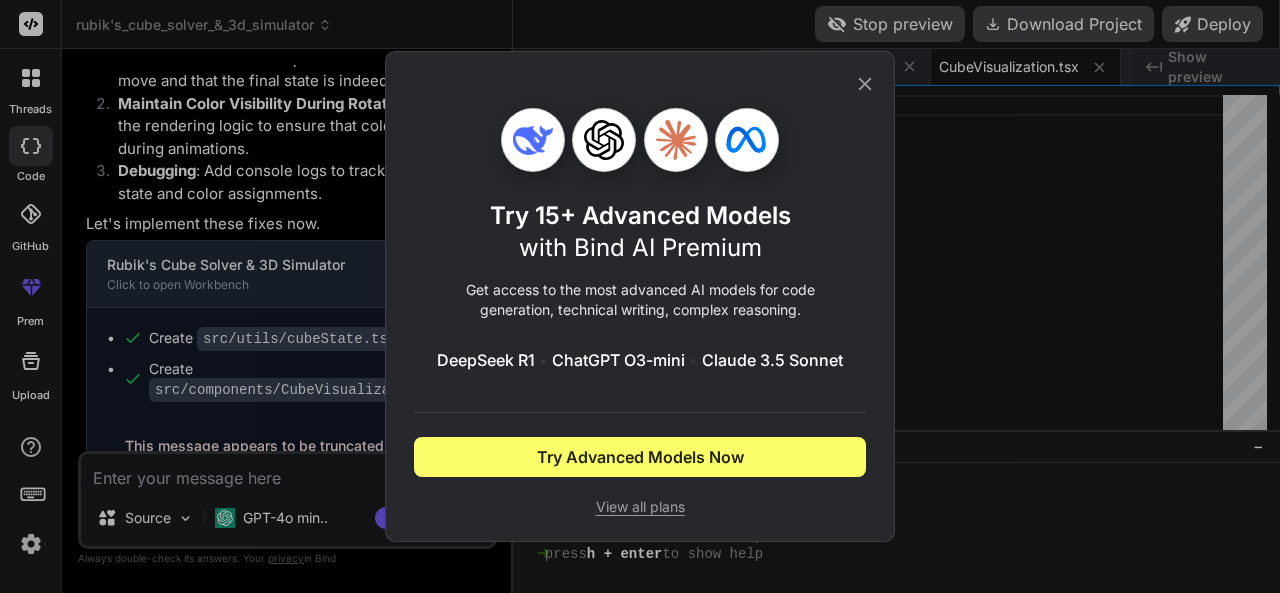 click 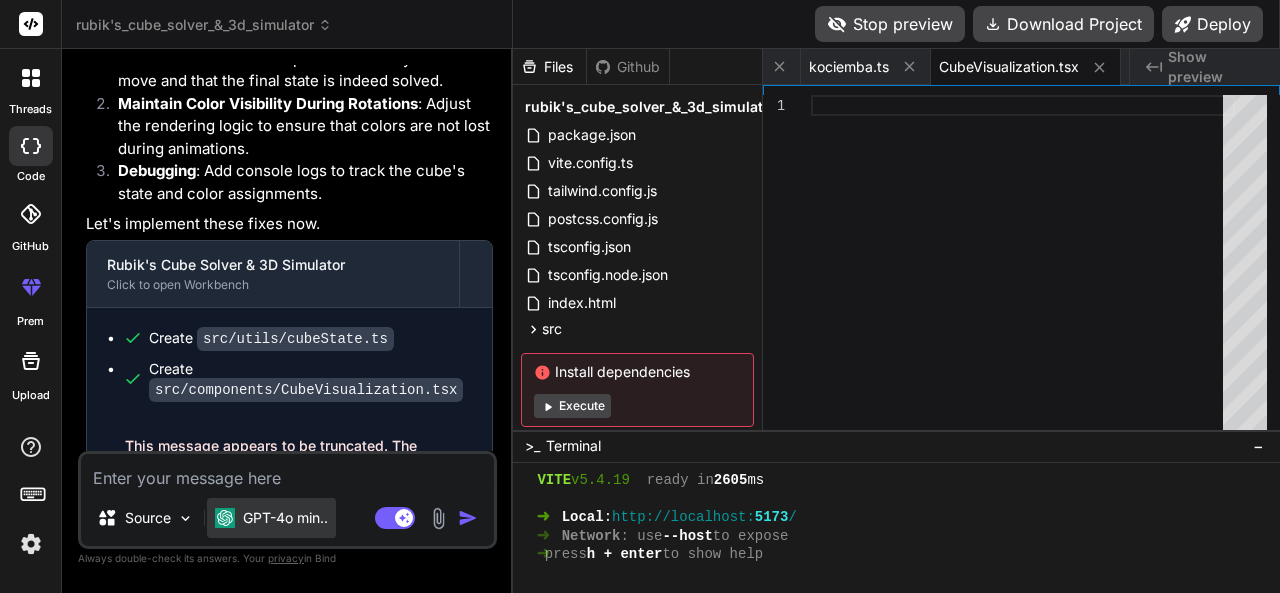 click on "GPT-4o min.." at bounding box center (285, 518) 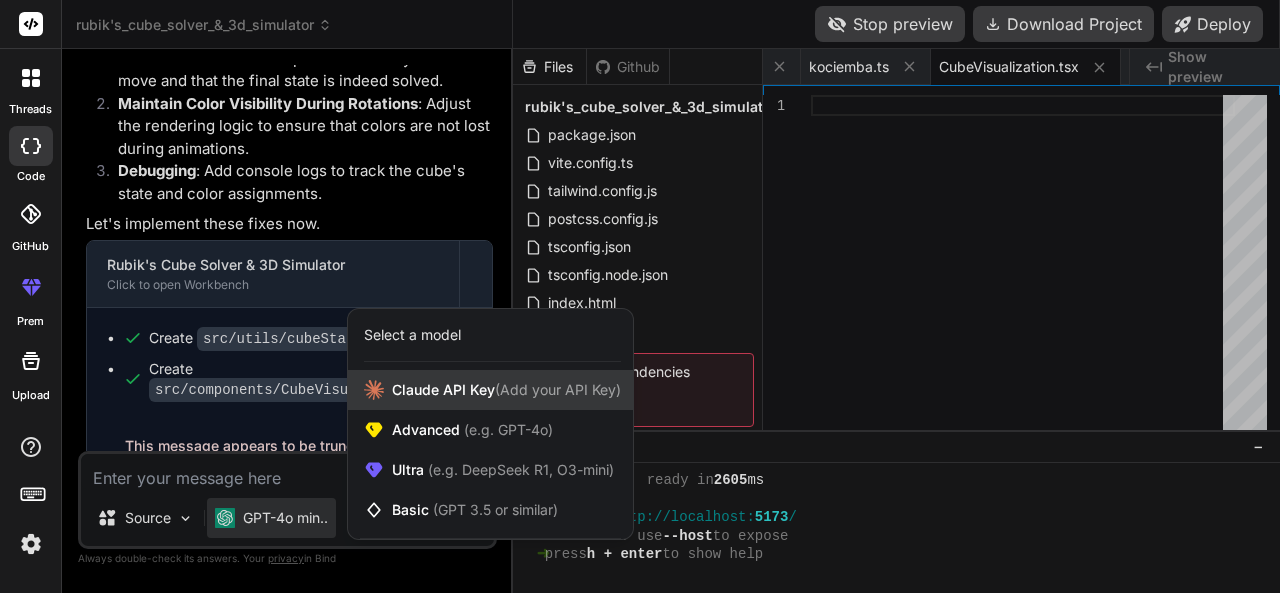 click on "Claude API Key  (Add your API Key)" at bounding box center (506, 390) 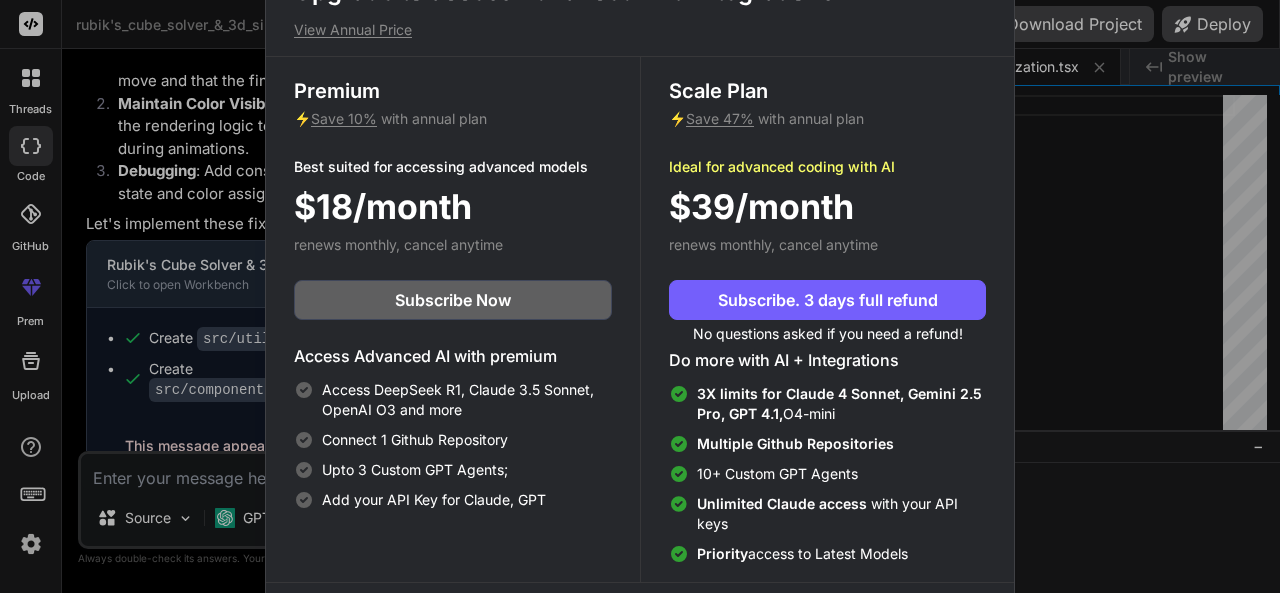 scroll, scrollTop: 12, scrollLeft: 0, axis: vertical 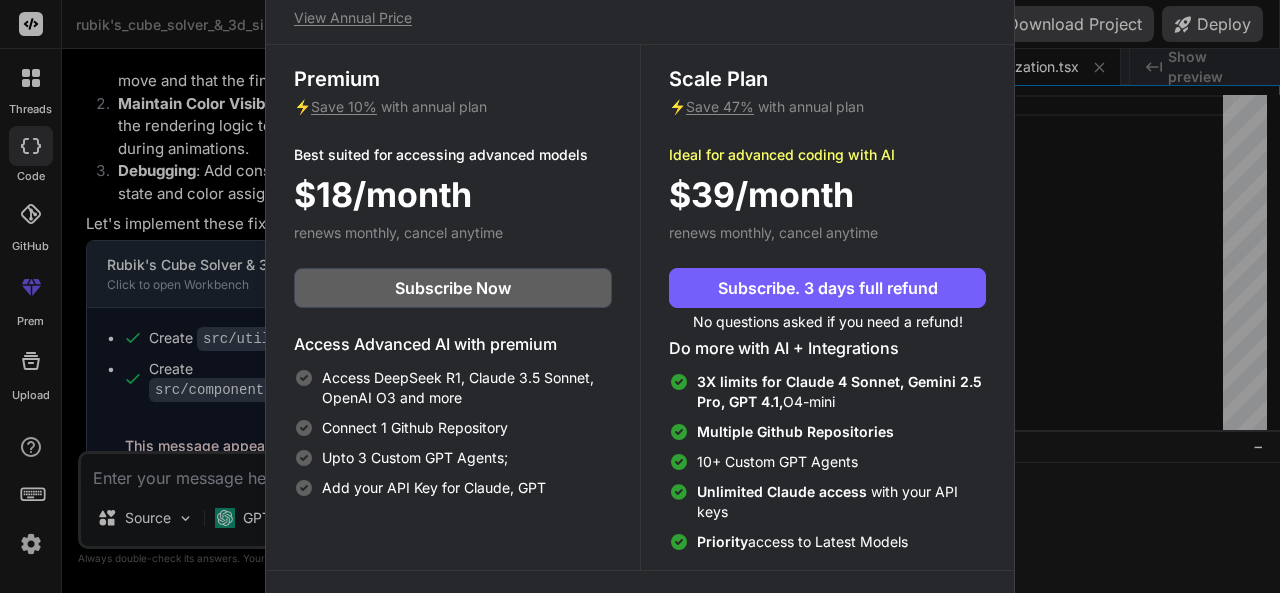 click on "Upgrade to access Advanced AI & Integrations  View Annual Price Premium   ⚡ Save 10%   with annual plan Best suited for accessing advanced models $18/month renews monthly, cancel anytime Subscribe Now Access Advanced AI with premium Access DeepSeek R1, Claude 3.5 Sonnet, OpenAI O3 and more Connect 1 Github Repository Upto 3 Custom GPT Agents; Add your API Key for Claude, GPT Scale Plan   ⚡ Save 47%   with annual plan Ideal for advanced coding with AI $39/month renews monthly, cancel anytime Subscribe. 3 days full refund No questions asked if you need a refund! Do more with AI + Integrations 3X limits for Claude 4 Sonnet, Gemini 2.5 Pro, GPT 4.1, O4-mini Multiple Github Repositories 10+ Custom GPT Agents Unlimited Claude access   with your API keys Priority  access to Latest Models Compare plans   to learn more" at bounding box center (640, 296) 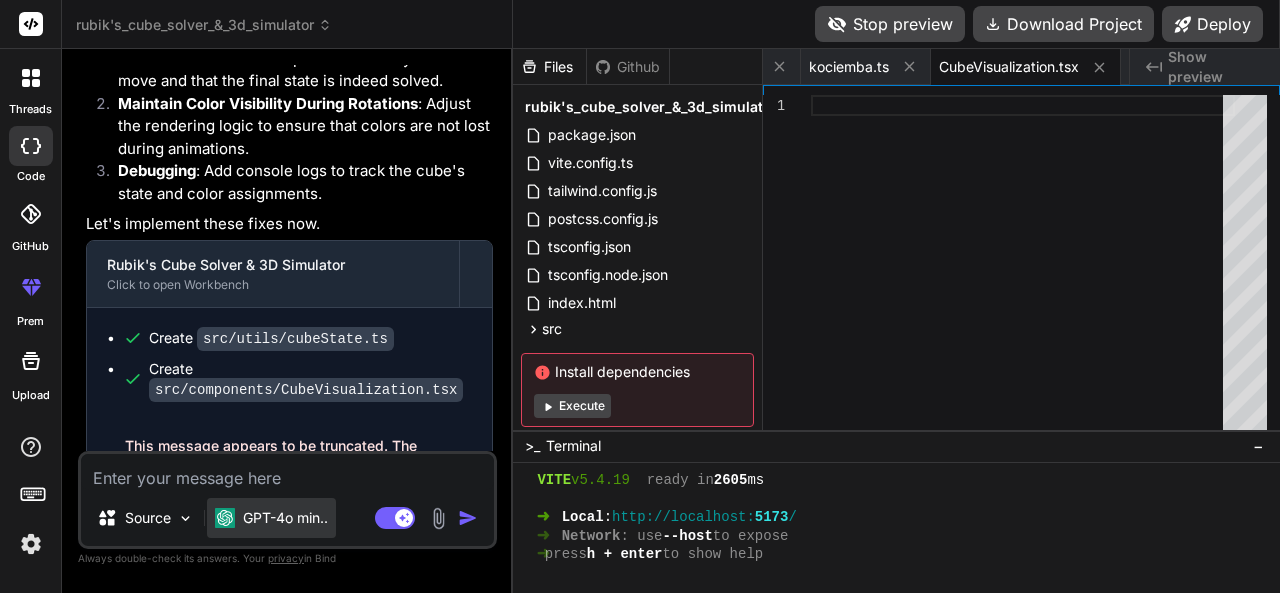 click on "GPT-4o min.." at bounding box center (285, 518) 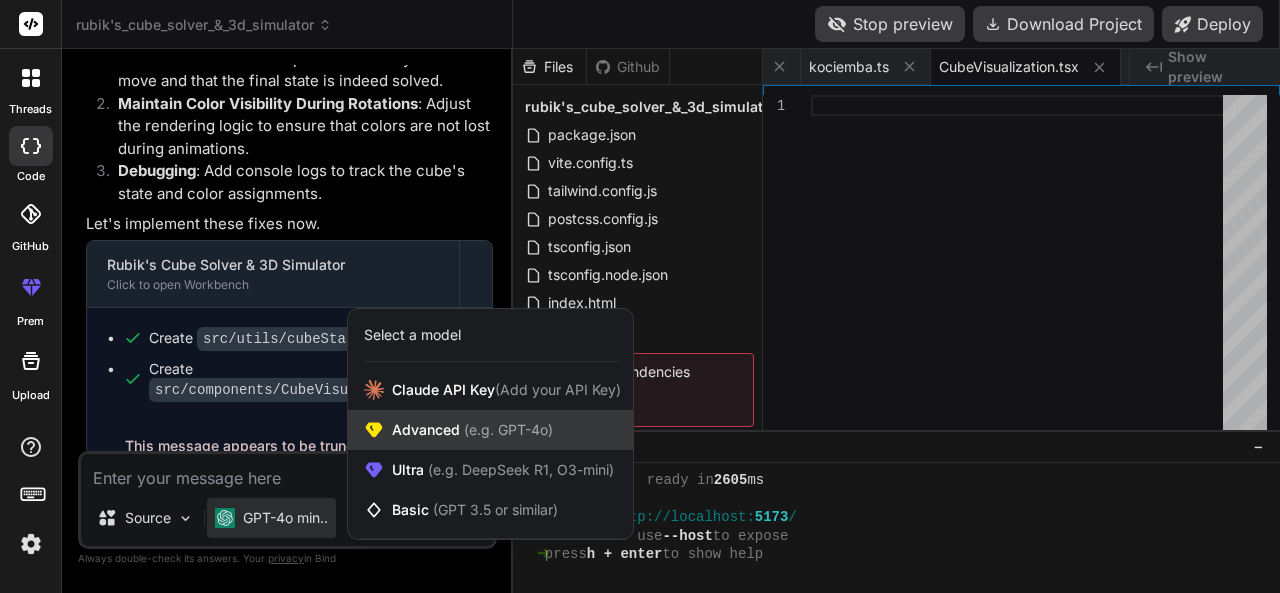 click on "Advanced     (e.g. GPT-4o)" at bounding box center [490, 430] 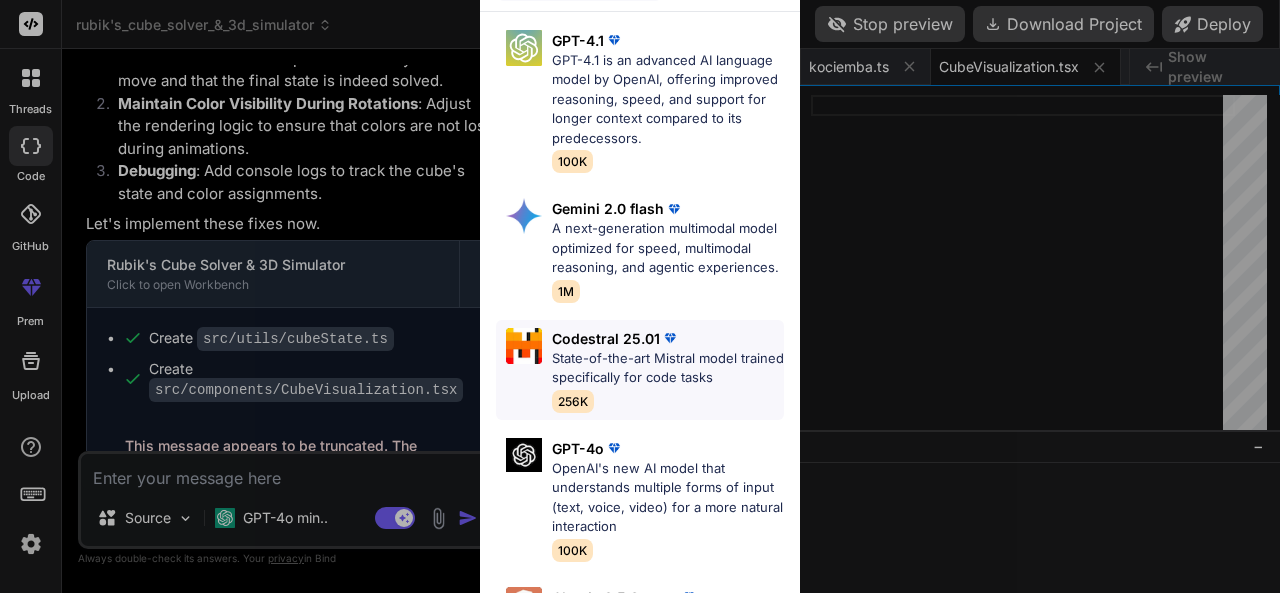 scroll, scrollTop: 55, scrollLeft: 0, axis: vertical 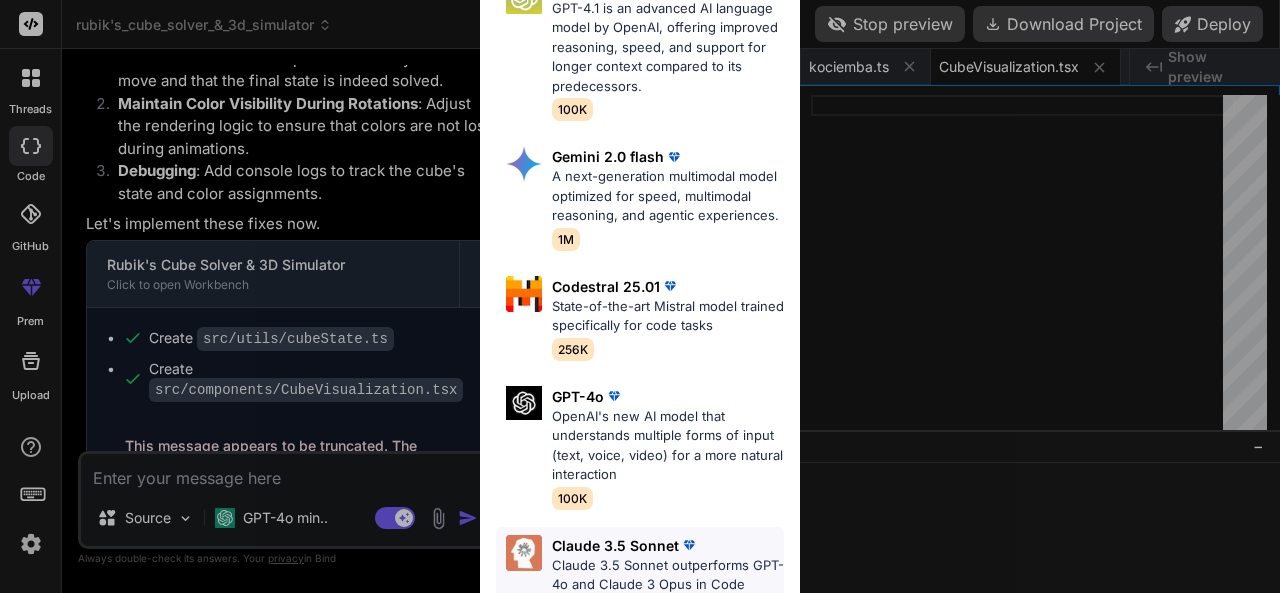 click on "[MODEL] [MODEL] [MODEL] [MODEL] outperforms [MODEL] and [MODEL] in Code Generation and Reasoning [NUMBER]" at bounding box center (640, 587) 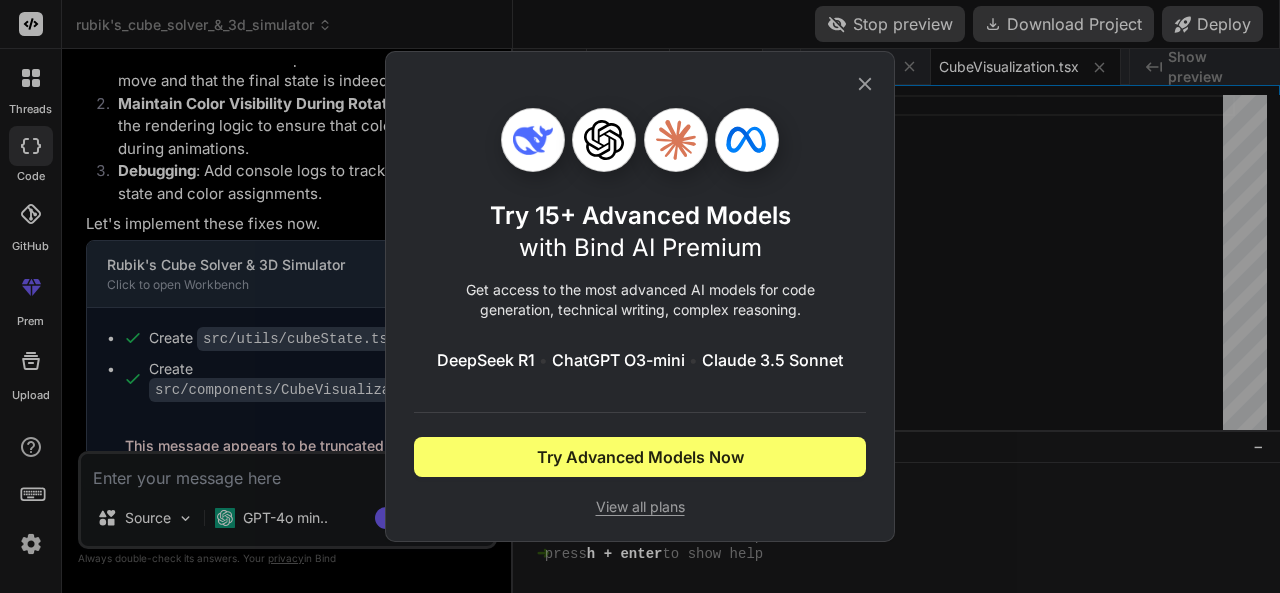 click 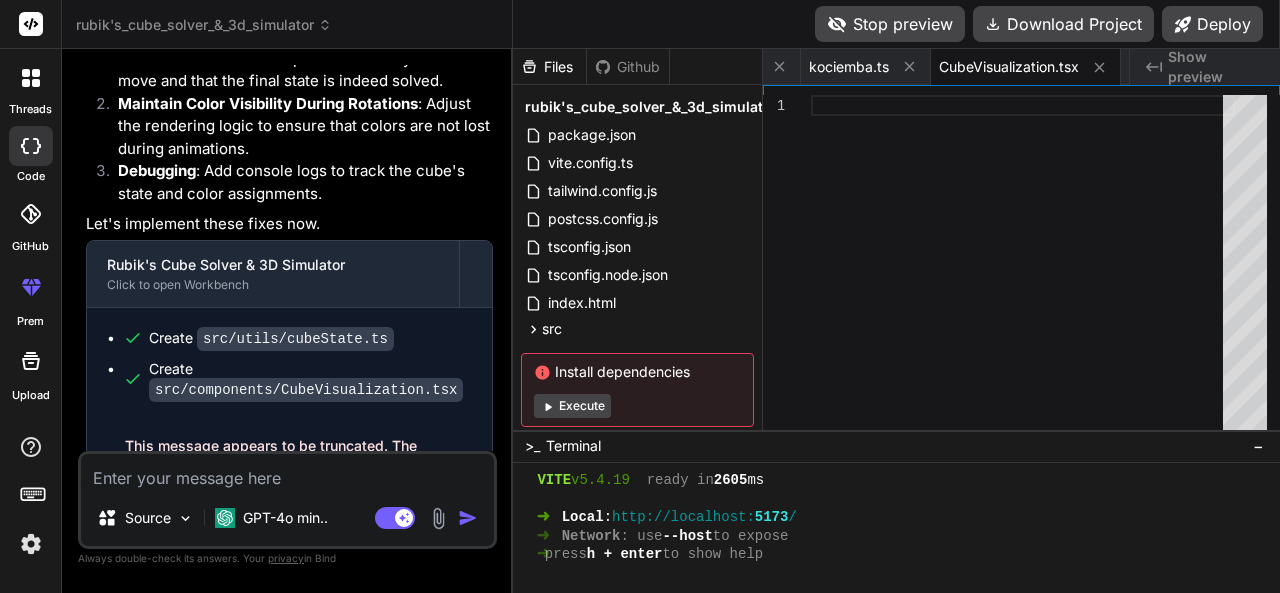 scroll, scrollTop: 43, scrollLeft: 0, axis: vertical 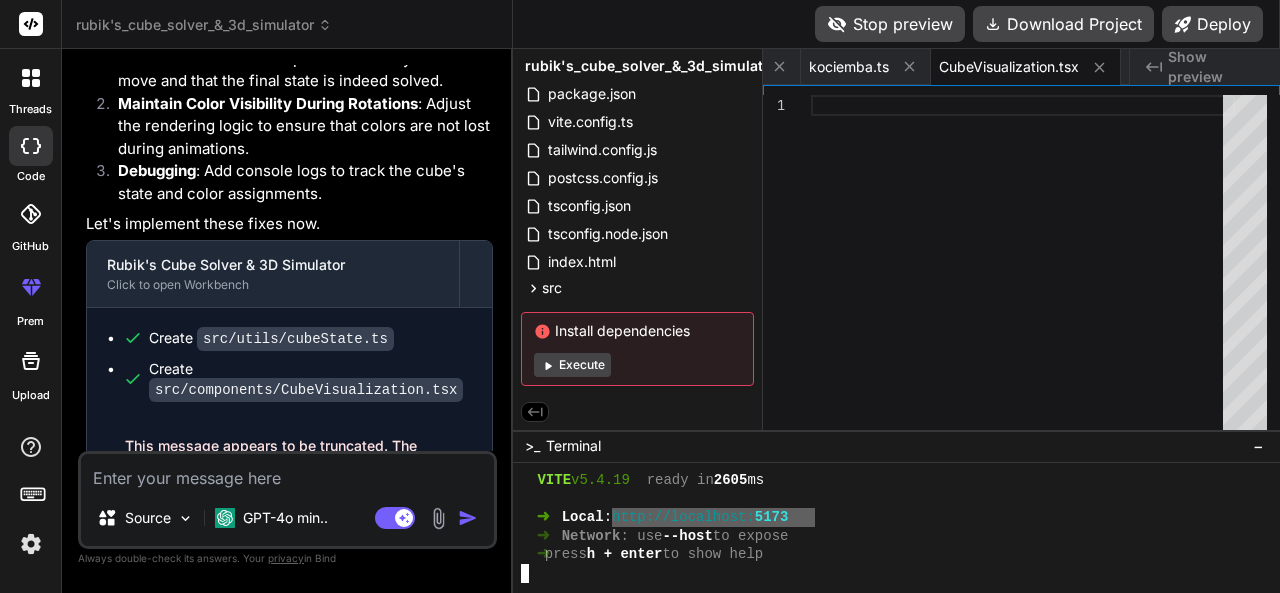 drag, startPoint x: 817, startPoint y: 513, endPoint x: 637, endPoint y: 517, distance: 180.04443 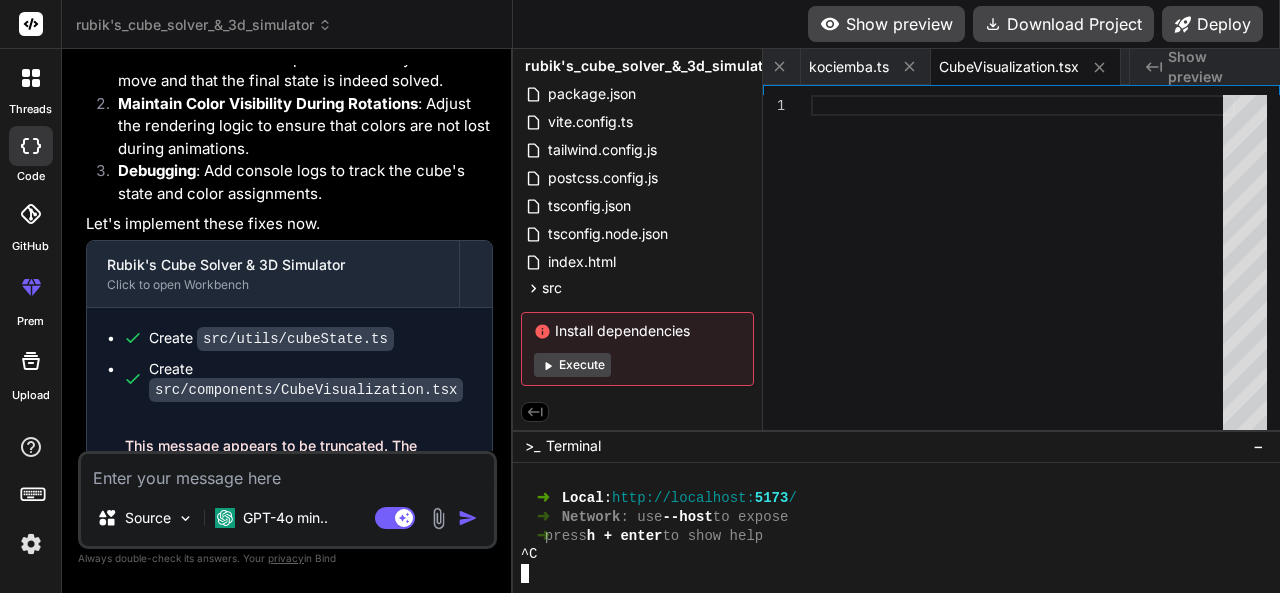 scroll, scrollTop: 8810, scrollLeft: 0, axis: vertical 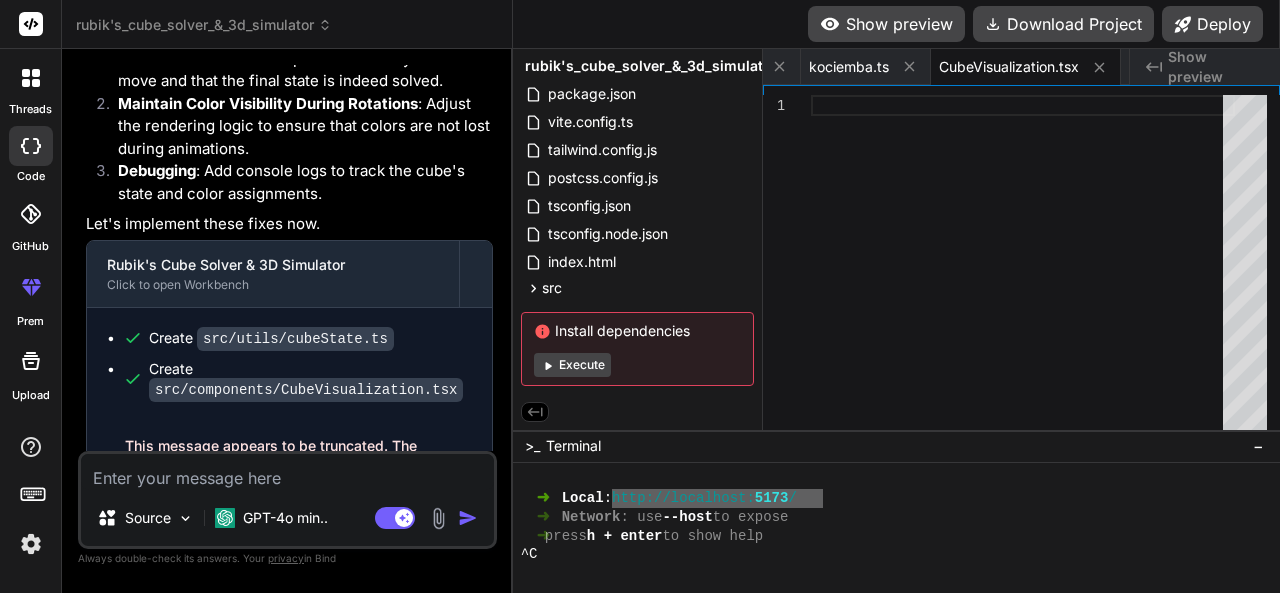 drag, startPoint x: 826, startPoint y: 498, endPoint x: 637, endPoint y: 505, distance: 189.12958 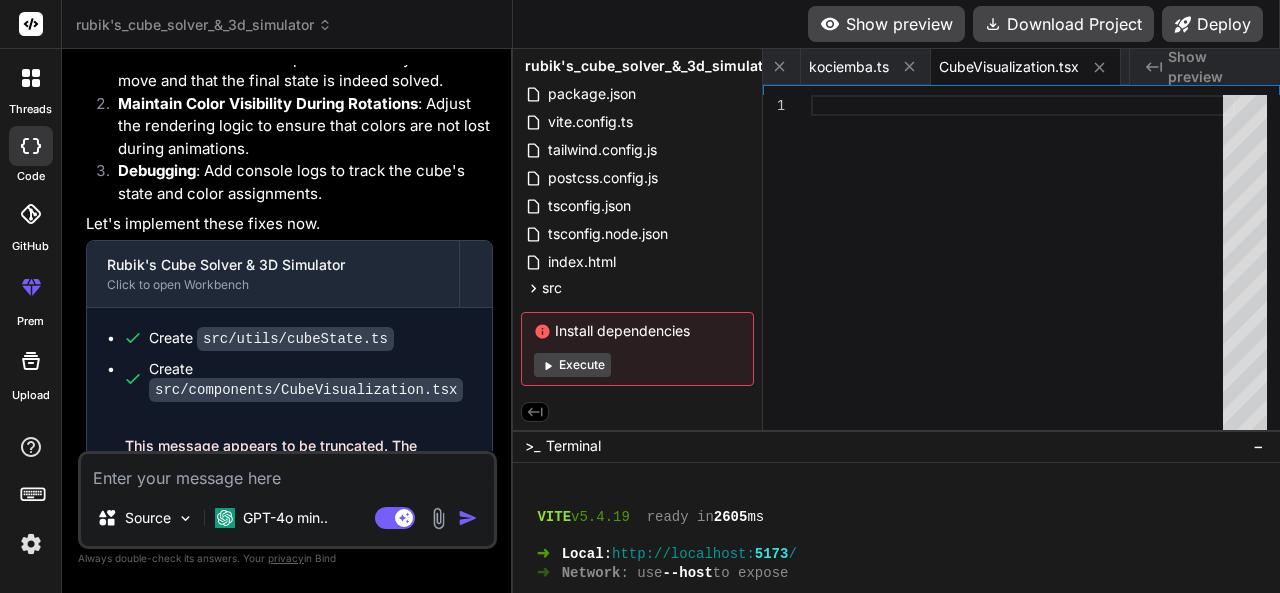 scroll, scrollTop: 8707, scrollLeft: 0, axis: vertical 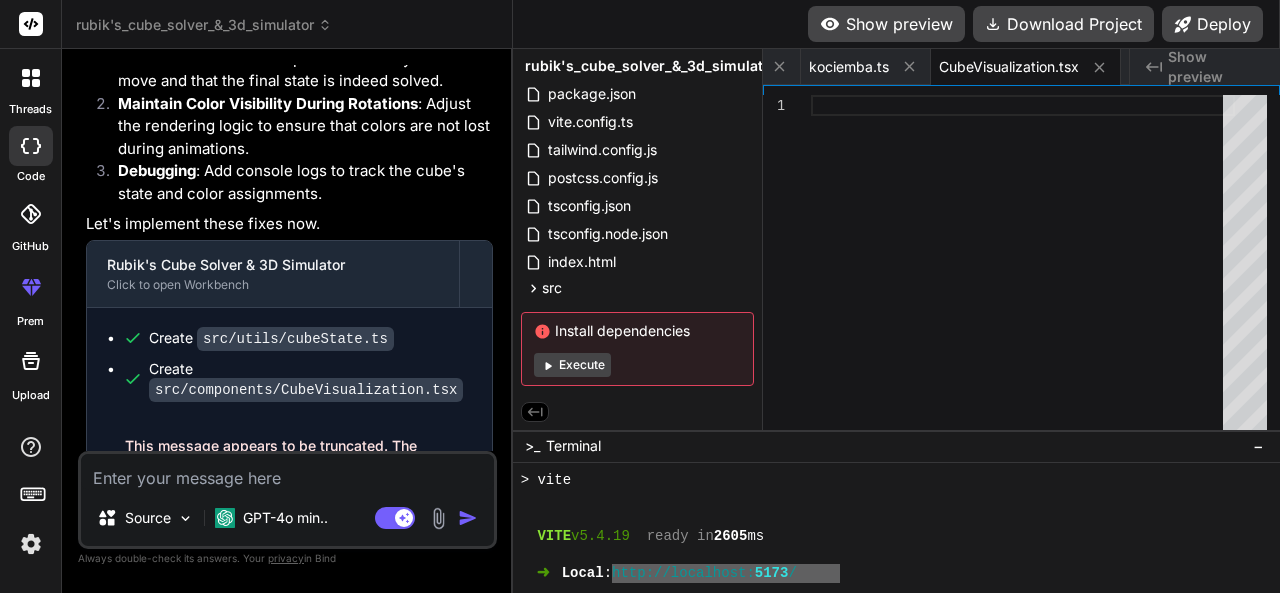 click on "➜    Local :    http://localhost: 5173 /" at bounding box center (886, 573) 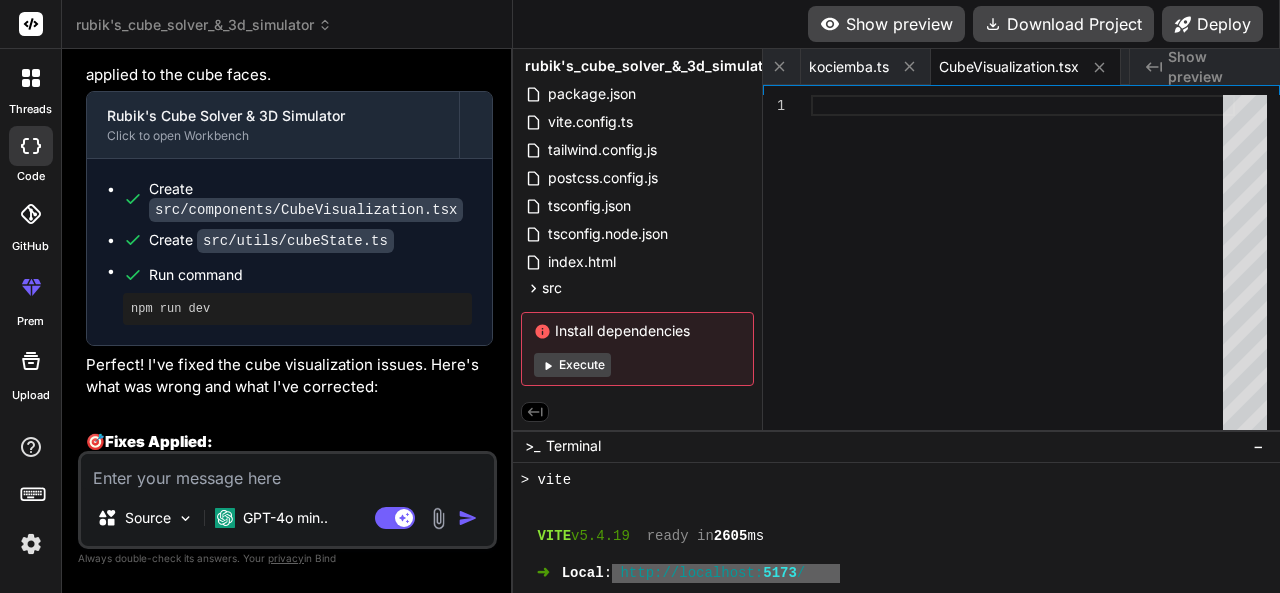 scroll, scrollTop: 5424, scrollLeft: 0, axis: vertical 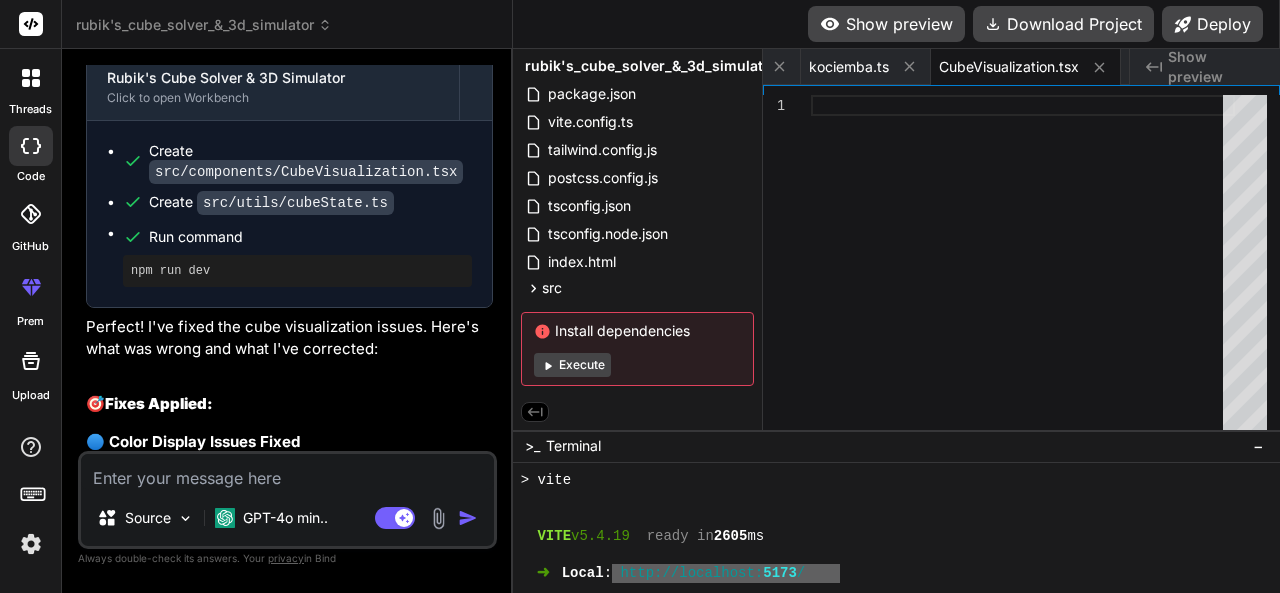 click on "src/utils/cubeState.ts" at bounding box center [295, 203] 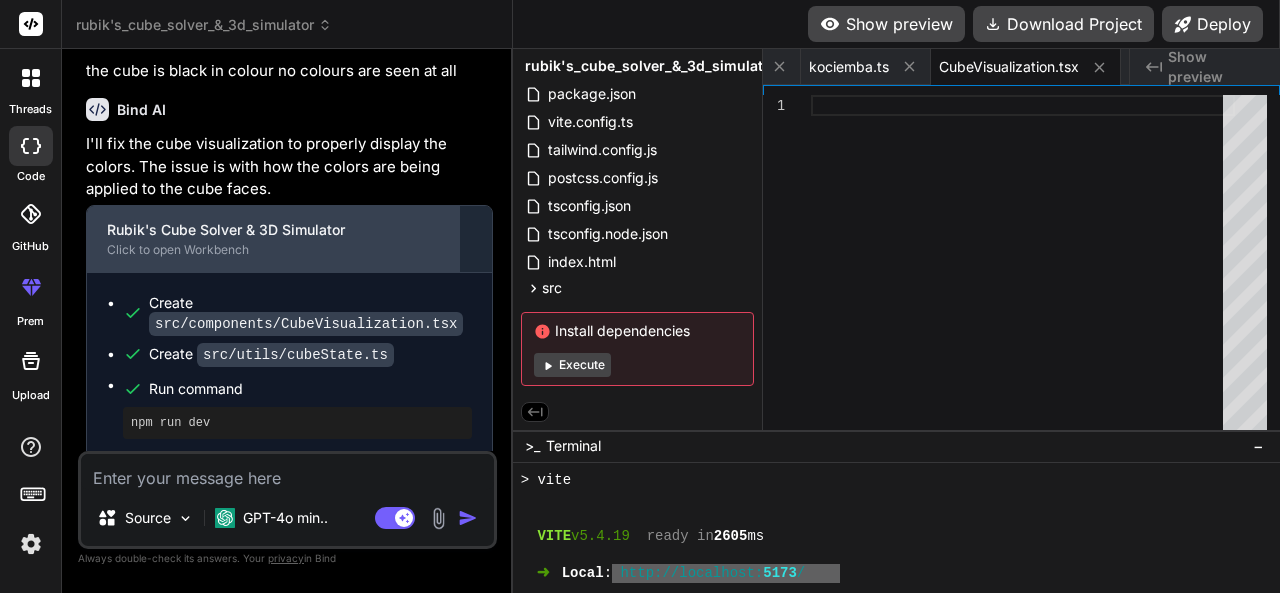 click on "Click to open Workbench" at bounding box center [273, 250] 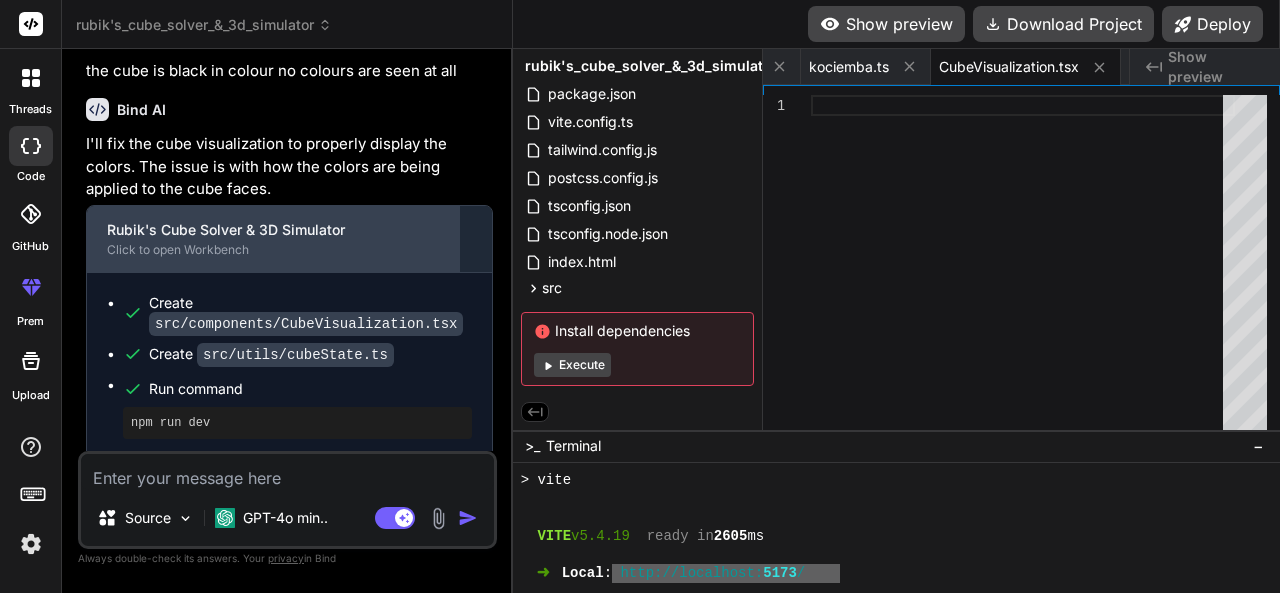 click on "Click to open Workbench" at bounding box center (273, 250) 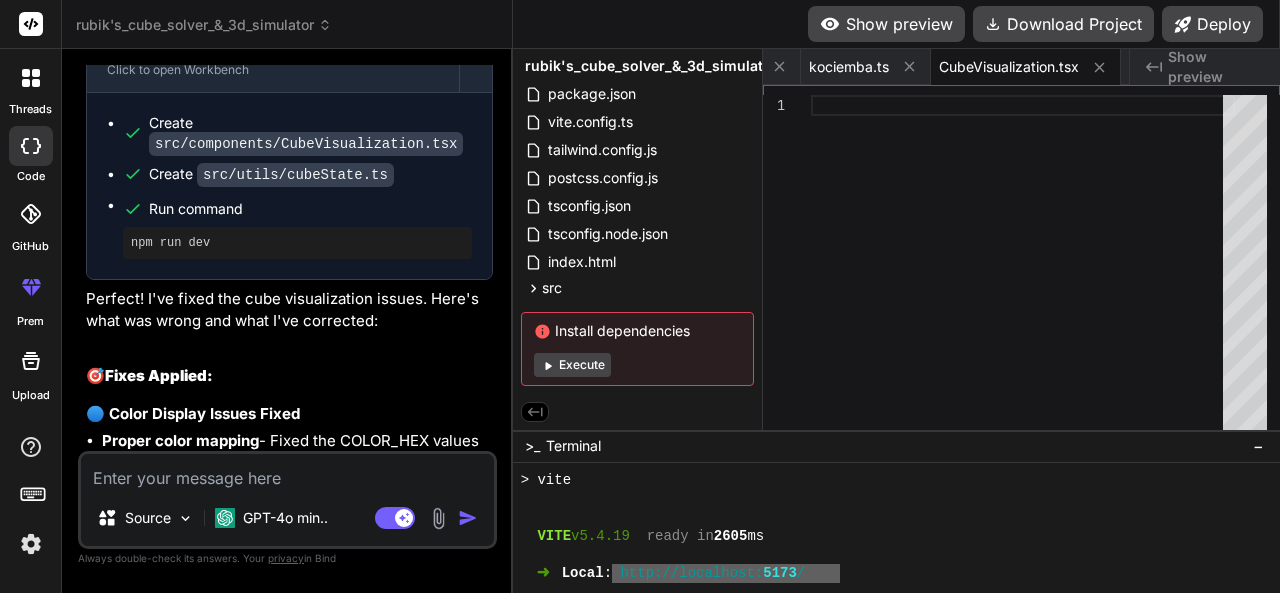 scroll, scrollTop: 5314, scrollLeft: 0, axis: vertical 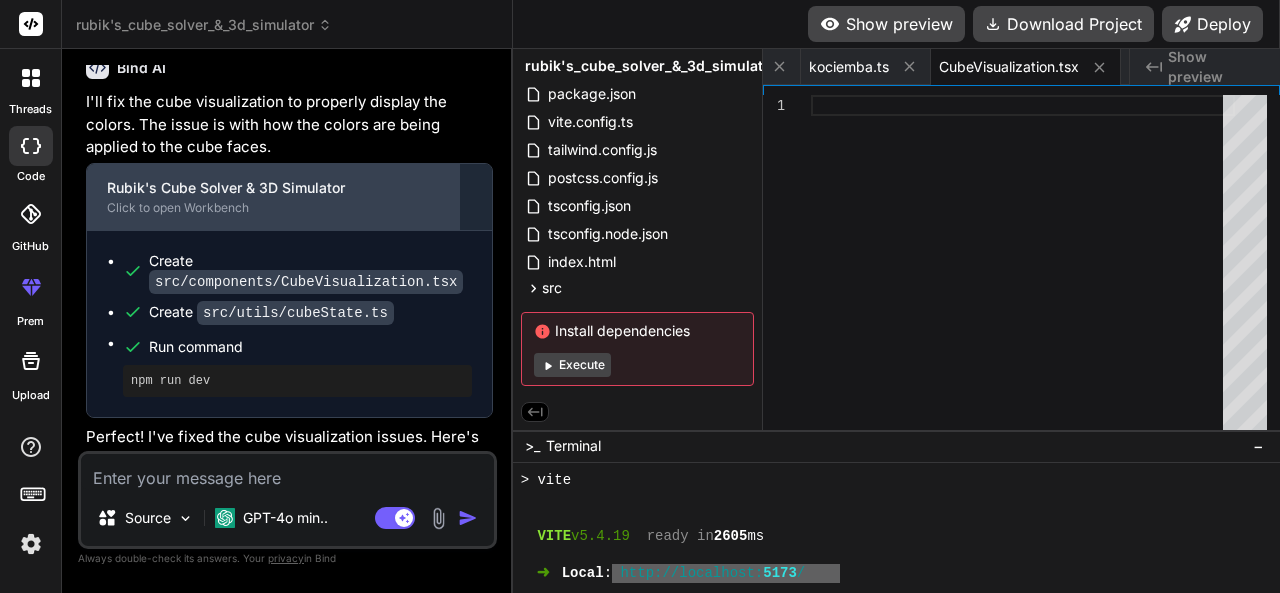 click on "Rubik's Cube Solver & 3D Simulator" at bounding box center [273, 188] 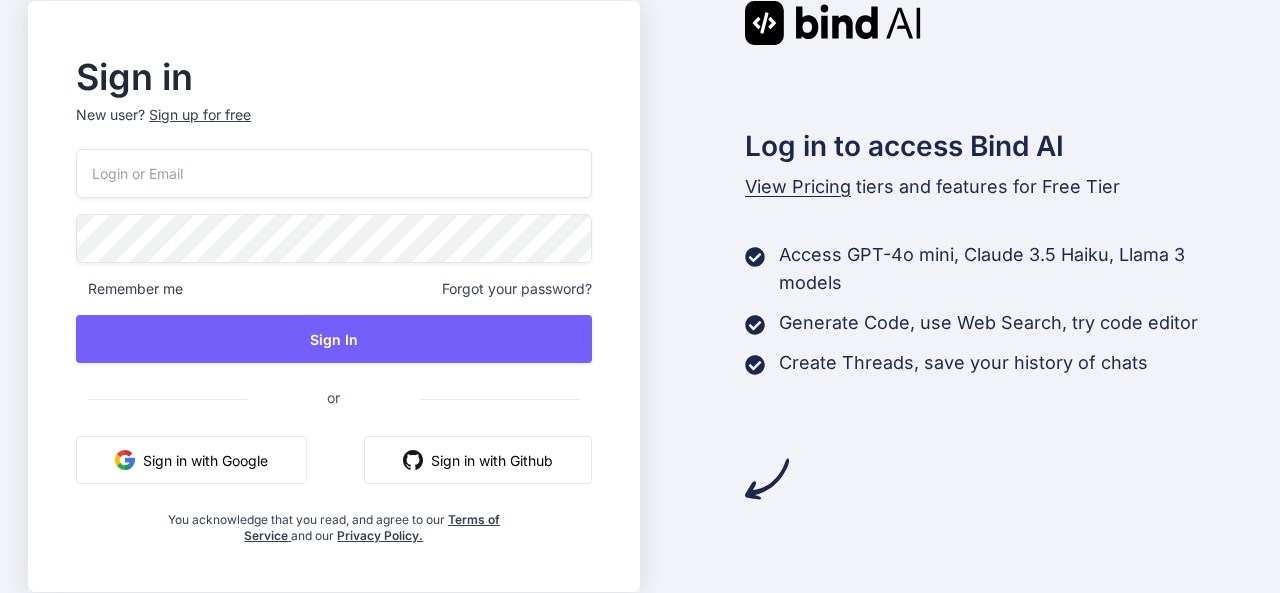 scroll, scrollTop: 0, scrollLeft: 0, axis: both 